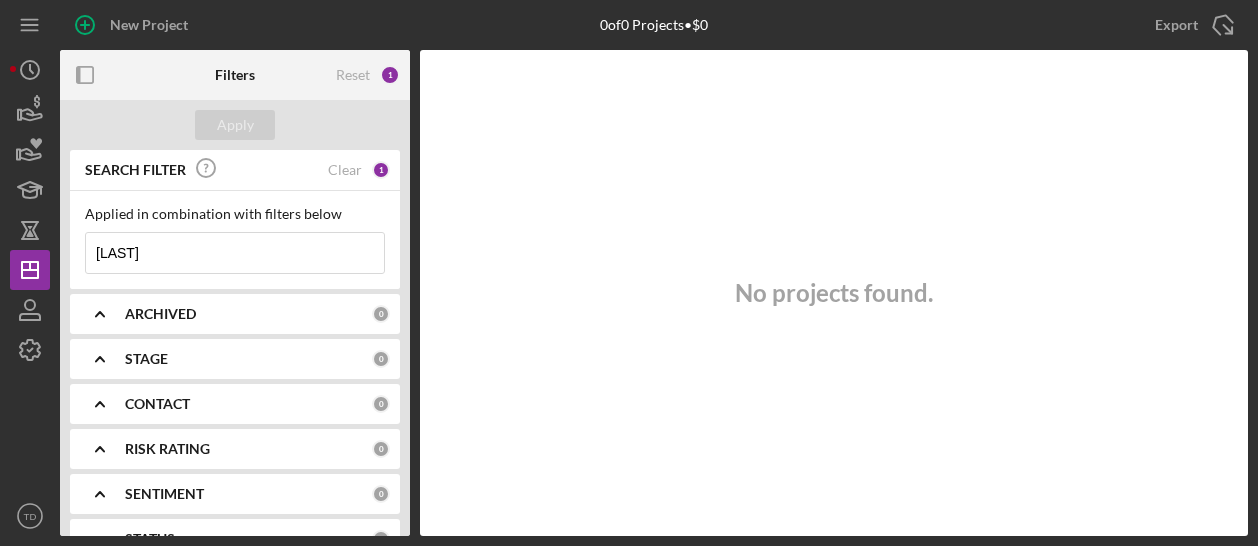 scroll, scrollTop: 0, scrollLeft: 0, axis: both 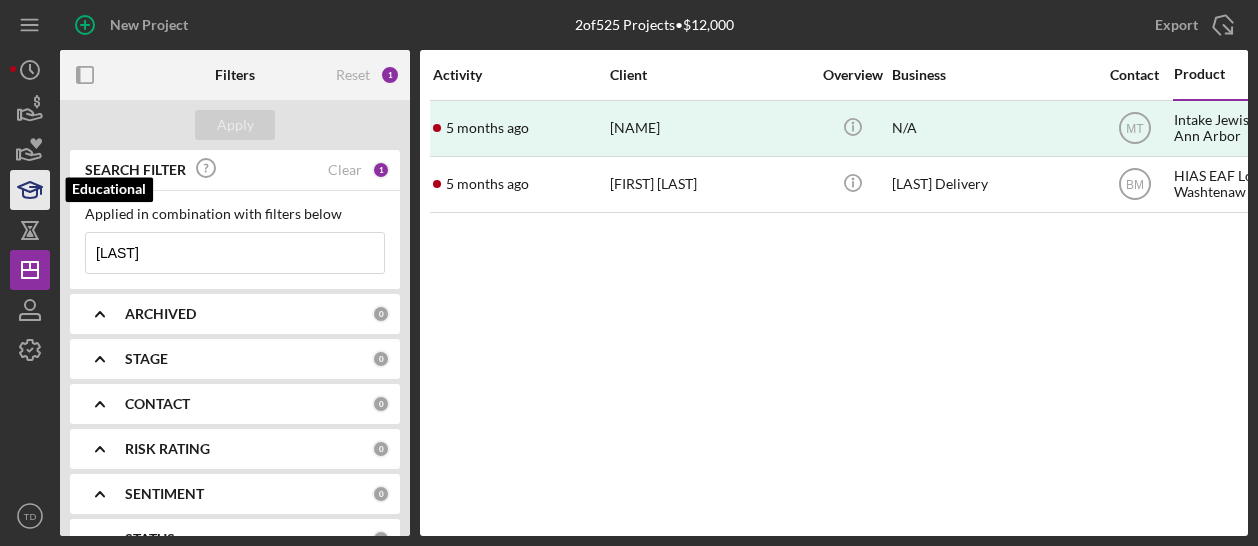 click 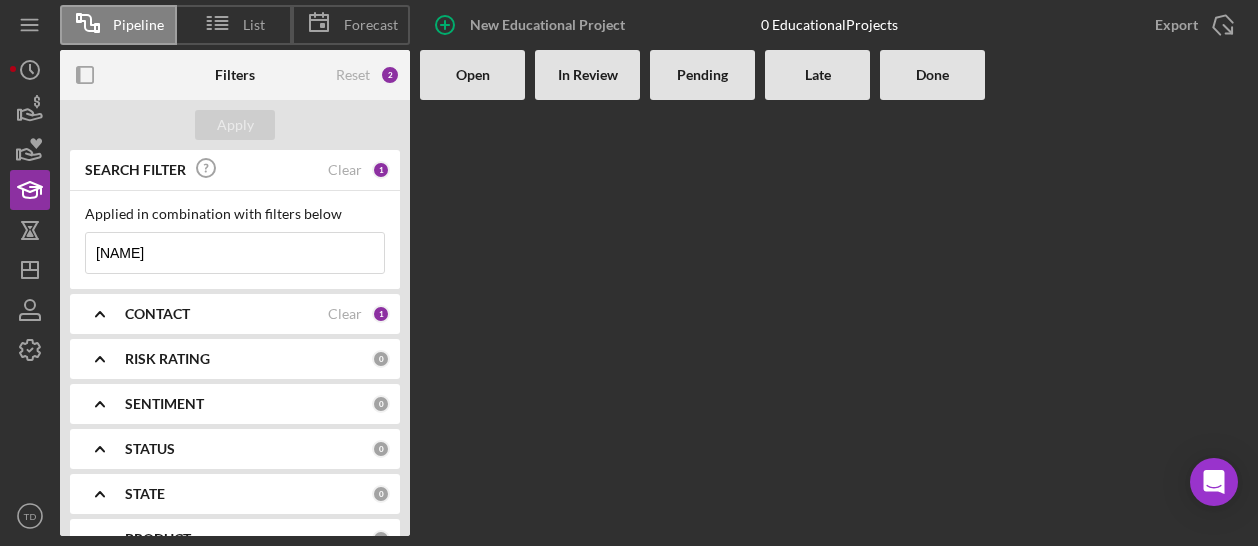 click on "[NAME]" at bounding box center (235, 253) 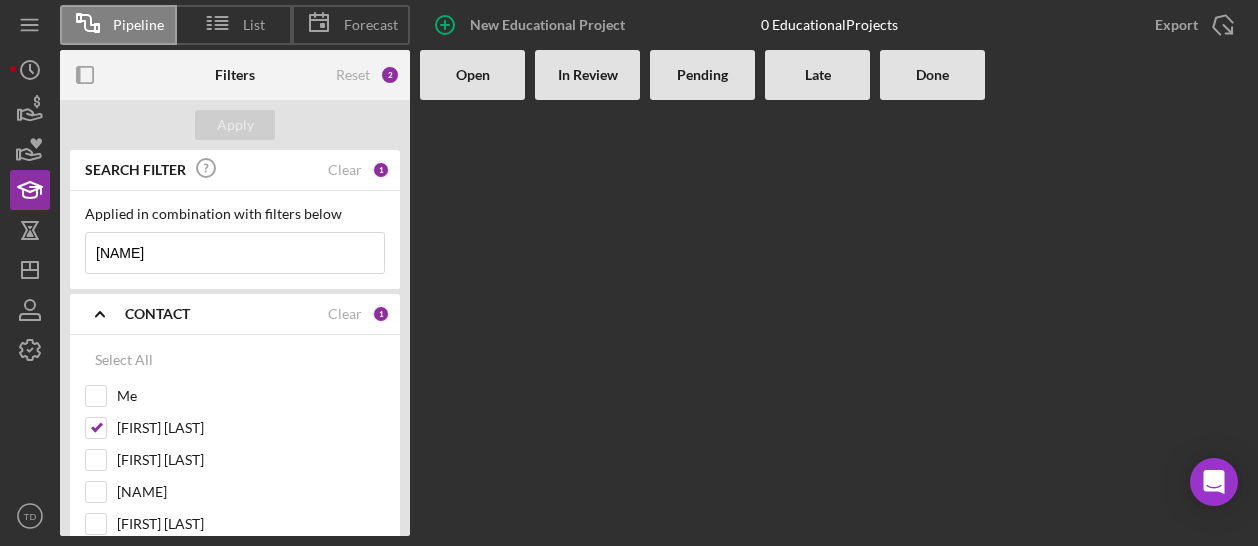 drag, startPoint x: 164, startPoint y: 260, endPoint x: 89, endPoint y: 255, distance: 75.16648 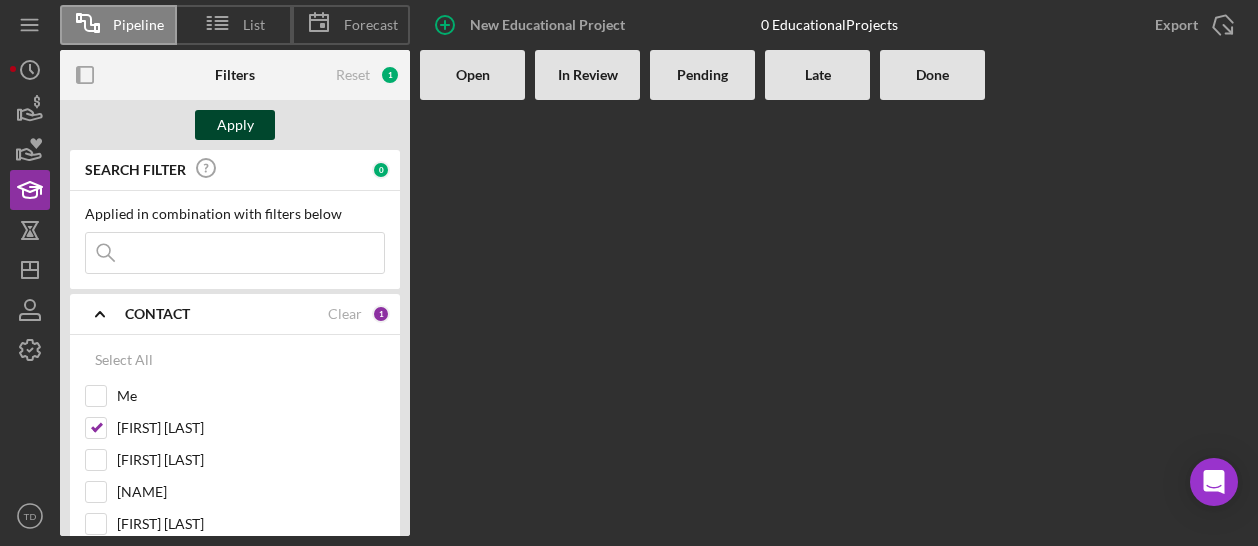 type 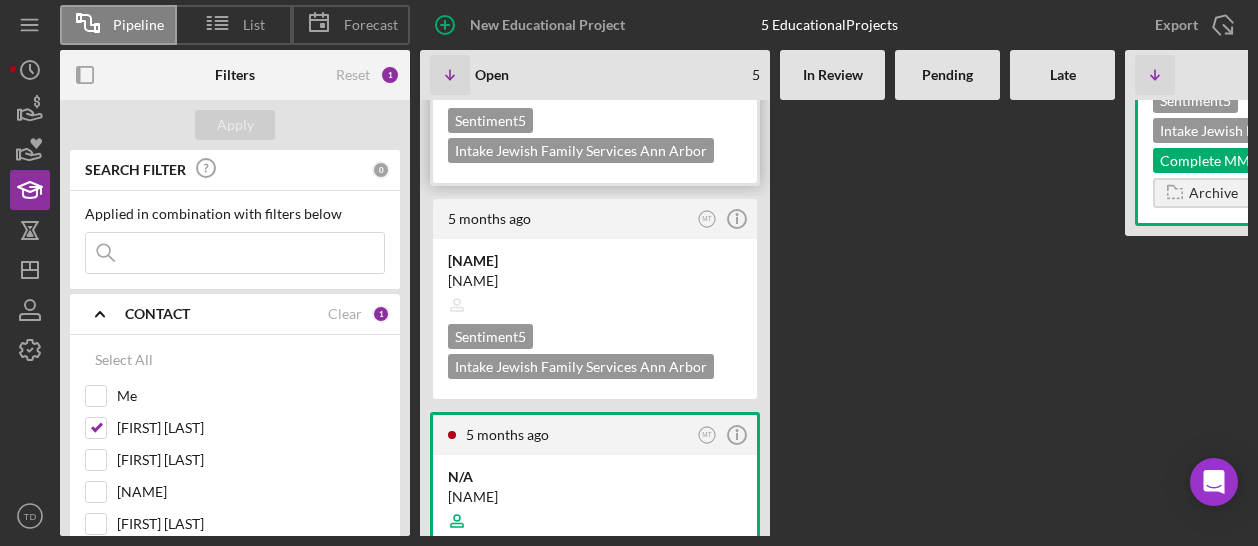 scroll, scrollTop: 0, scrollLeft: 0, axis: both 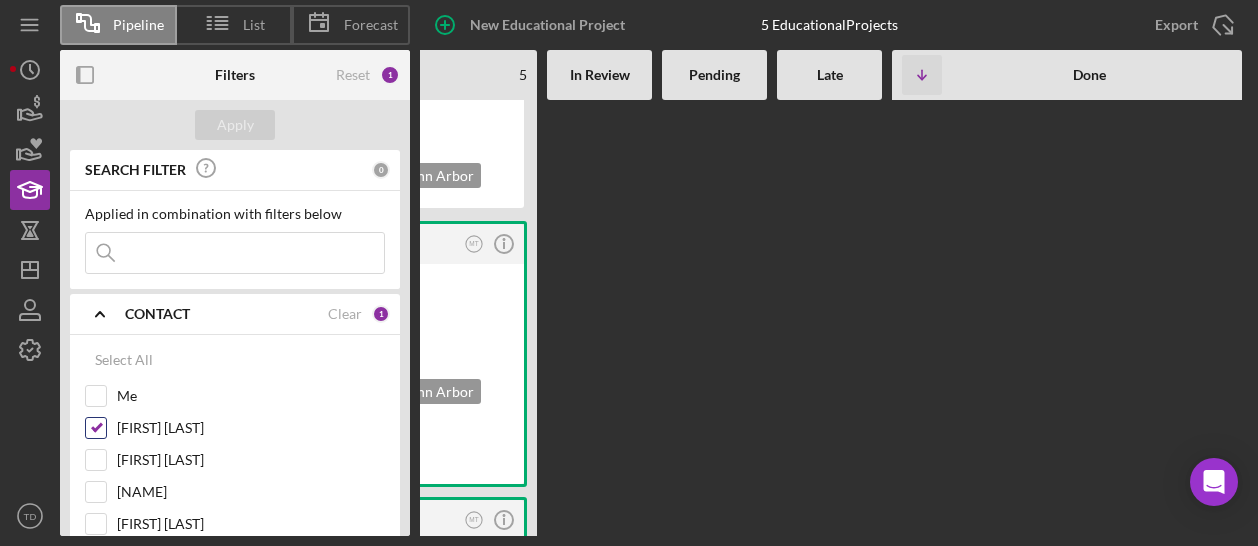 click on "[FIRST] [LAST]" at bounding box center [96, 428] 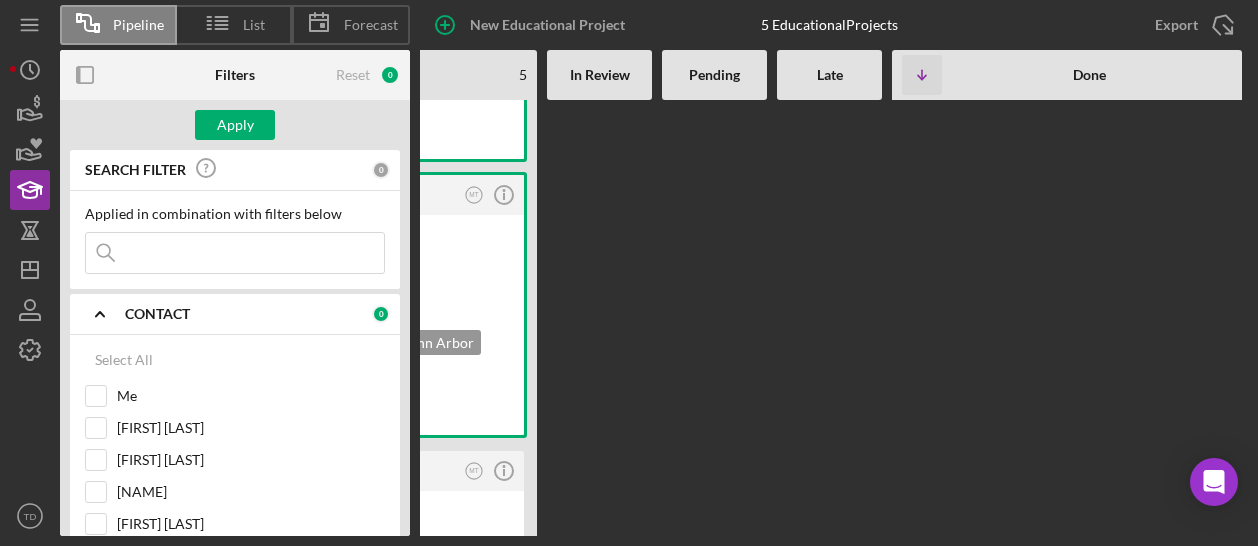 scroll, scrollTop: 2388, scrollLeft: 0, axis: vertical 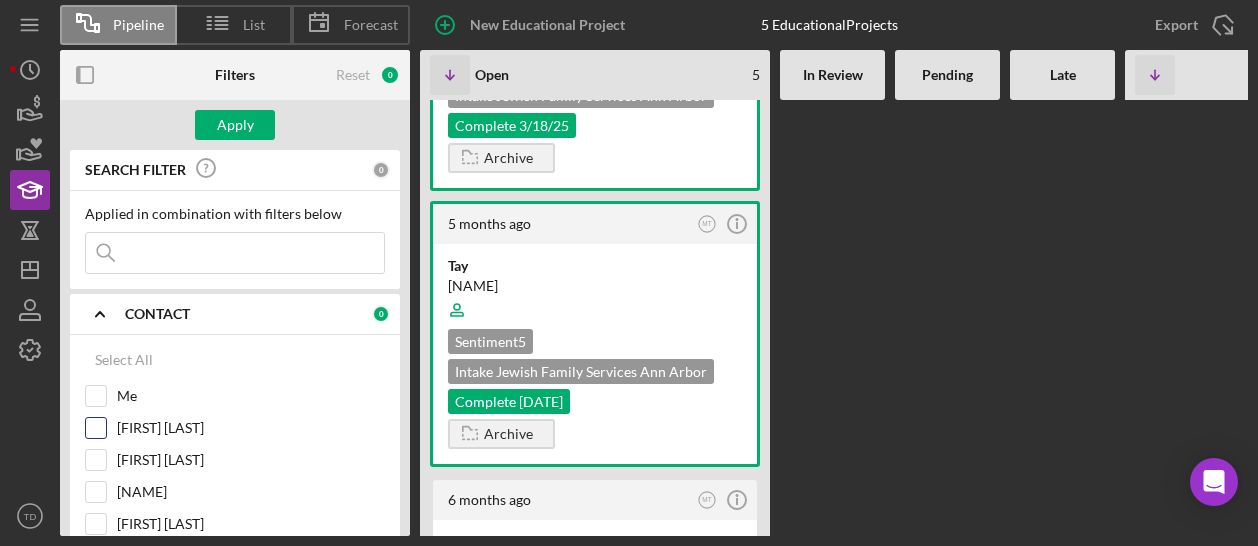 click on "[FIRST] [LAST]" at bounding box center [96, 428] 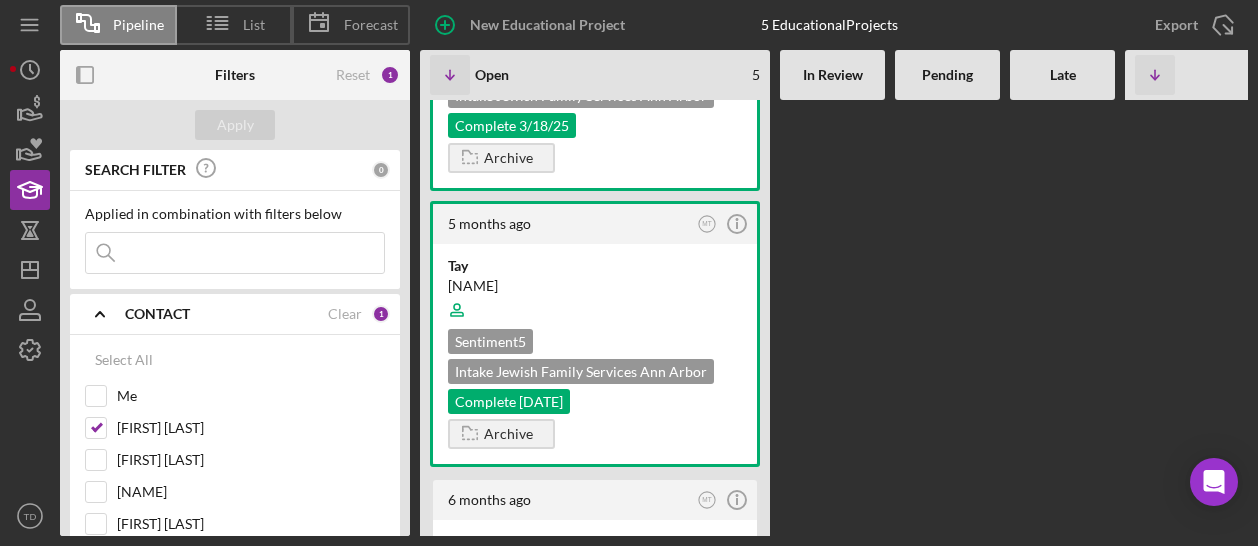 click at bounding box center (235, 253) 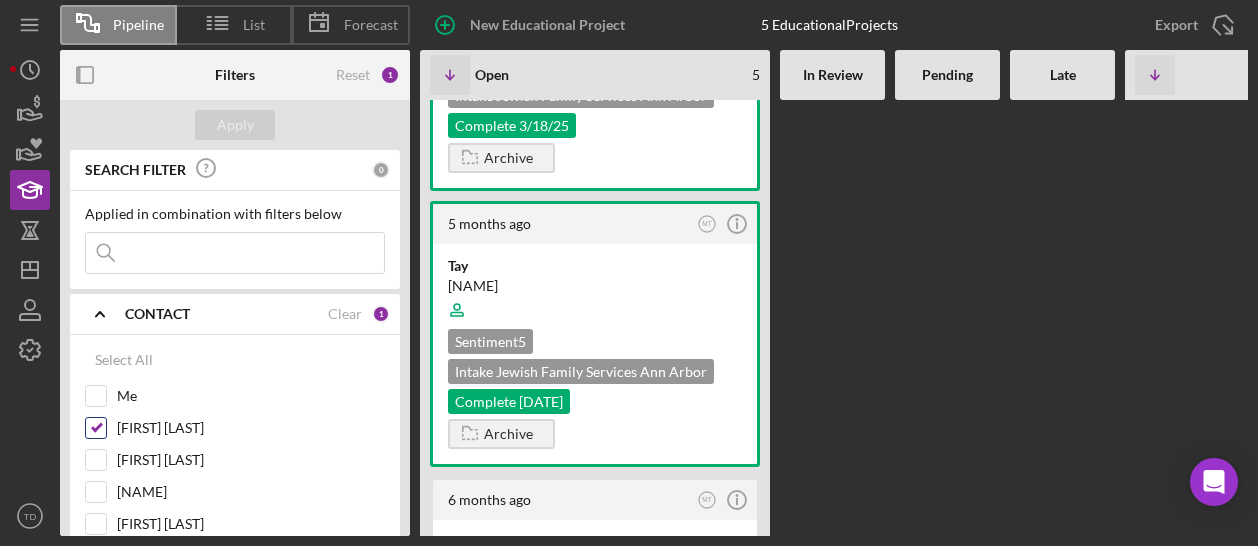 click on "[FIRST] [LAST]" at bounding box center (96, 428) 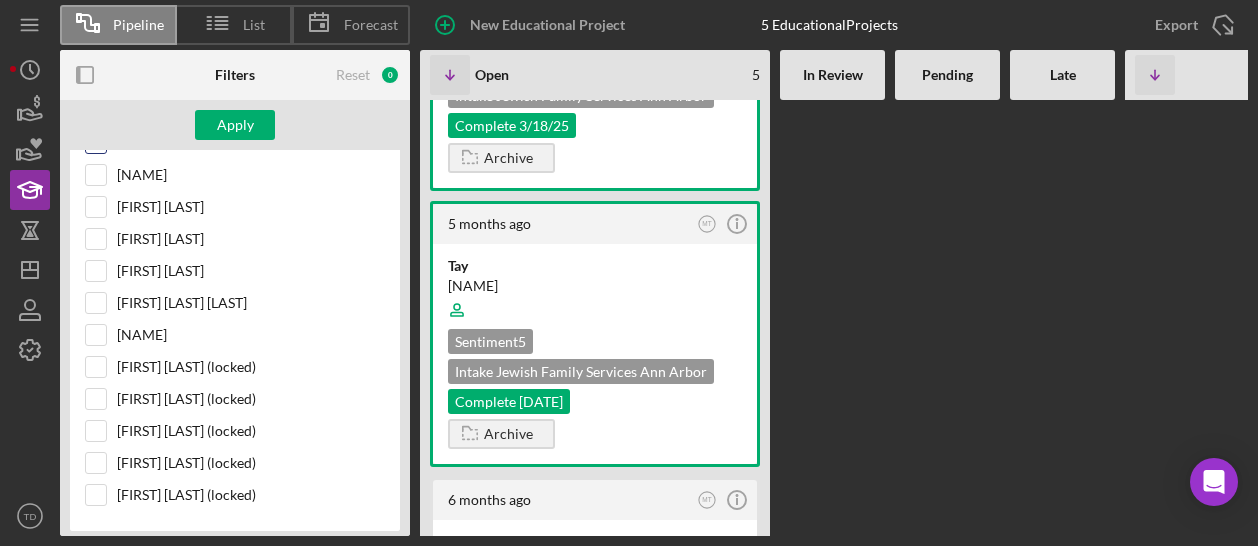 scroll, scrollTop: 318, scrollLeft: 0, axis: vertical 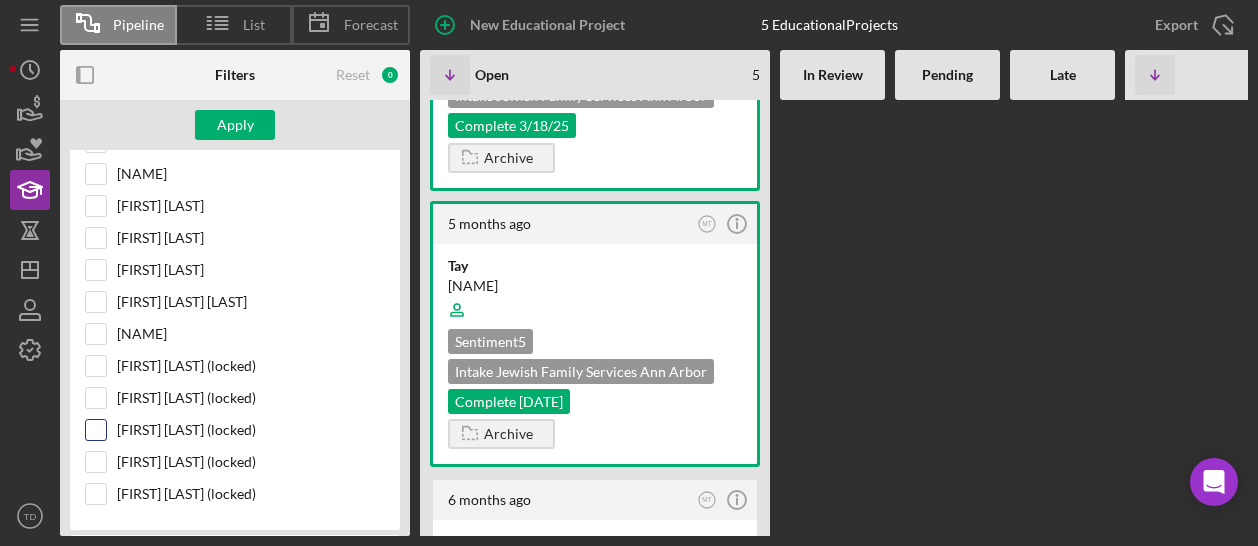 click on "[FIRST] [LAST] (locked)" at bounding box center [235, 435] 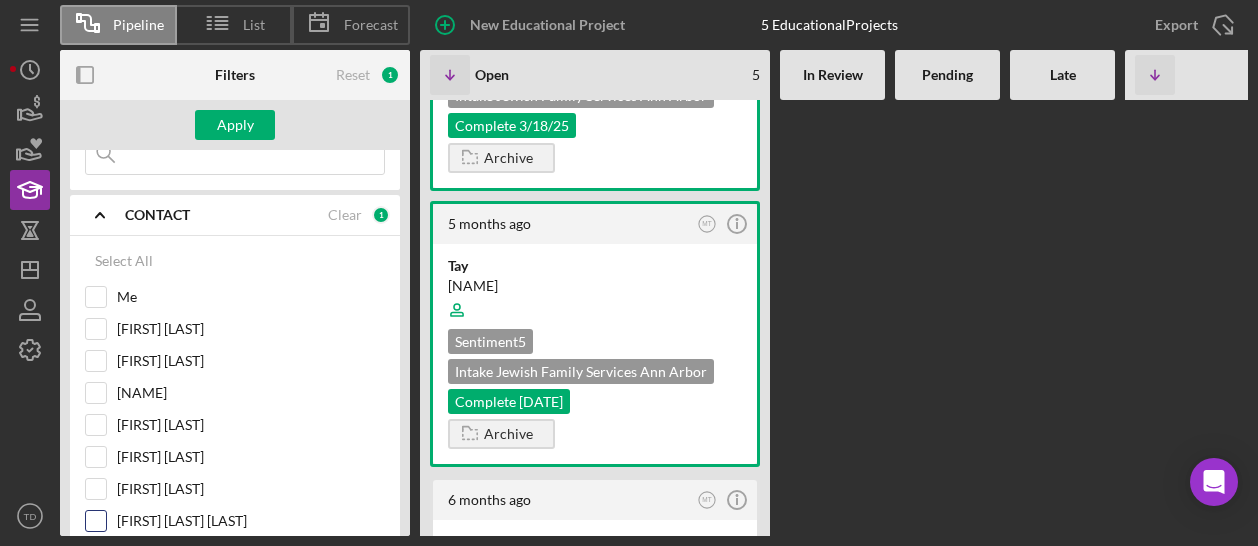 scroll, scrollTop: 98, scrollLeft: 0, axis: vertical 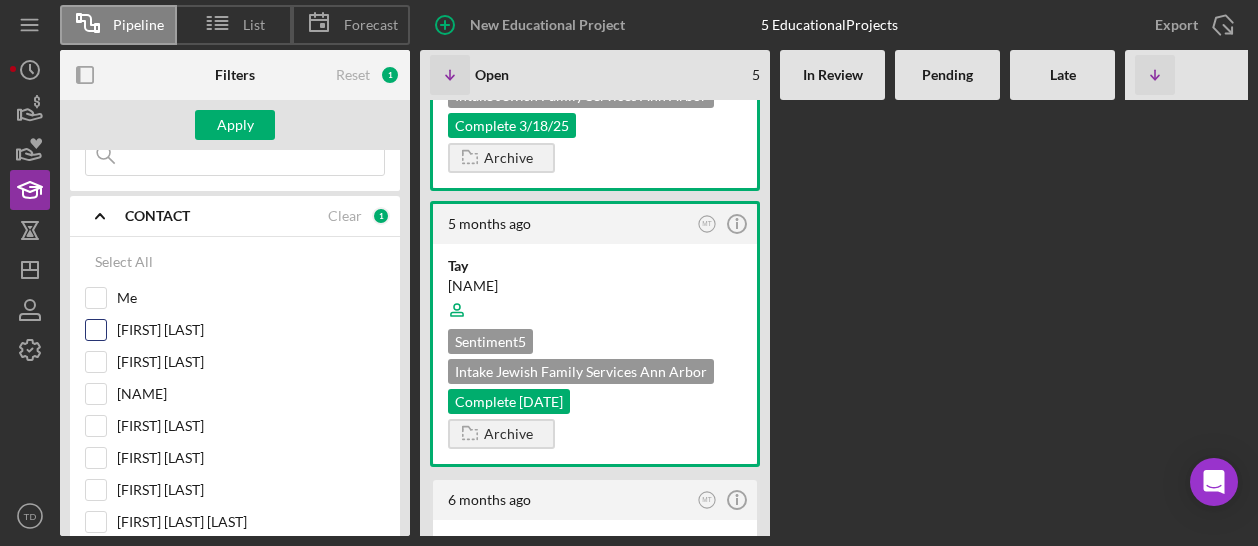 click on "[FIRST] [LAST]" at bounding box center (96, 330) 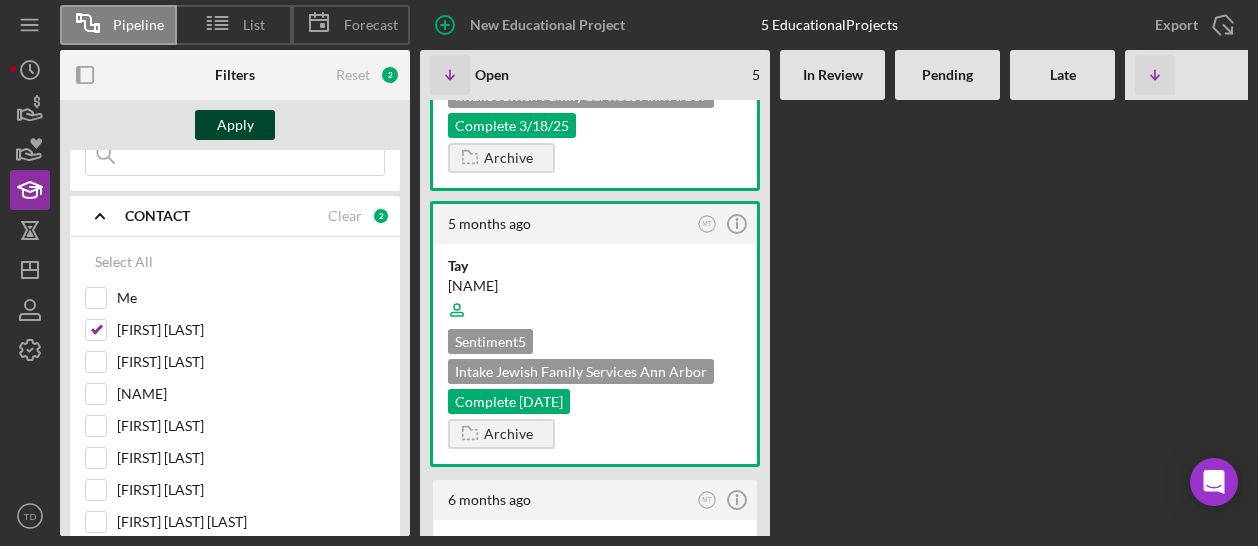 click on "Apply" at bounding box center (235, 125) 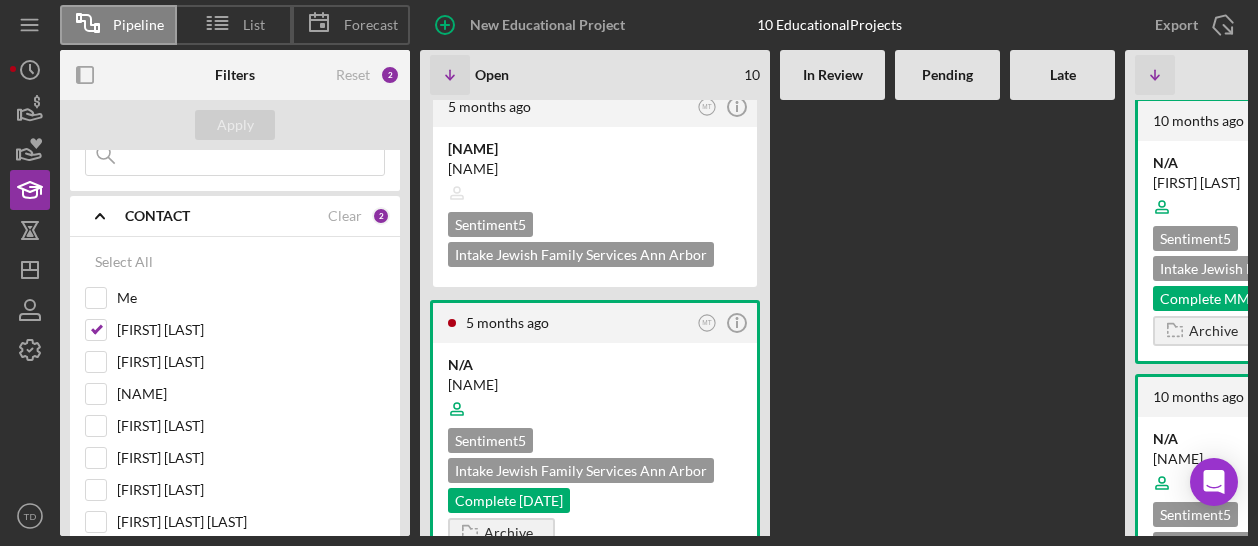 scroll, scrollTop: 0, scrollLeft: 0, axis: both 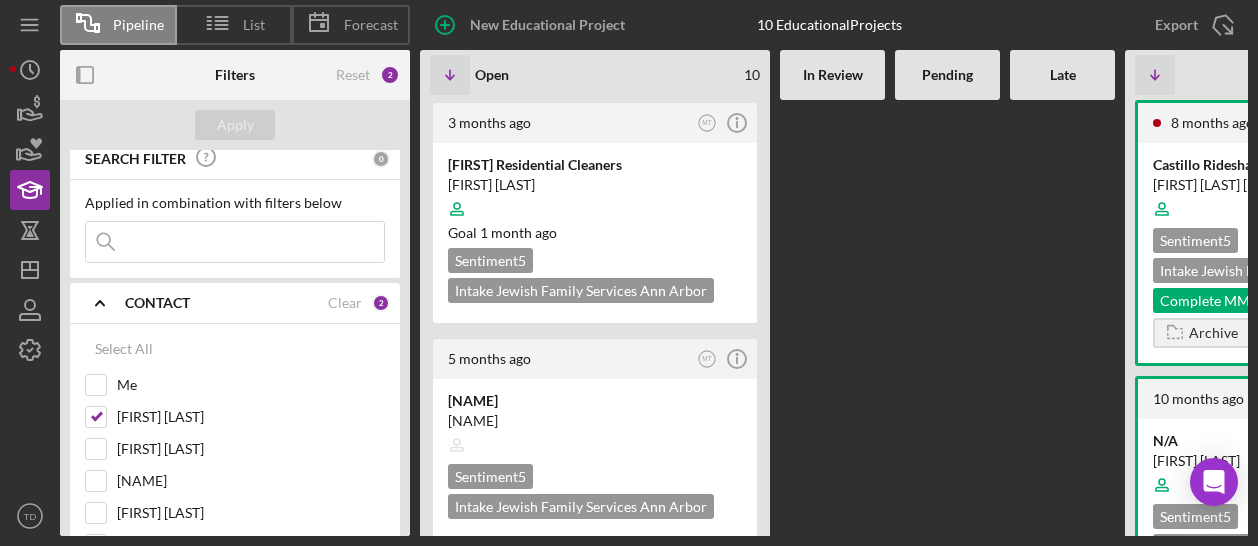click at bounding box center (235, 242) 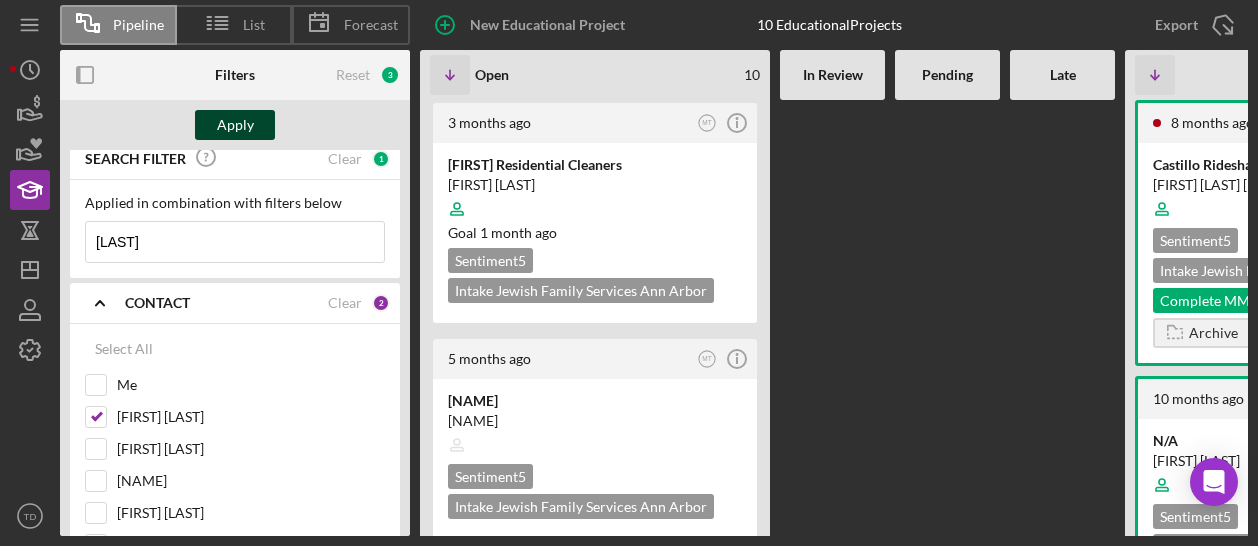 click on "Apply" at bounding box center (235, 125) 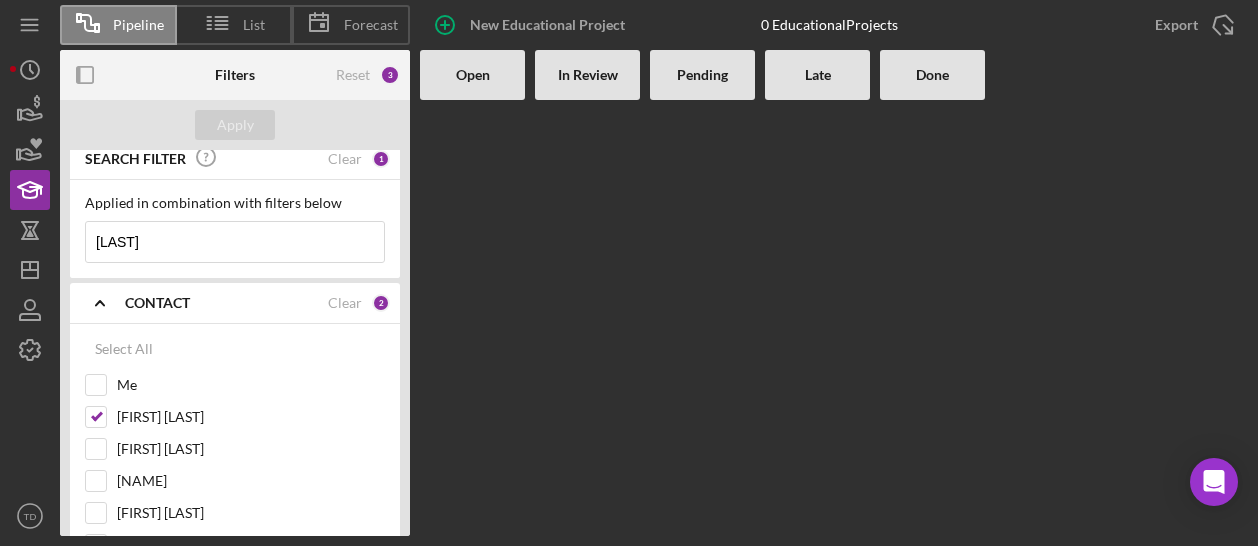 drag, startPoint x: 197, startPoint y: 242, endPoint x: 78, endPoint y: 239, distance: 119.03781 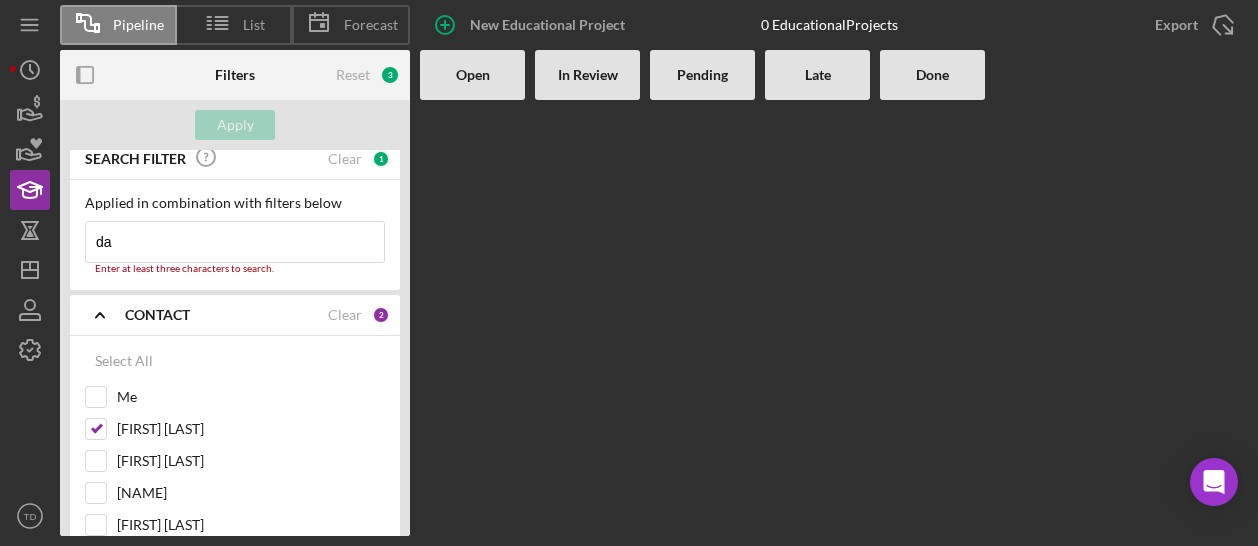 type on "d" 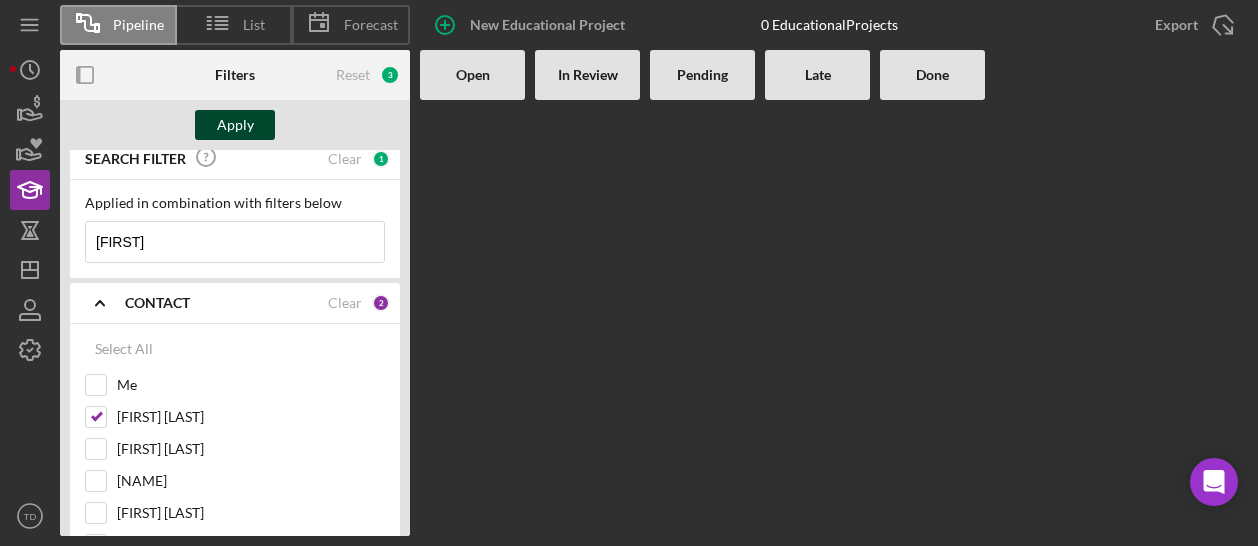 type on "[FIRST]" 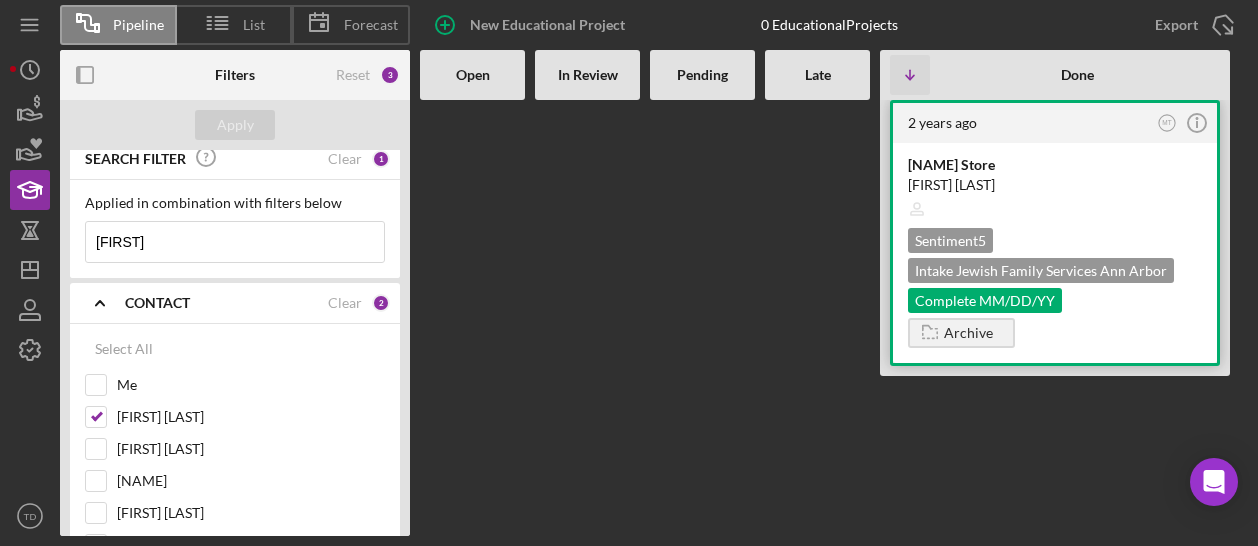 click on "[FIRST] [LAST]" at bounding box center (1055, 185) 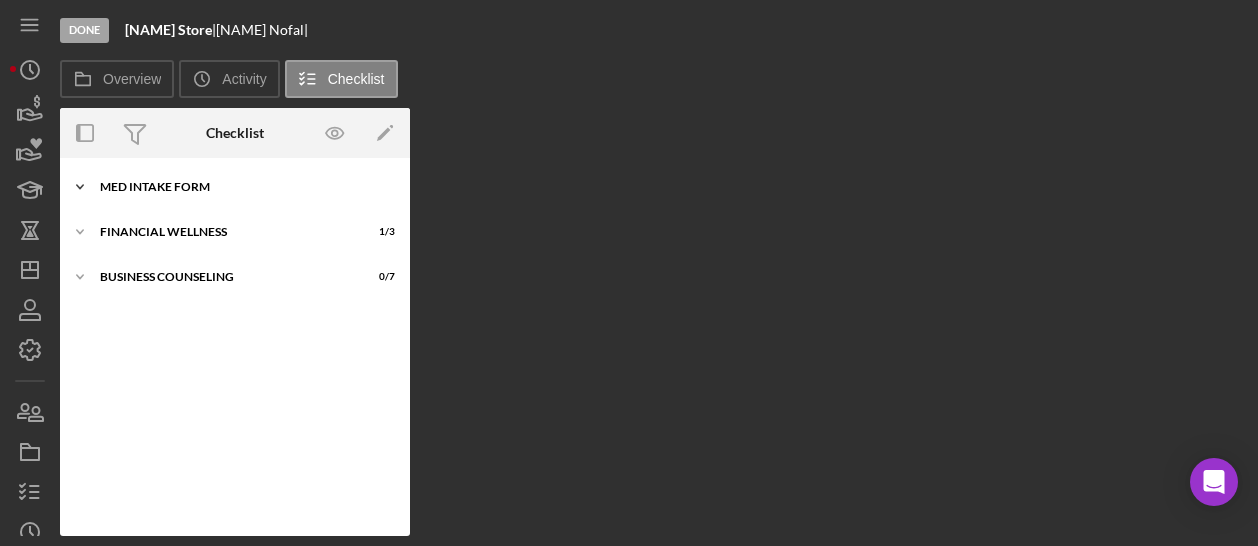 click on "MED Intake Form" at bounding box center (242, 187) 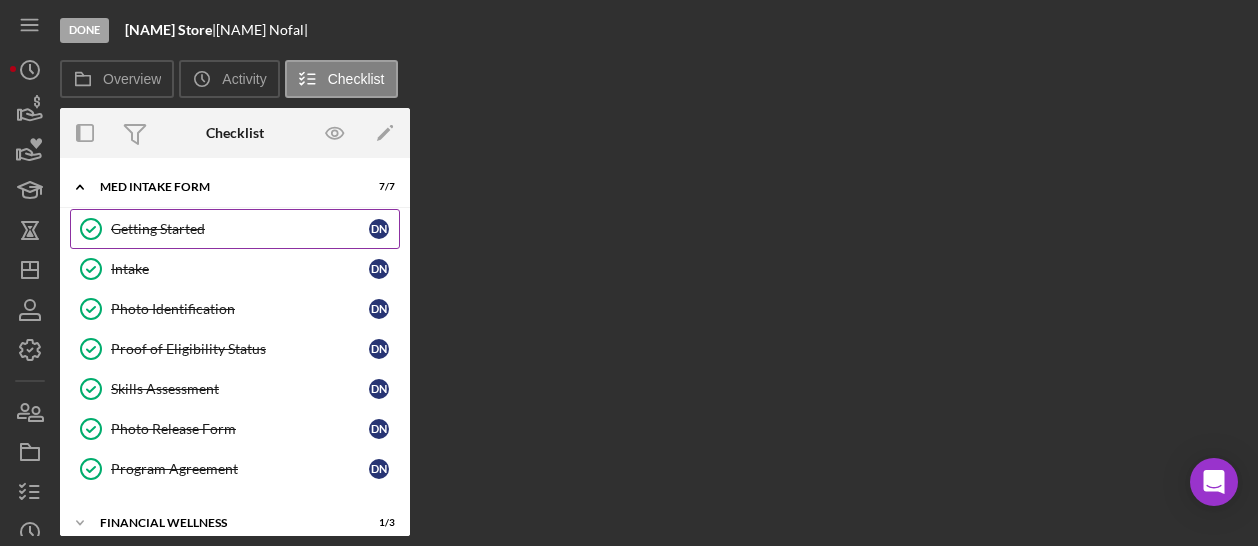 click on "Getting Started" at bounding box center (240, 229) 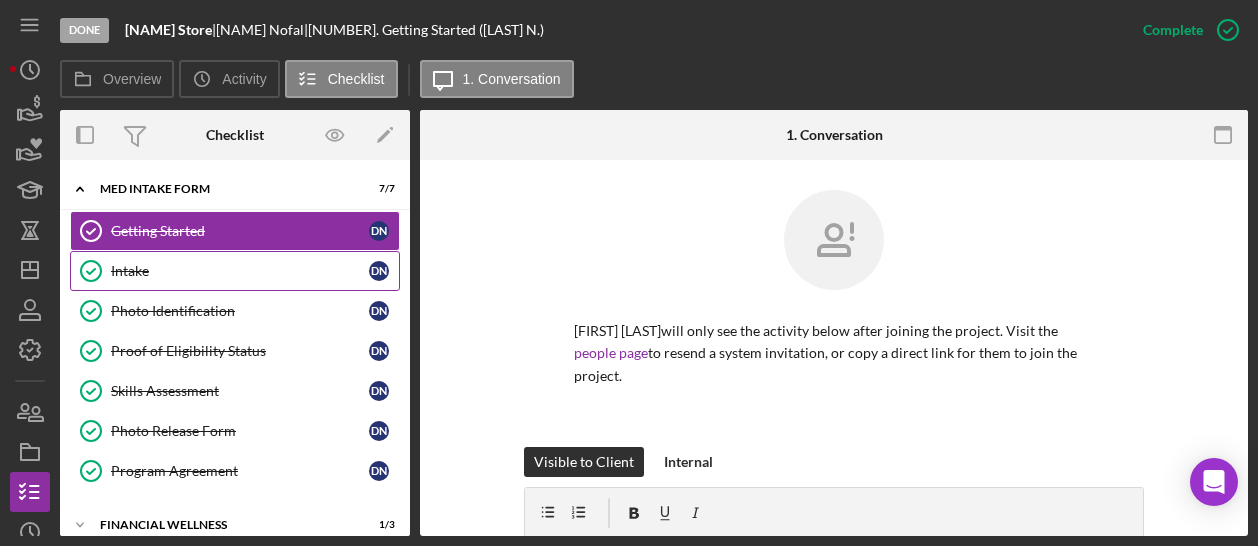 click on "Intake" at bounding box center (240, 271) 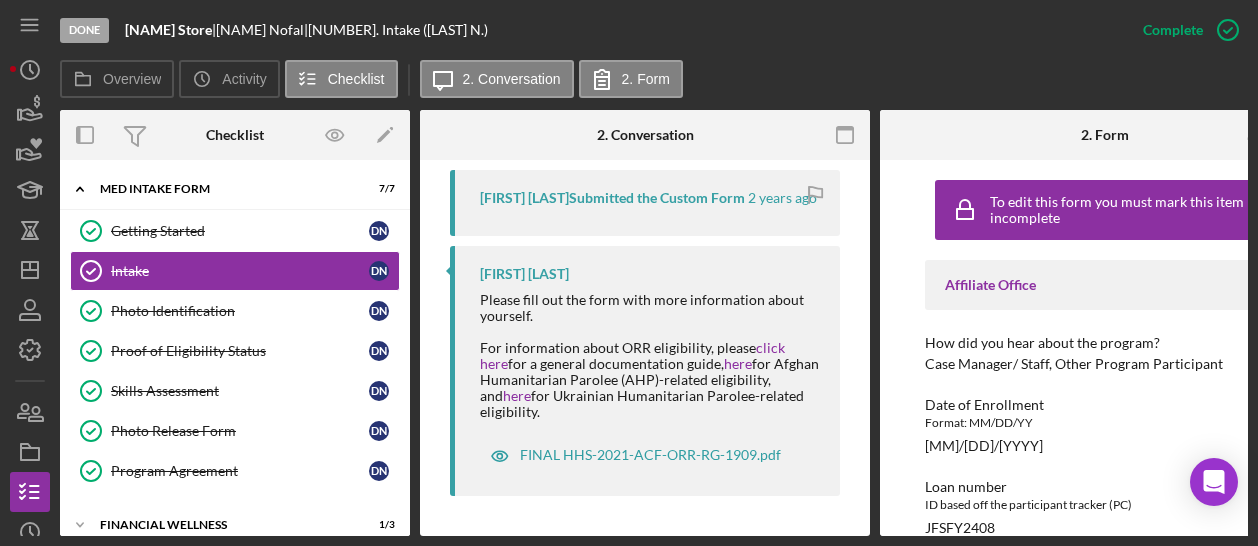 scroll, scrollTop: 734, scrollLeft: 0, axis: vertical 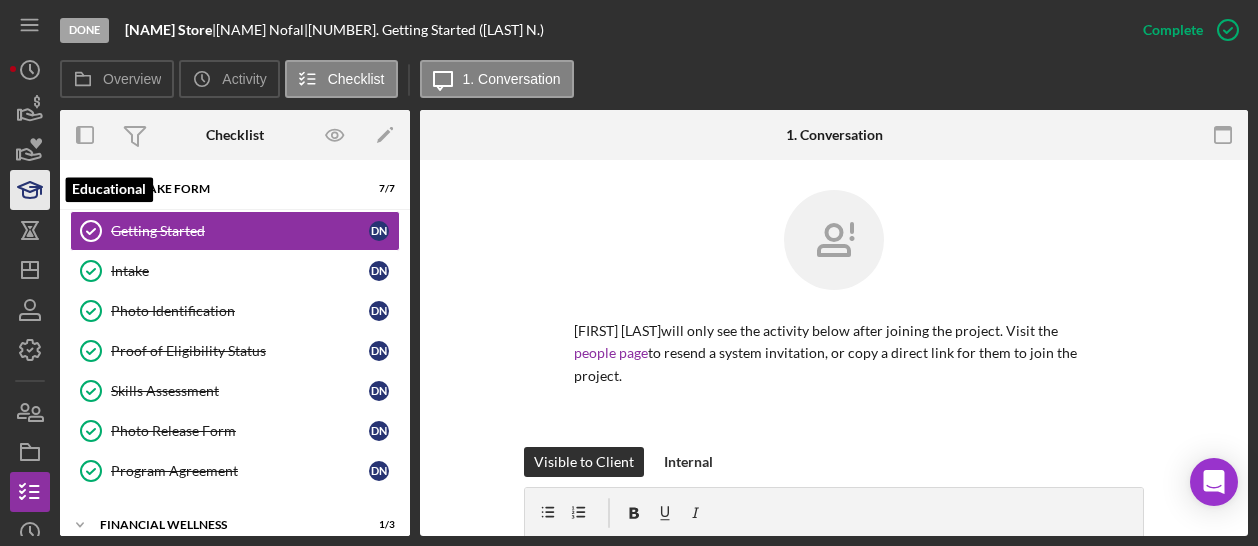 click 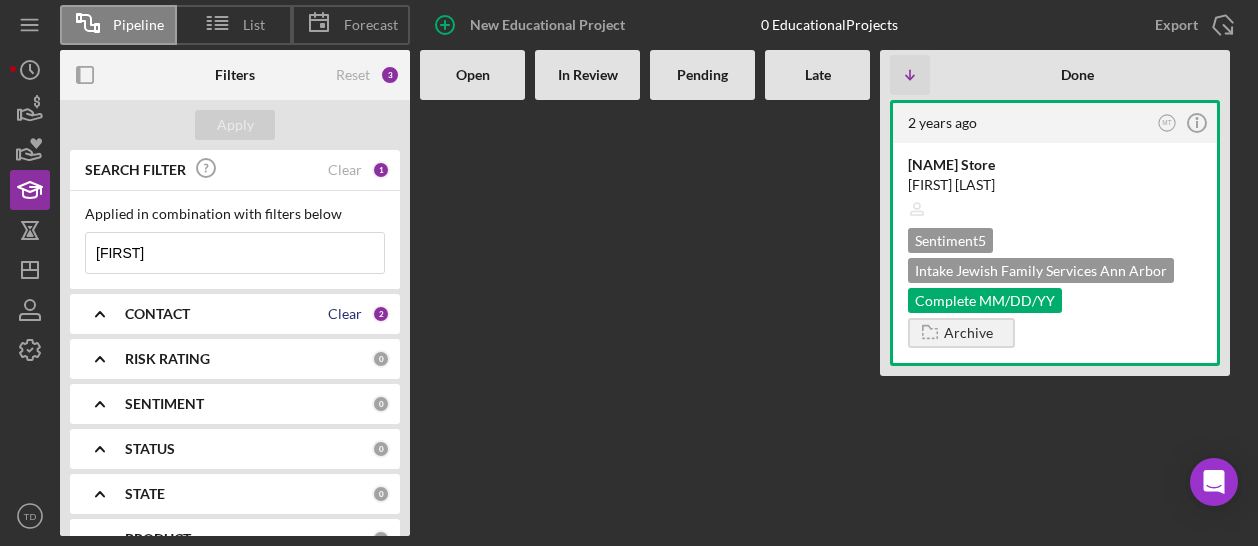 click on "Clear" at bounding box center [345, 314] 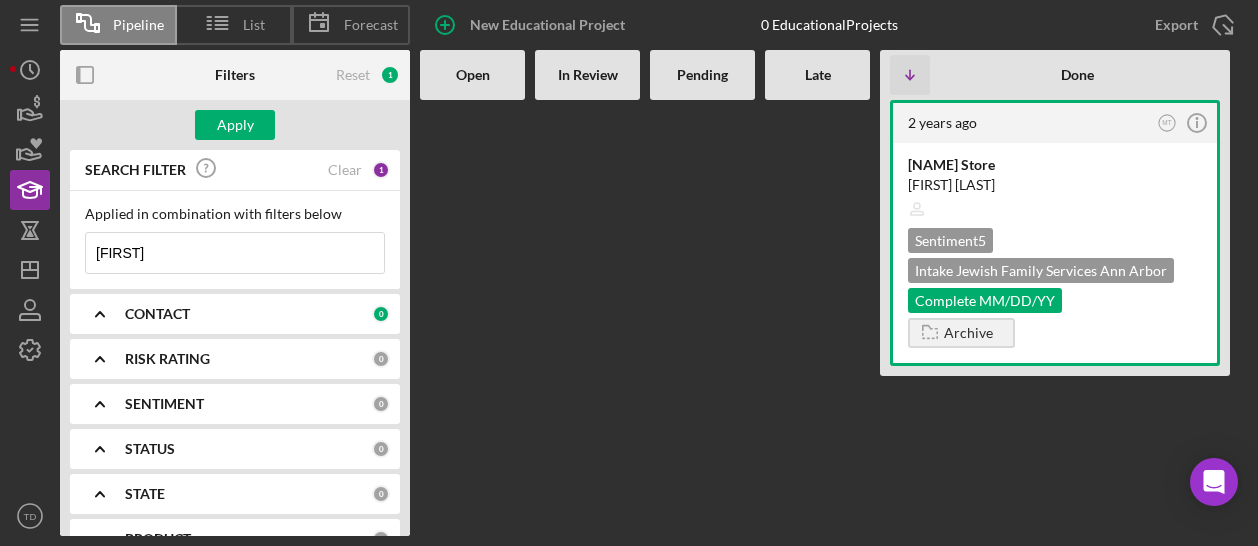 click on "SEARCH FILTER   Clear 1" at bounding box center [235, 170] 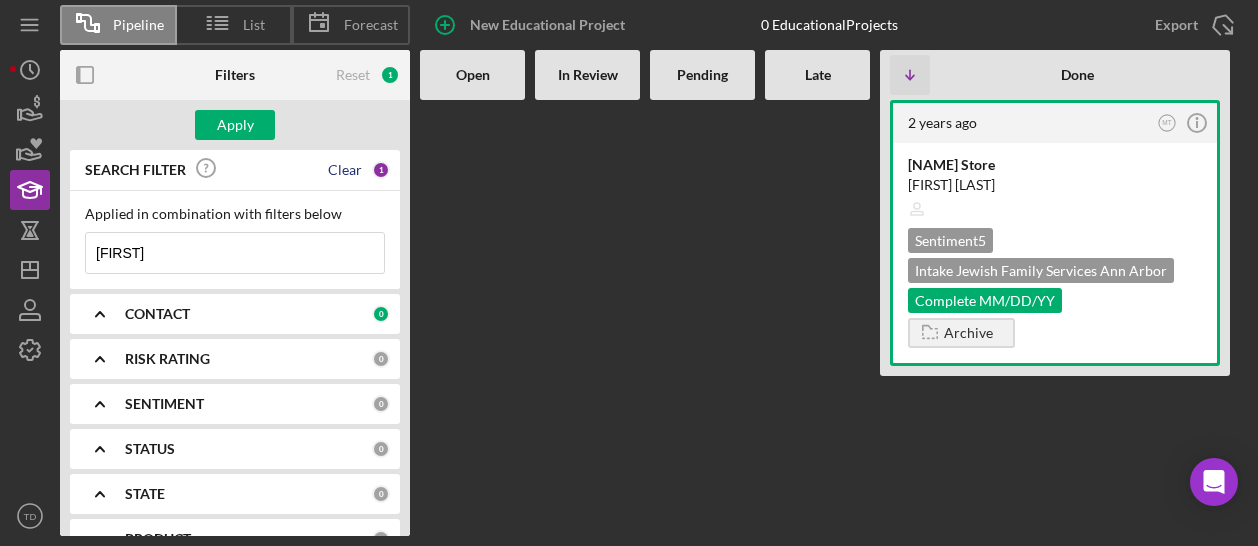 click on "Clear" at bounding box center [345, 170] 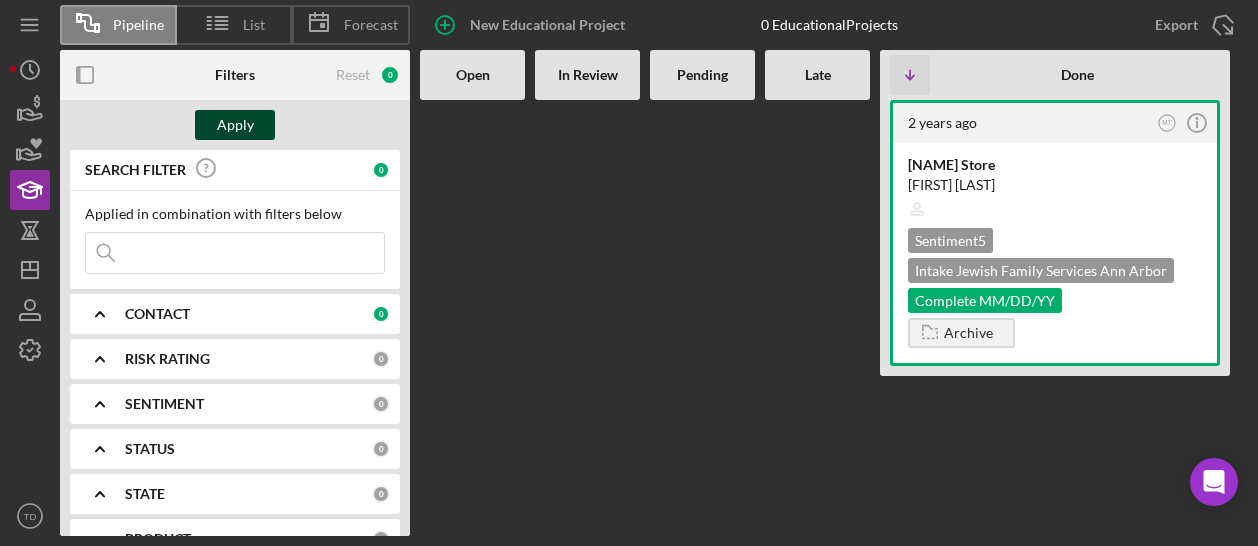 click on "Apply" at bounding box center [235, 125] 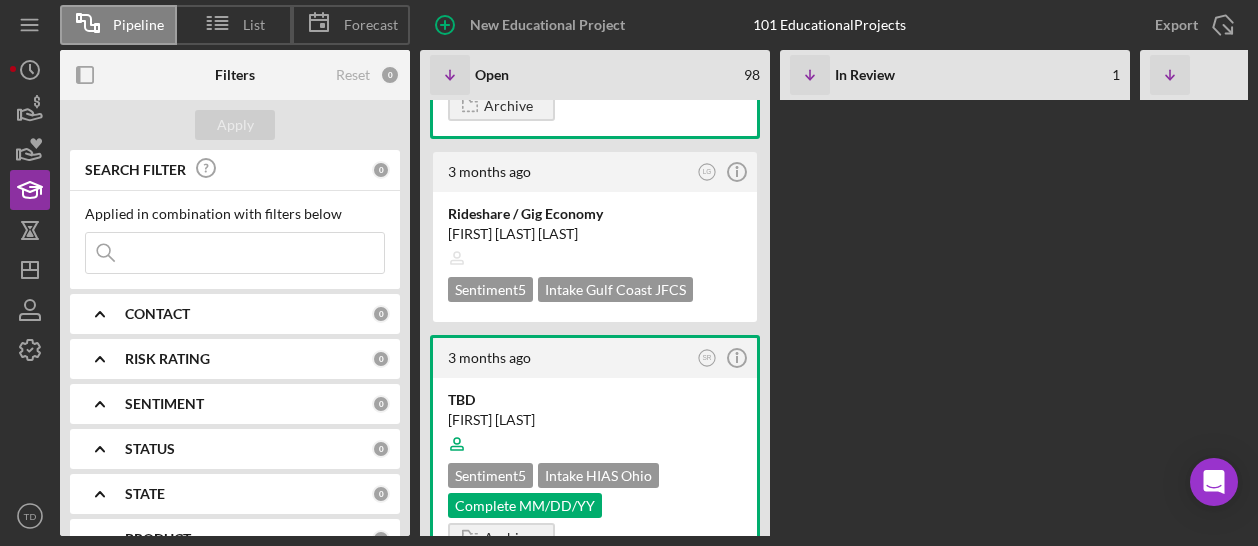 scroll, scrollTop: 7198, scrollLeft: 0, axis: vertical 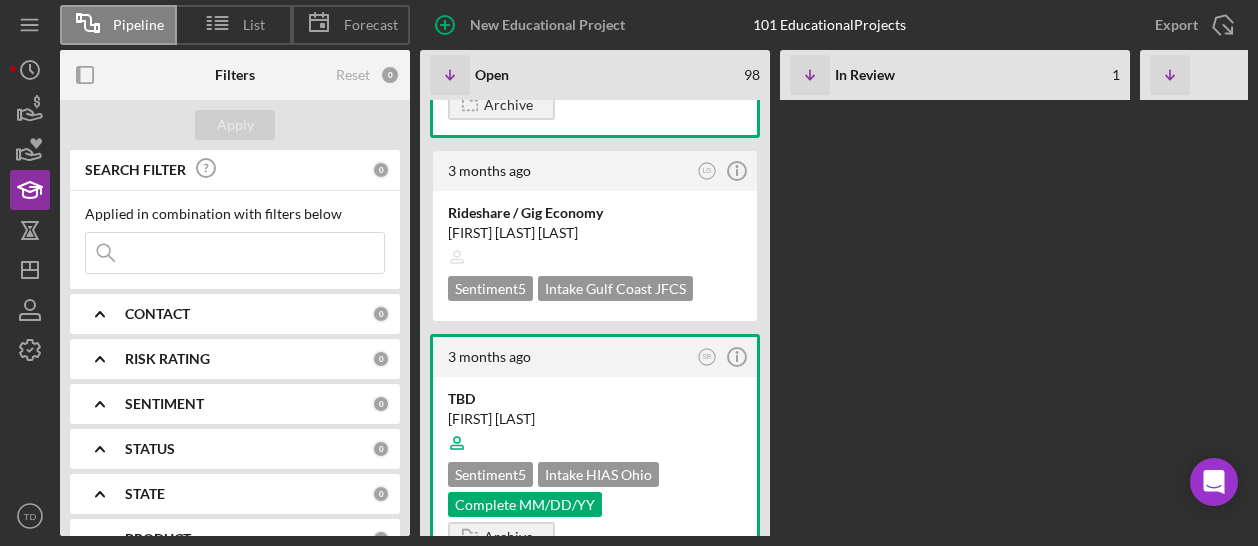 click at bounding box center (235, 253) 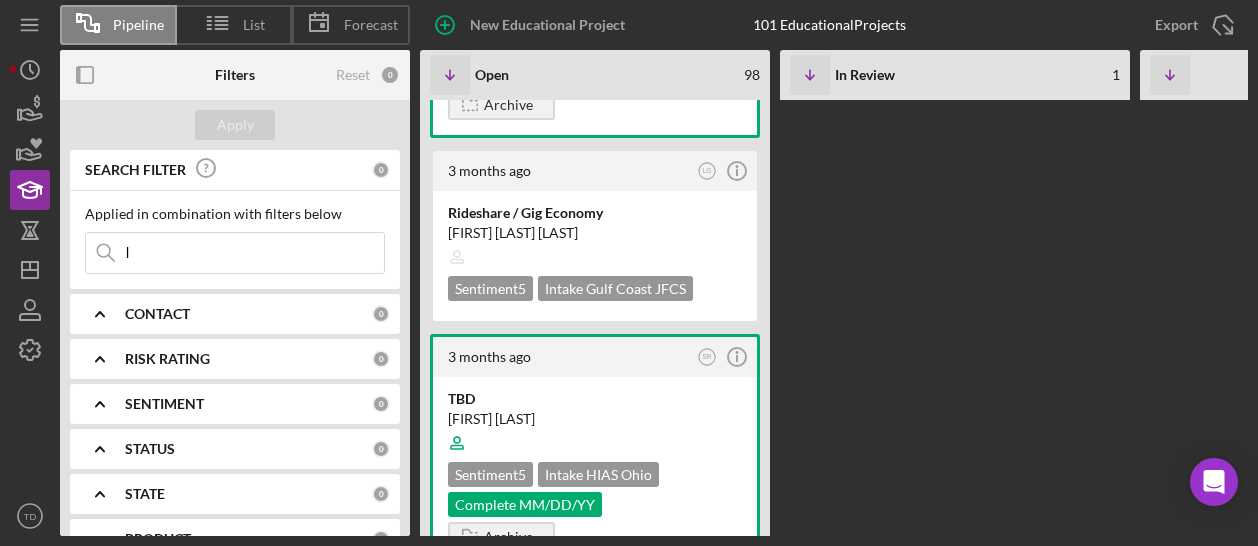 click on "l" at bounding box center (235, 253) 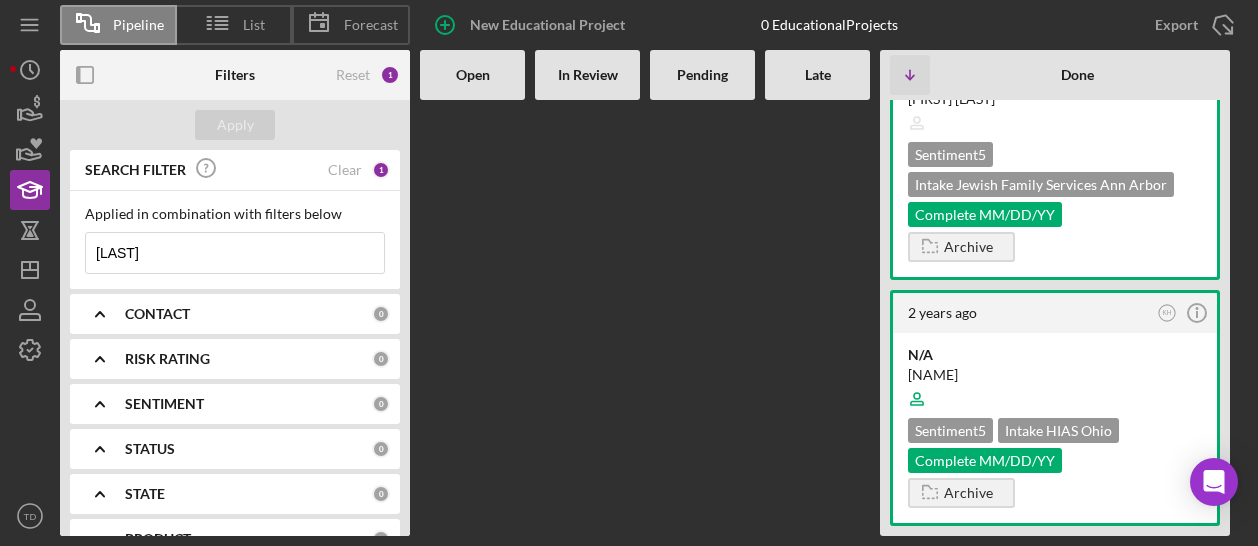 scroll, scrollTop: 84, scrollLeft: 0, axis: vertical 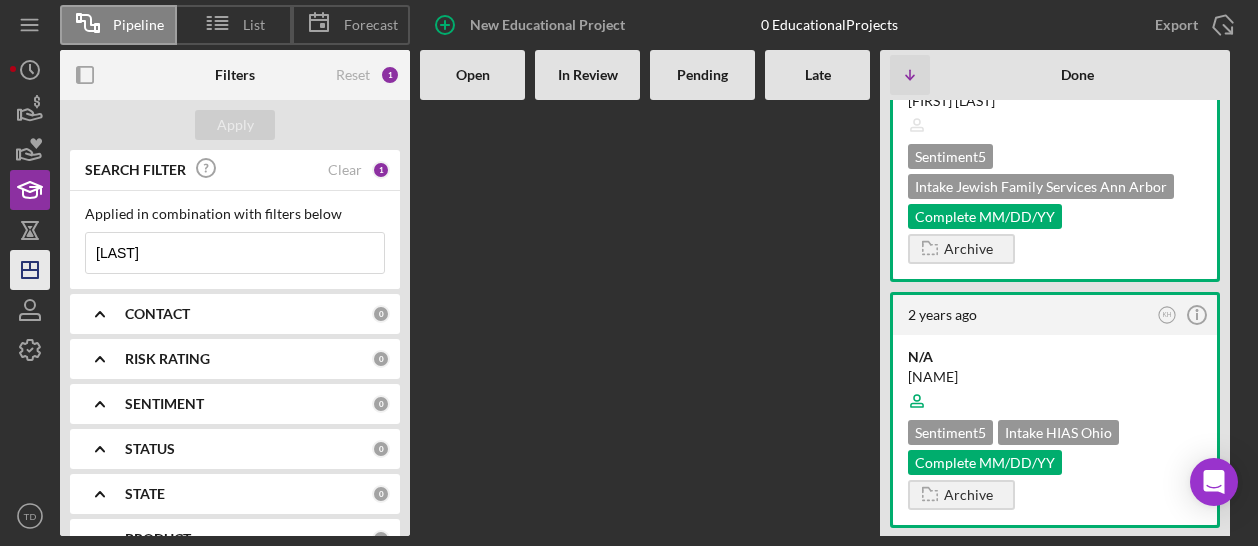 drag, startPoint x: 211, startPoint y: 250, endPoint x: 38, endPoint y: 254, distance: 173.04623 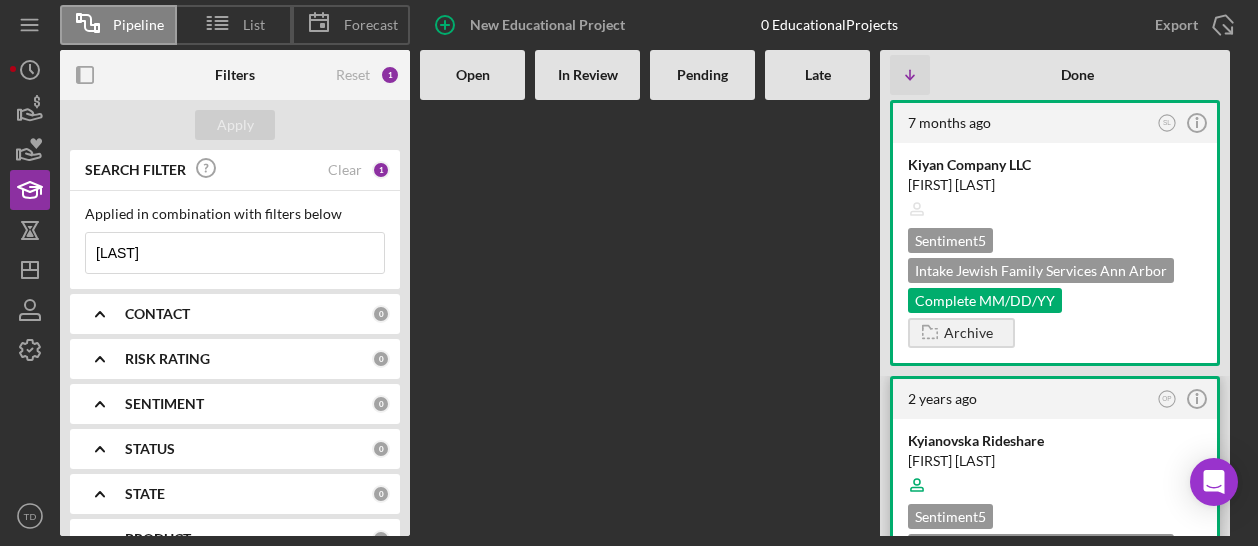 scroll, scrollTop: 0, scrollLeft: 0, axis: both 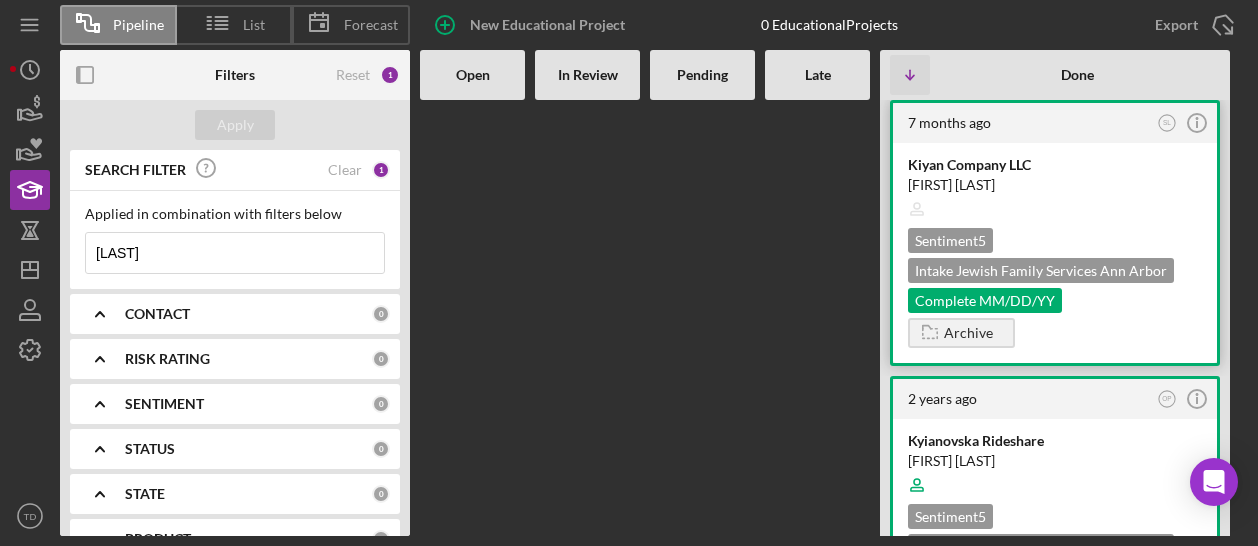 type on "[LAST]" 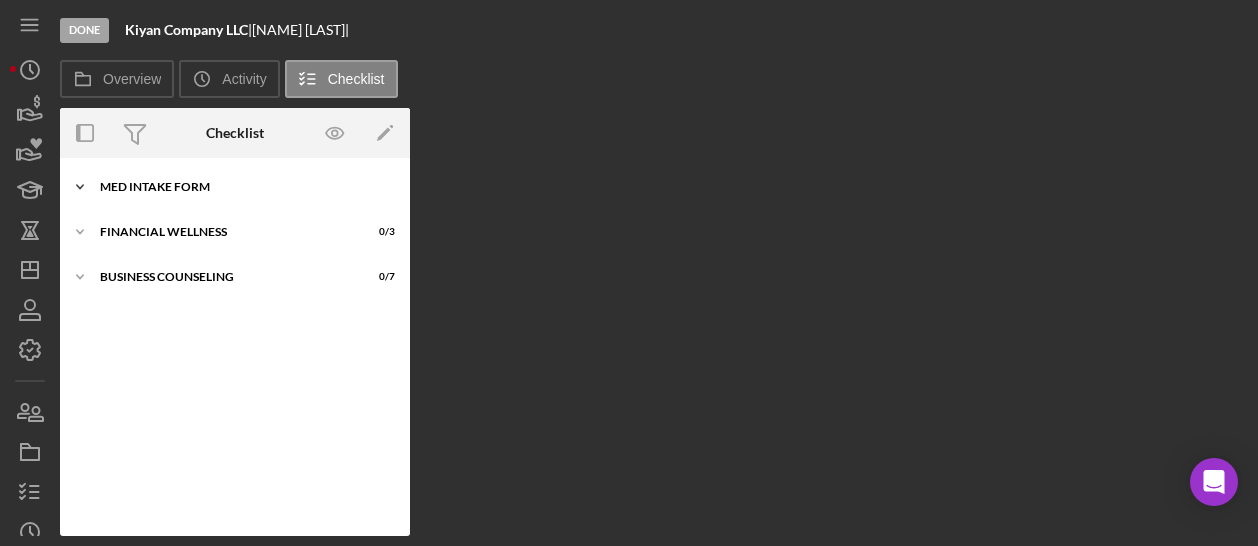 click on "MED Intake Form" at bounding box center [242, 187] 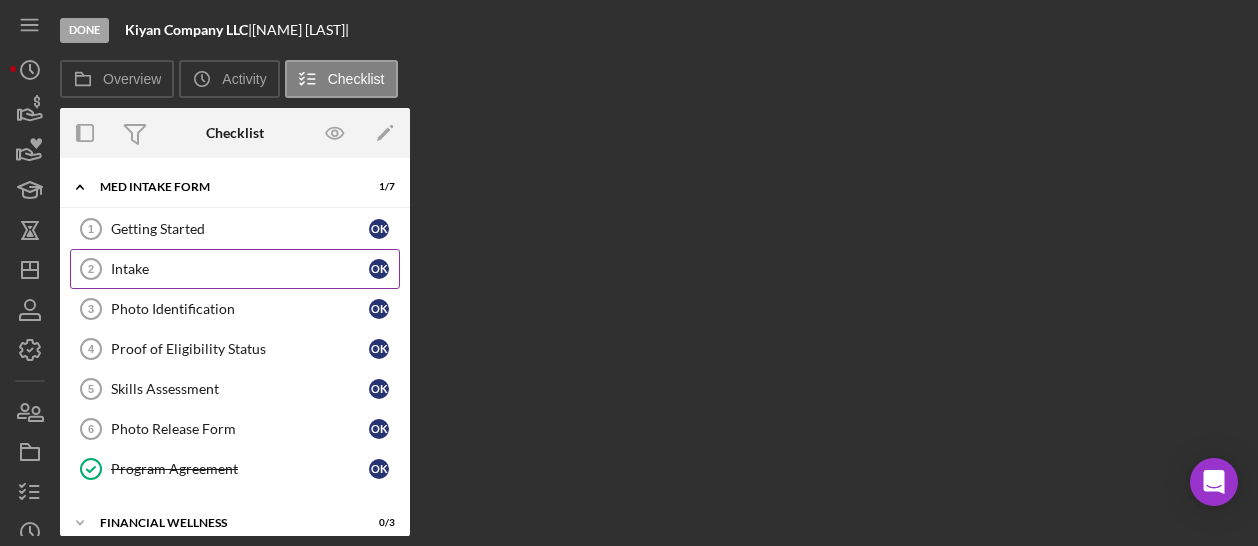 click on "Intake [NUMBER] Intake [FIRST] [LAST]" at bounding box center [235, 269] 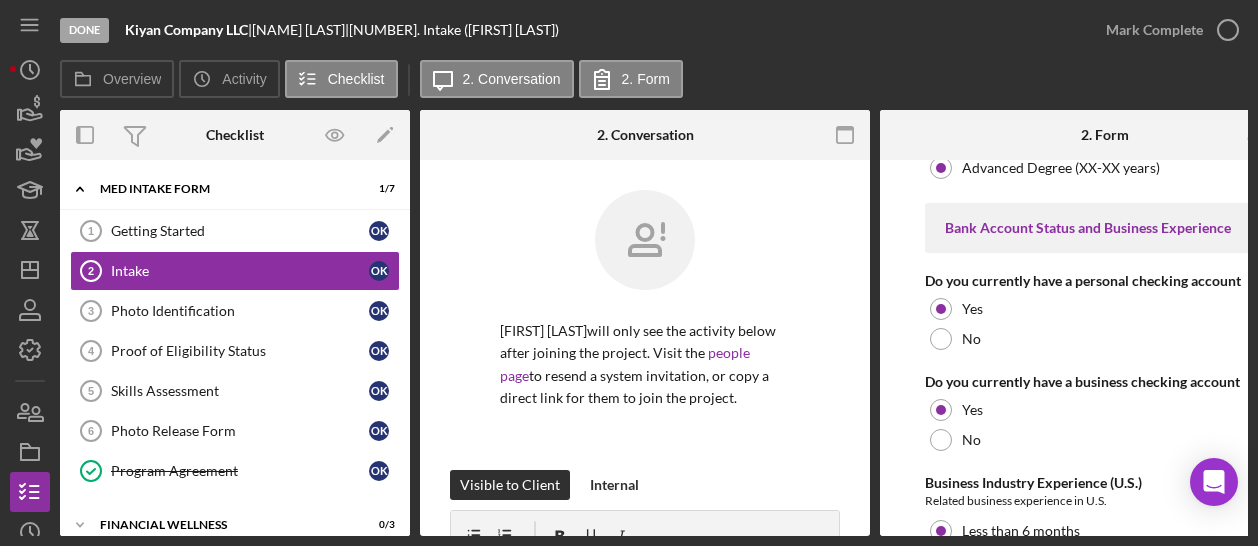 scroll, scrollTop: 4572, scrollLeft: 0, axis: vertical 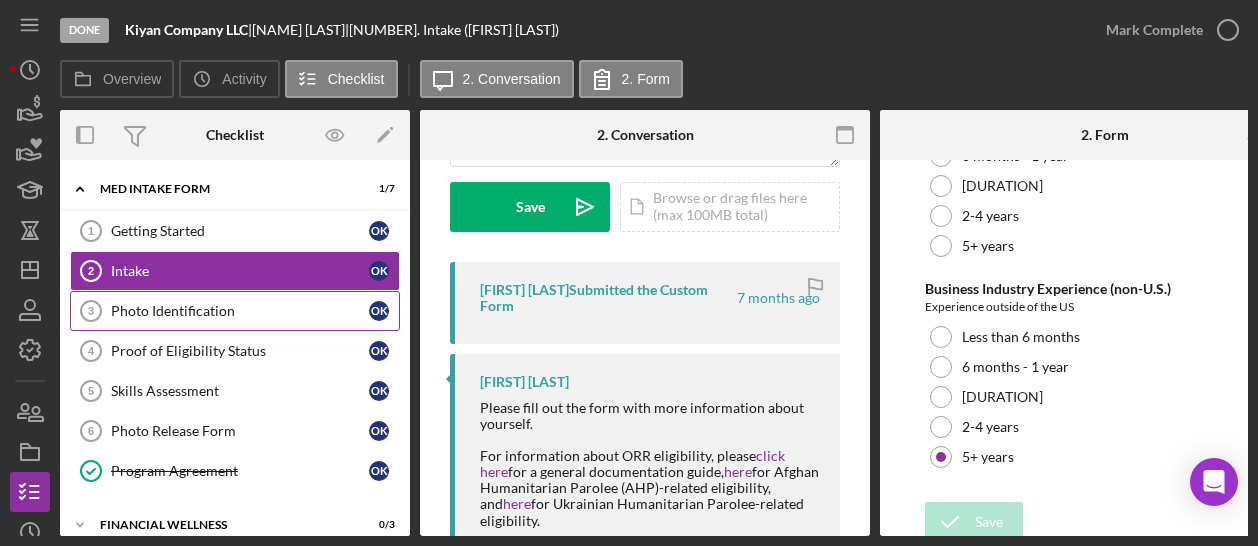 click on "Photo Identification" at bounding box center [240, 311] 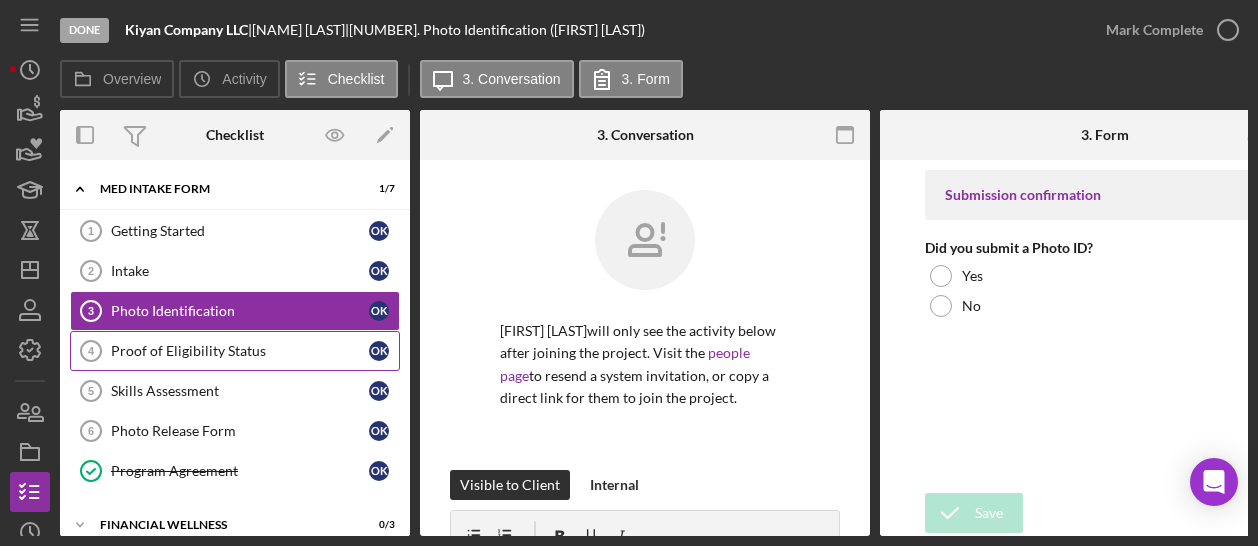 click on "Proof of Eligibility Status 4 Proof of Eligibility Status O K" at bounding box center [235, 351] 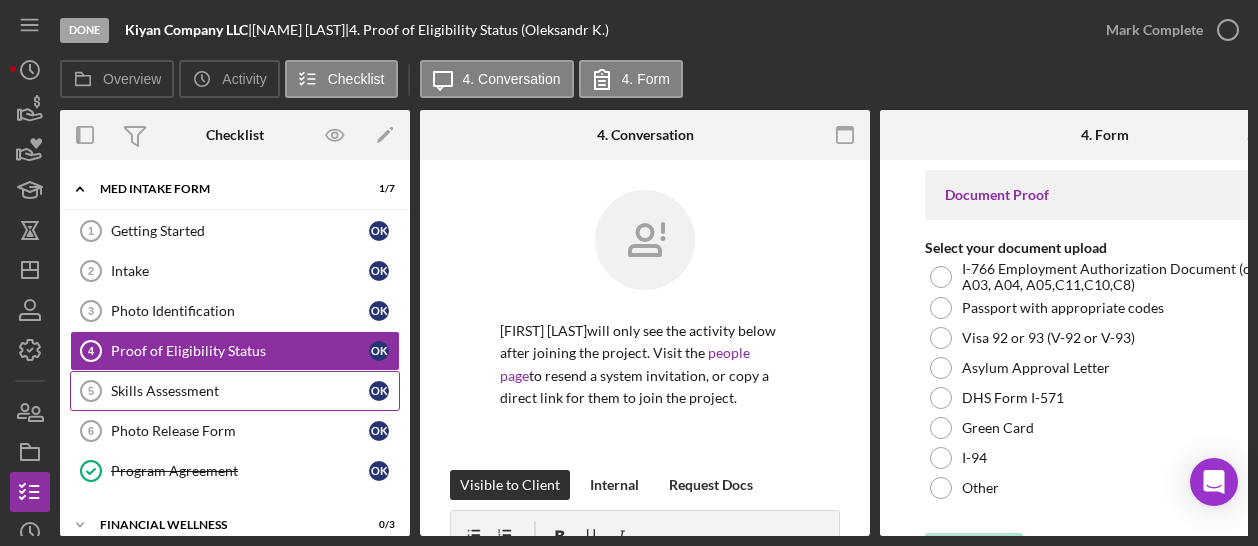 click on "Skills Assessment 5 Skills Assessment O K" at bounding box center [235, 391] 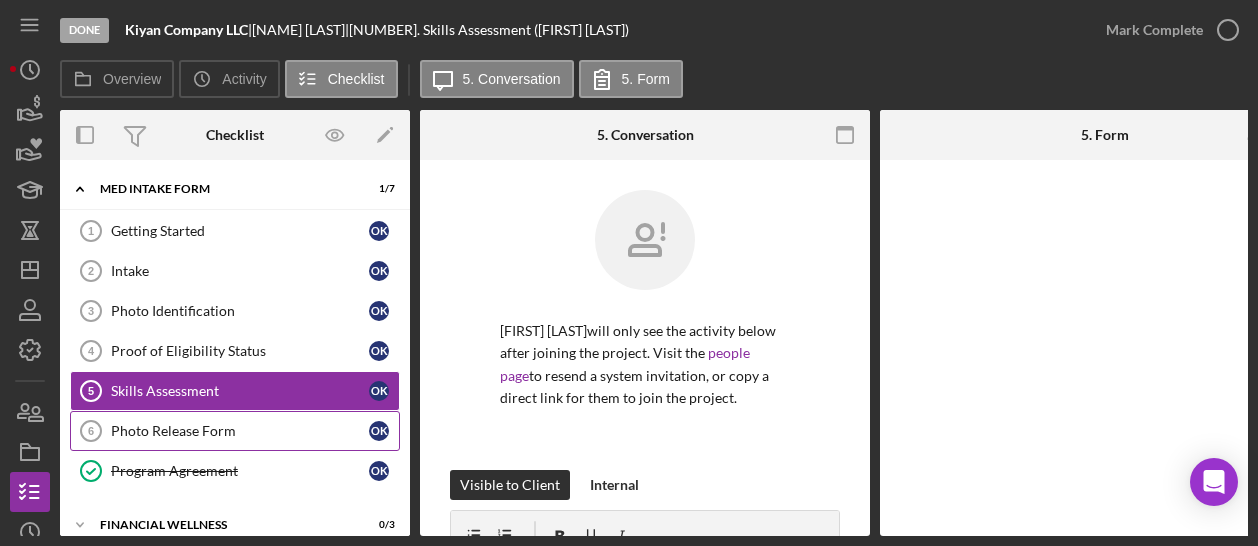 click on "Photo Release Form" at bounding box center (240, 431) 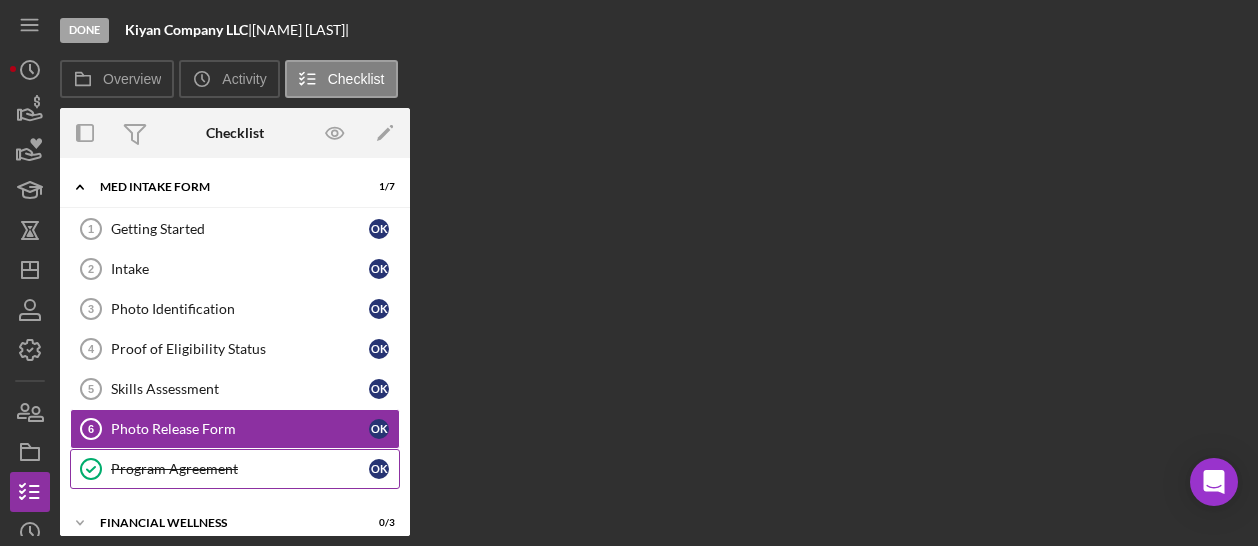 click on "Program Agreement Program Agreement O K" at bounding box center [235, 469] 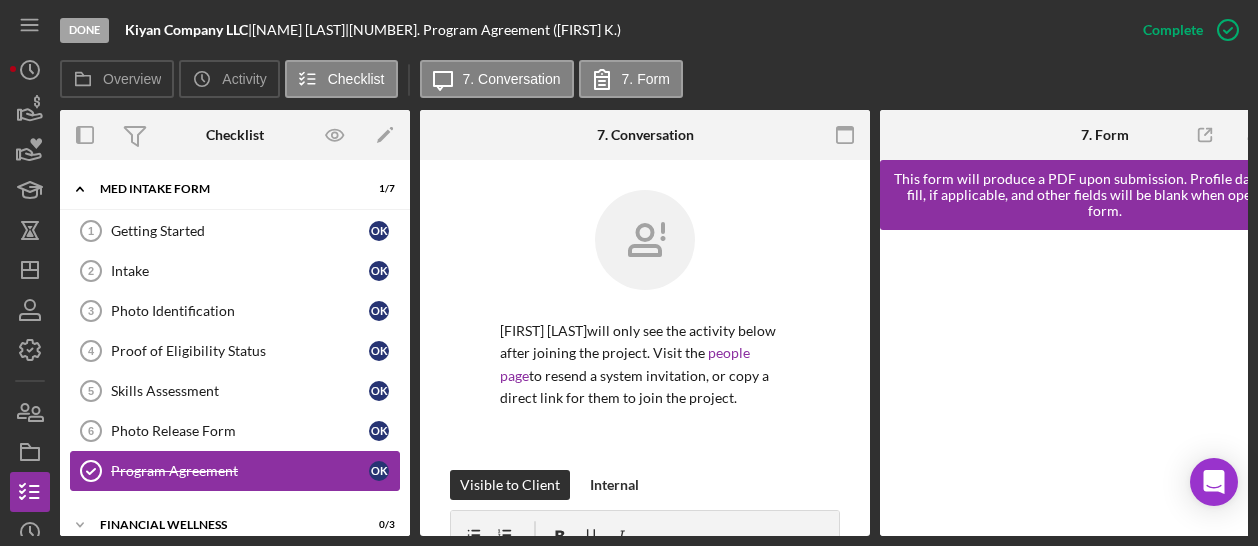 scroll, scrollTop: 66, scrollLeft: 0, axis: vertical 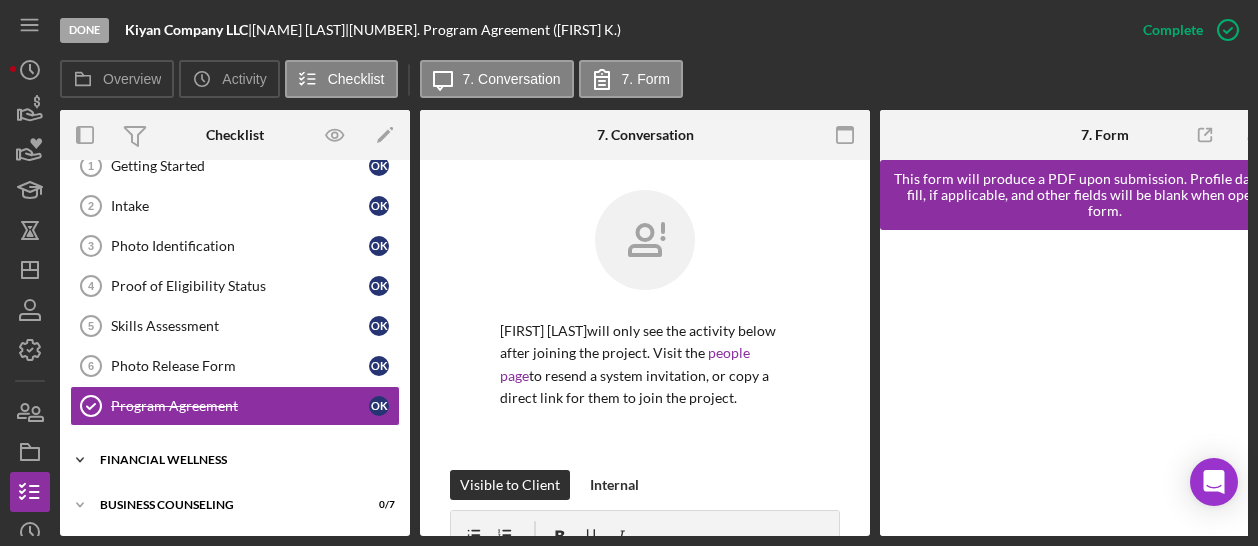 click on "Financial Wellness" at bounding box center [242, 460] 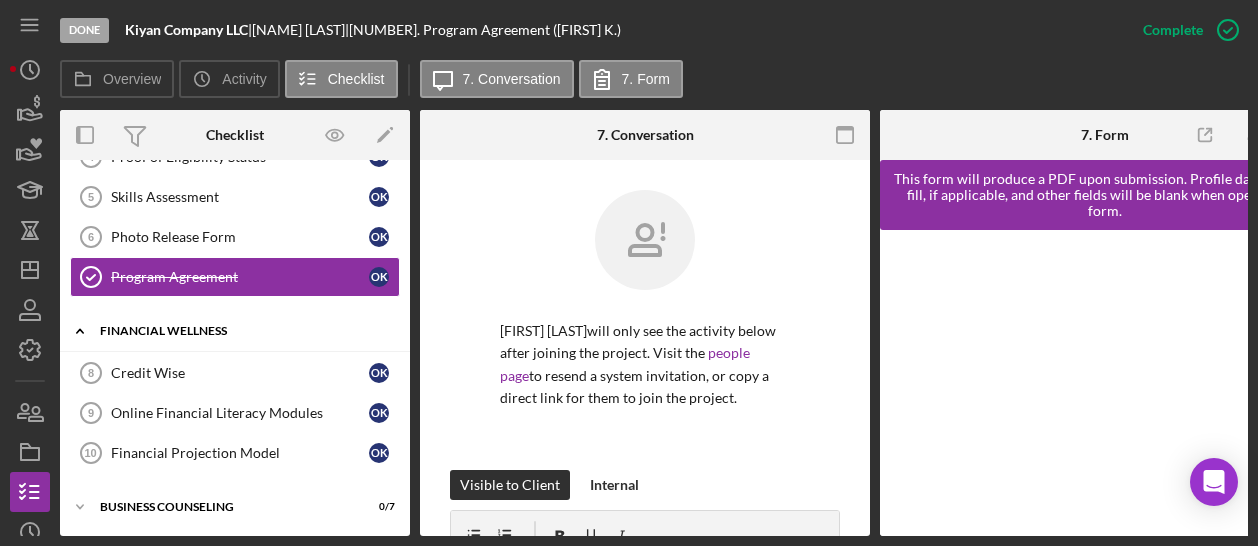 scroll, scrollTop: 0, scrollLeft: 0, axis: both 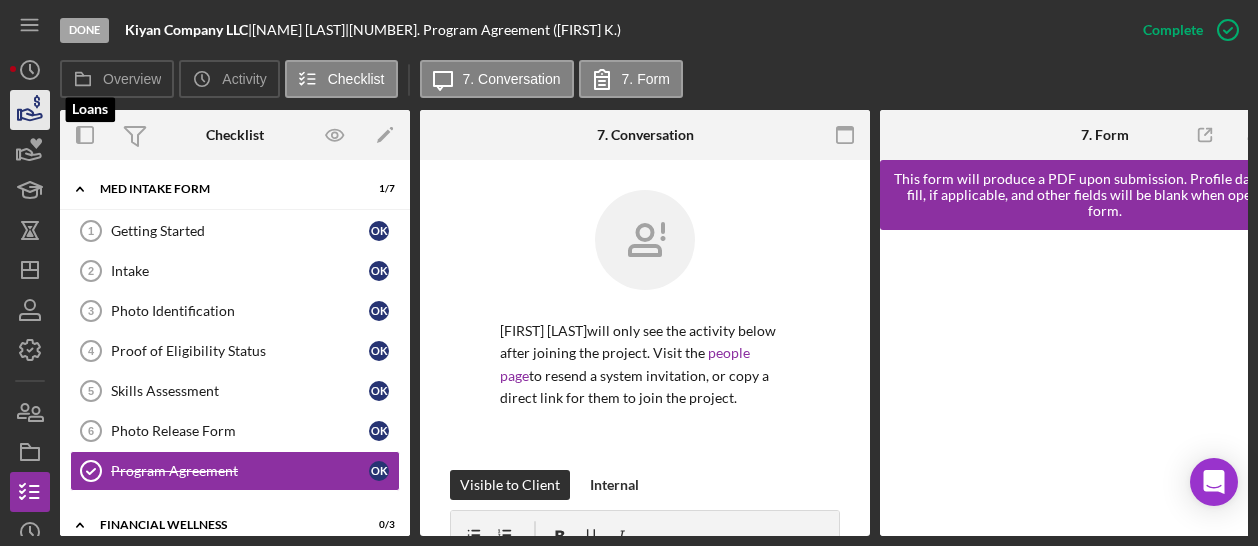 click 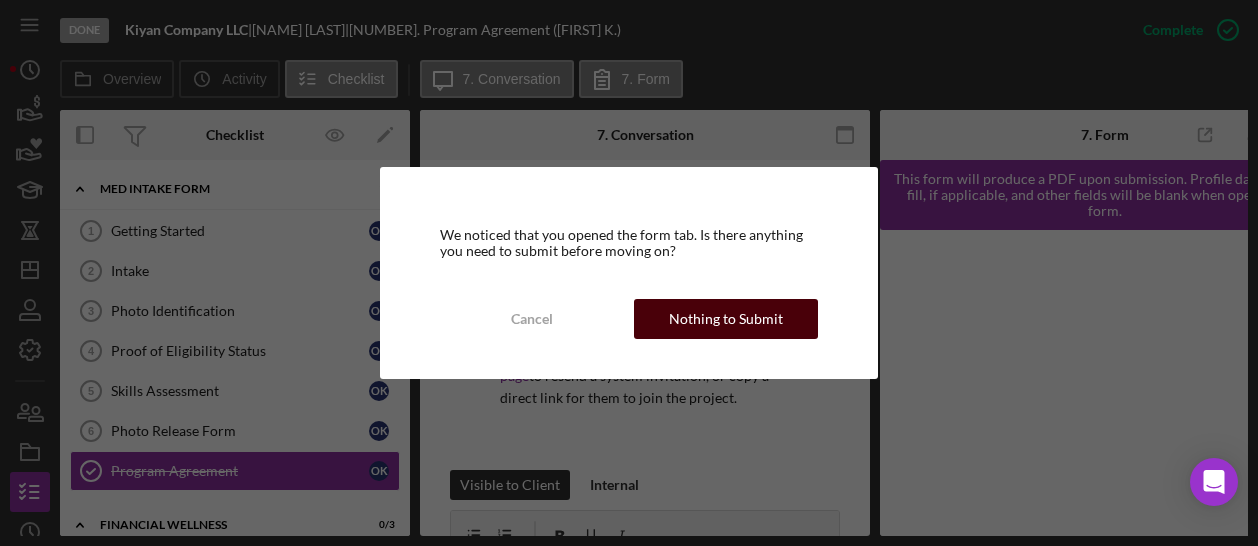 click on "Nothing to Submit" at bounding box center [726, 319] 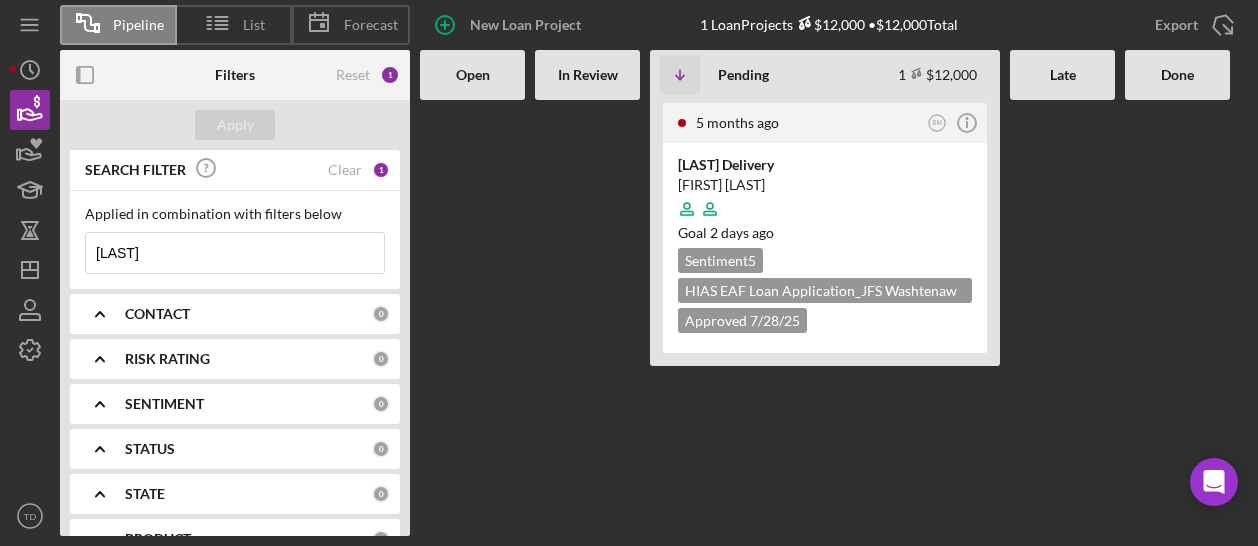 click on "[LAST]" at bounding box center [235, 253] 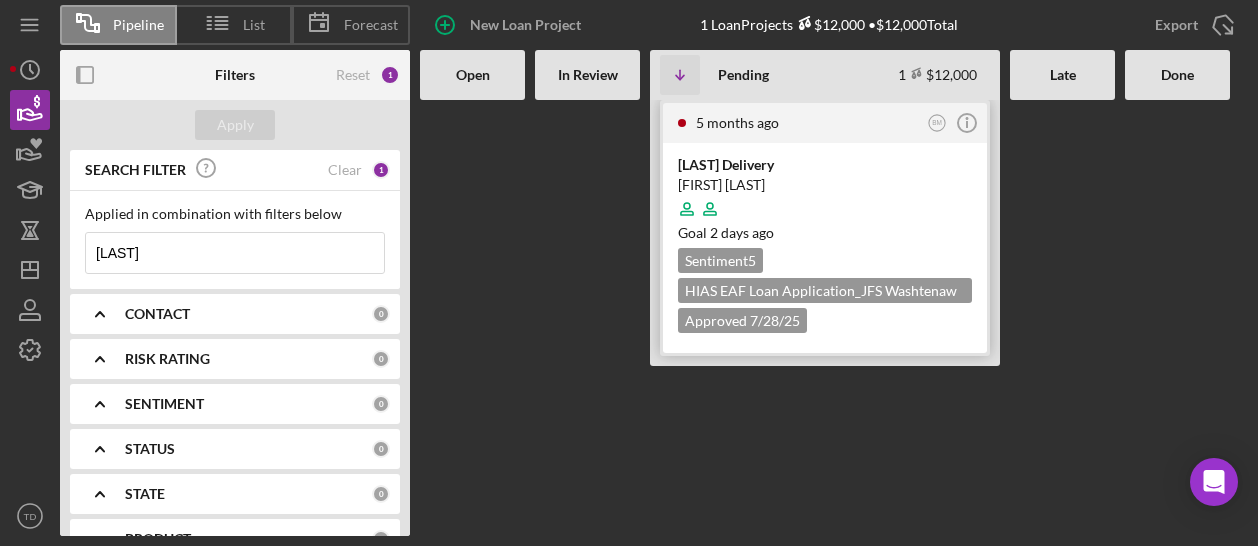 click on "[FIRST] [LAST]" at bounding box center (825, 185) 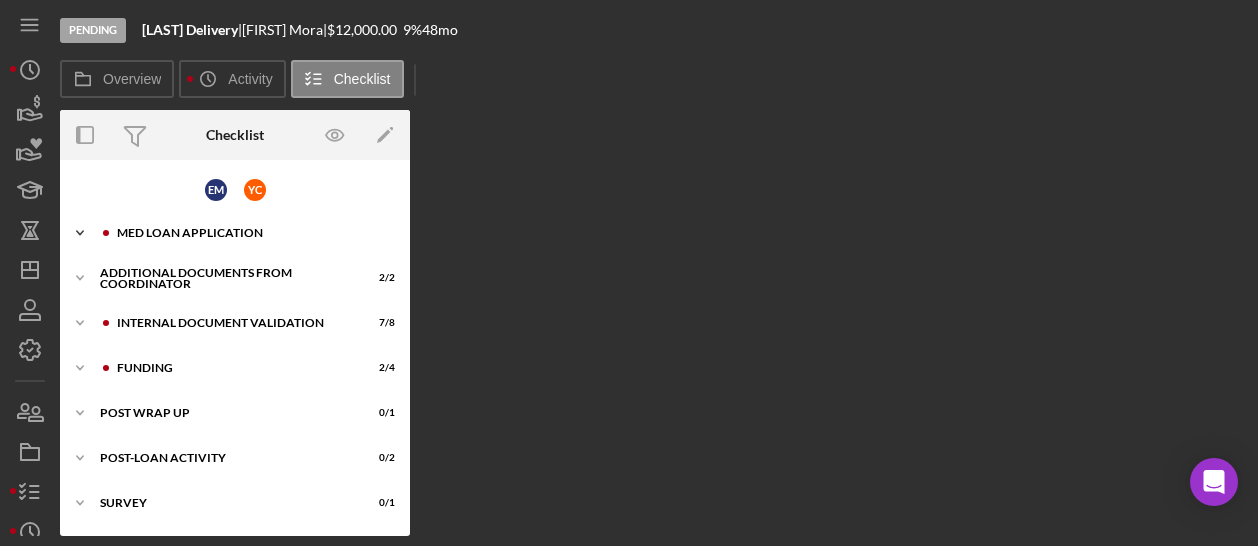 click on "MED Loan Application" at bounding box center [251, 233] 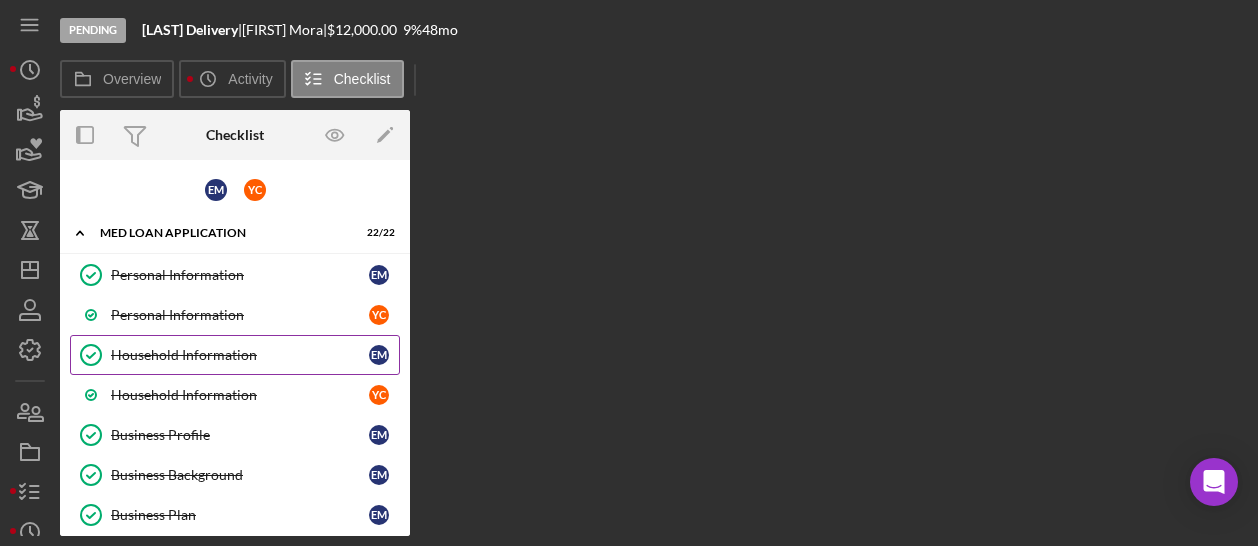 click on "Household Information Household Information [LAST] [LAST]" at bounding box center [235, 355] 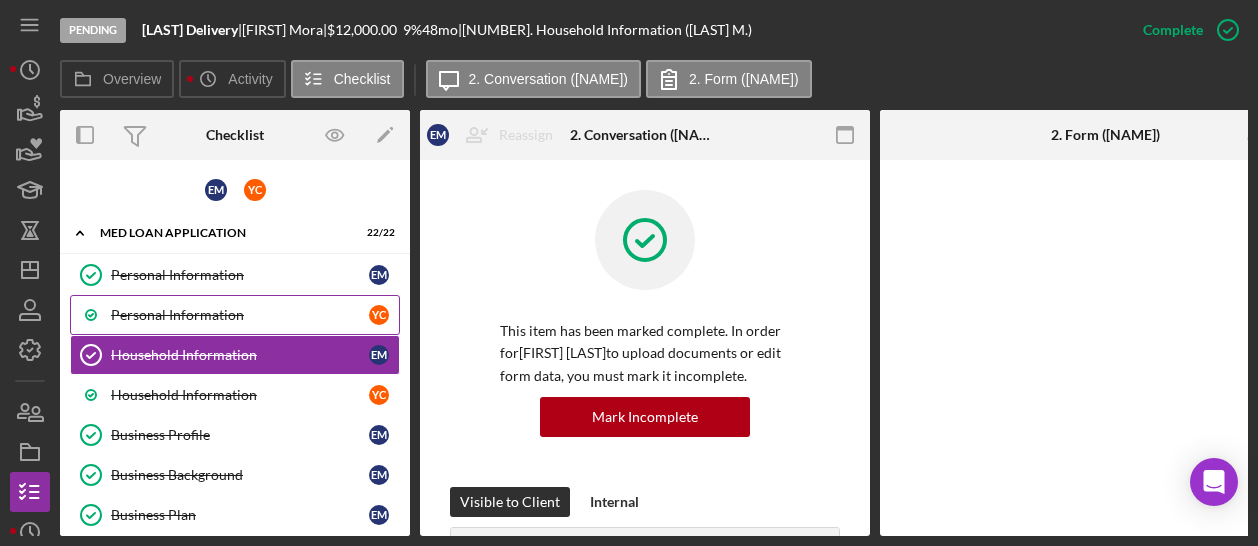 click on "Personal Information" at bounding box center (240, 315) 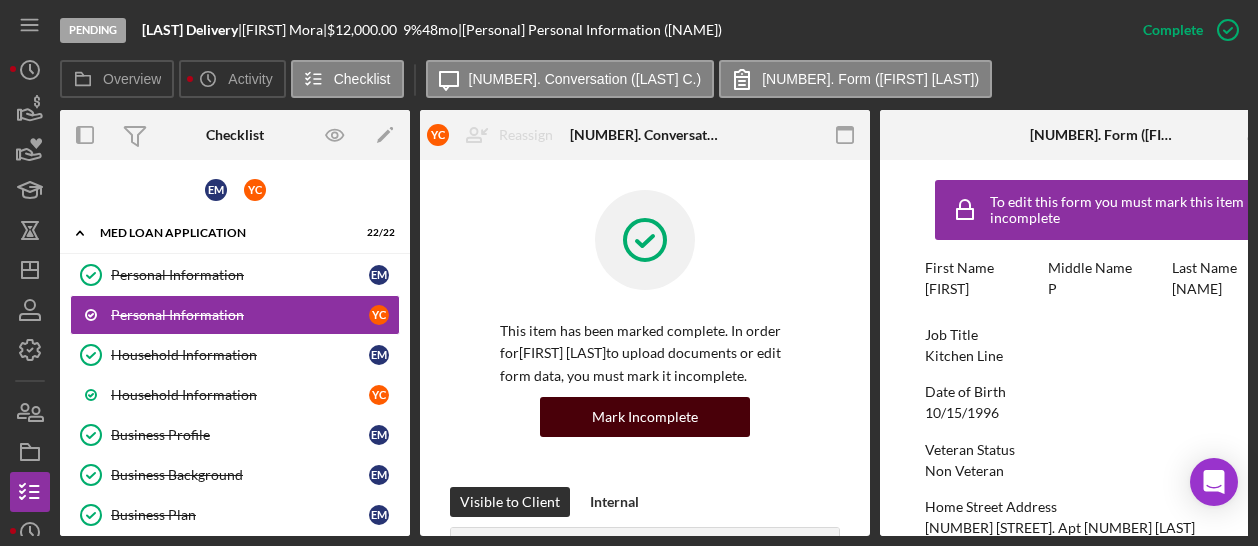 scroll, scrollTop: 0, scrollLeft: 82, axis: horizontal 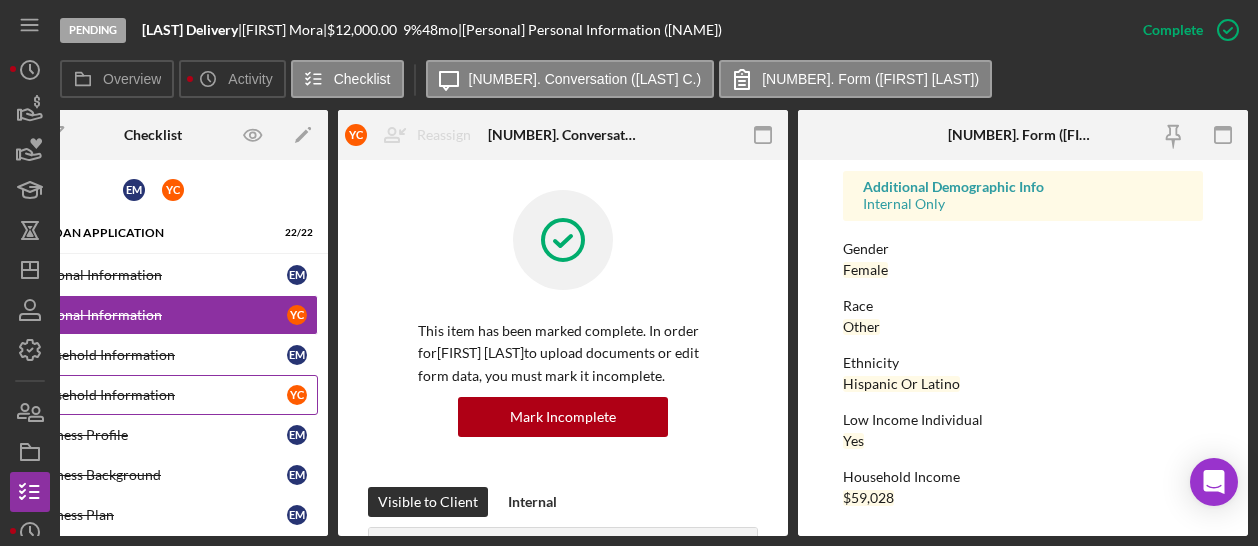 click on "Household Information" at bounding box center (158, 395) 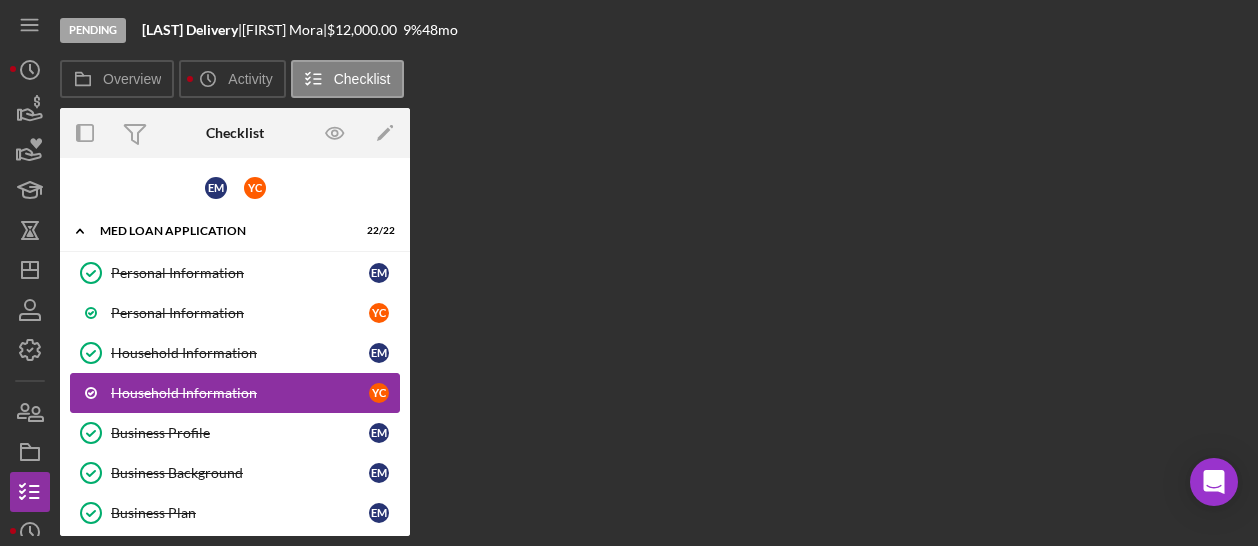 scroll, scrollTop: 0, scrollLeft: 0, axis: both 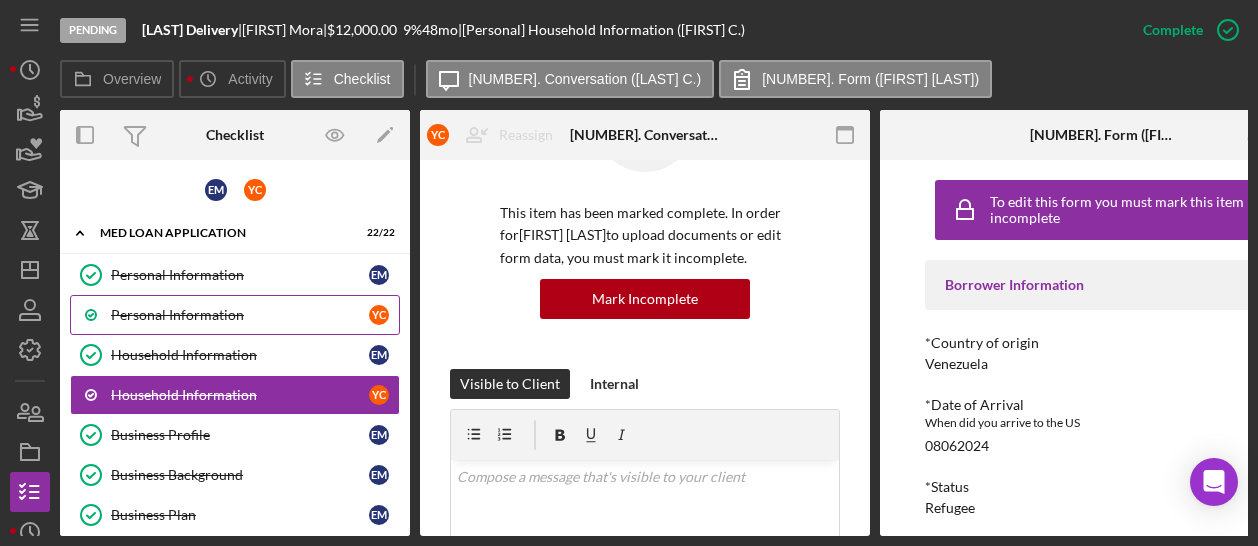 click on "Personal Information" at bounding box center (240, 315) 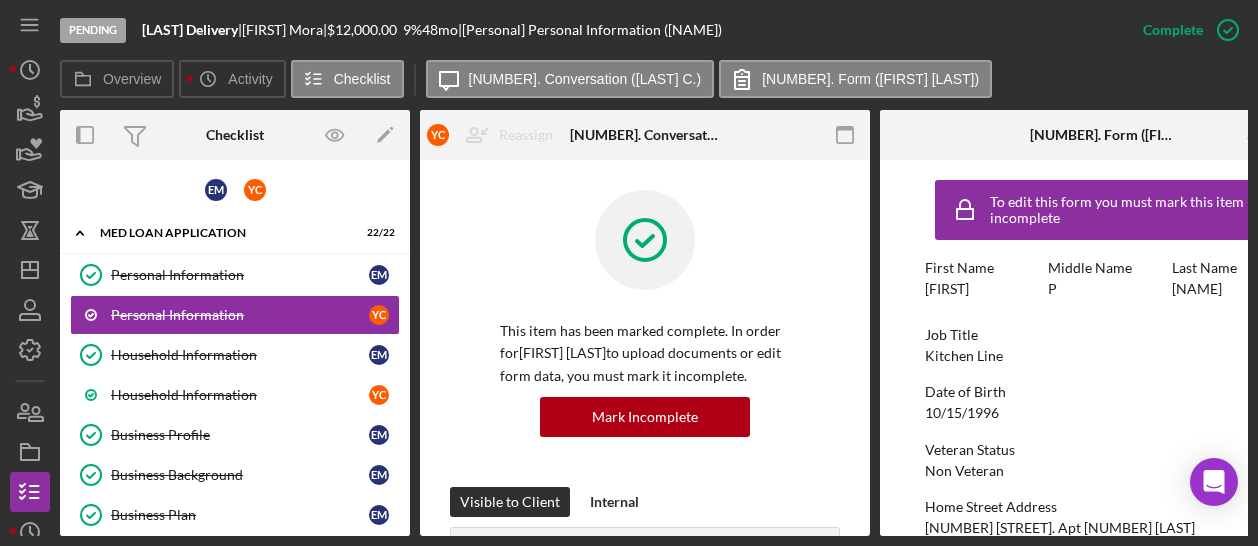 scroll, scrollTop: 0, scrollLeft: 0, axis: both 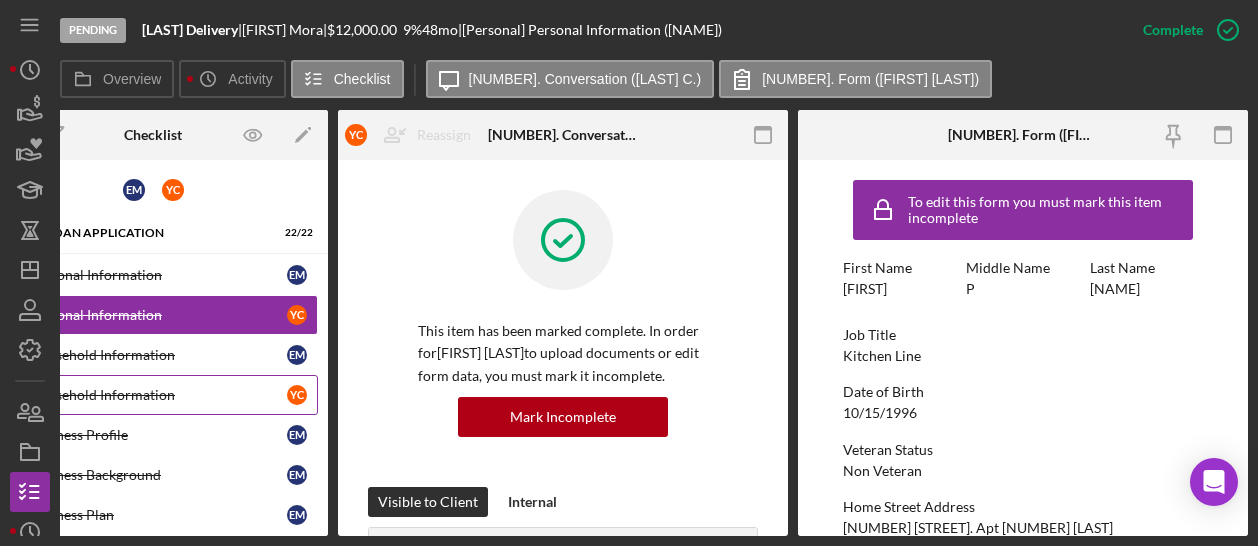 click on "Household Information Y [NAME]" at bounding box center (153, 395) 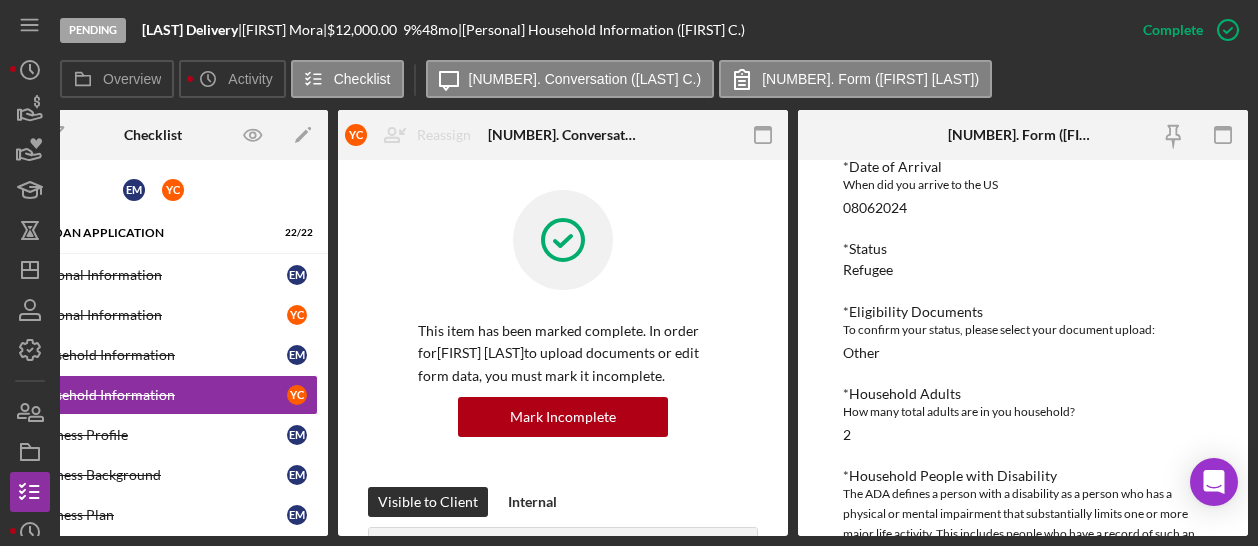 scroll, scrollTop: 0, scrollLeft: 0, axis: both 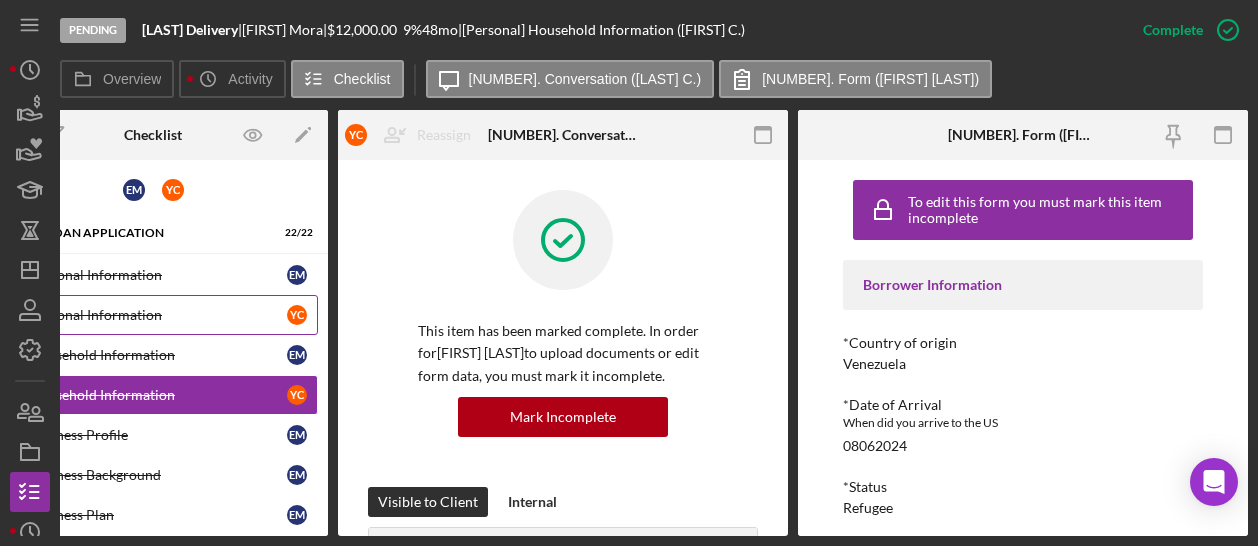click on "Personal Information  [LAST] [LAST]" at bounding box center [153, 315] 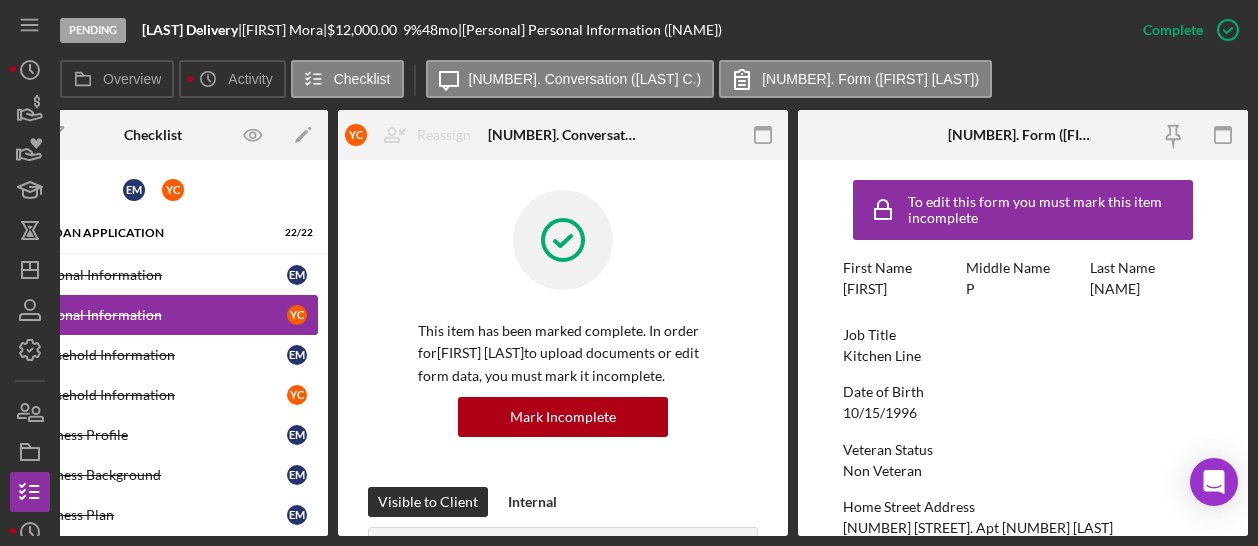 scroll, scrollTop: 0, scrollLeft: 0, axis: both 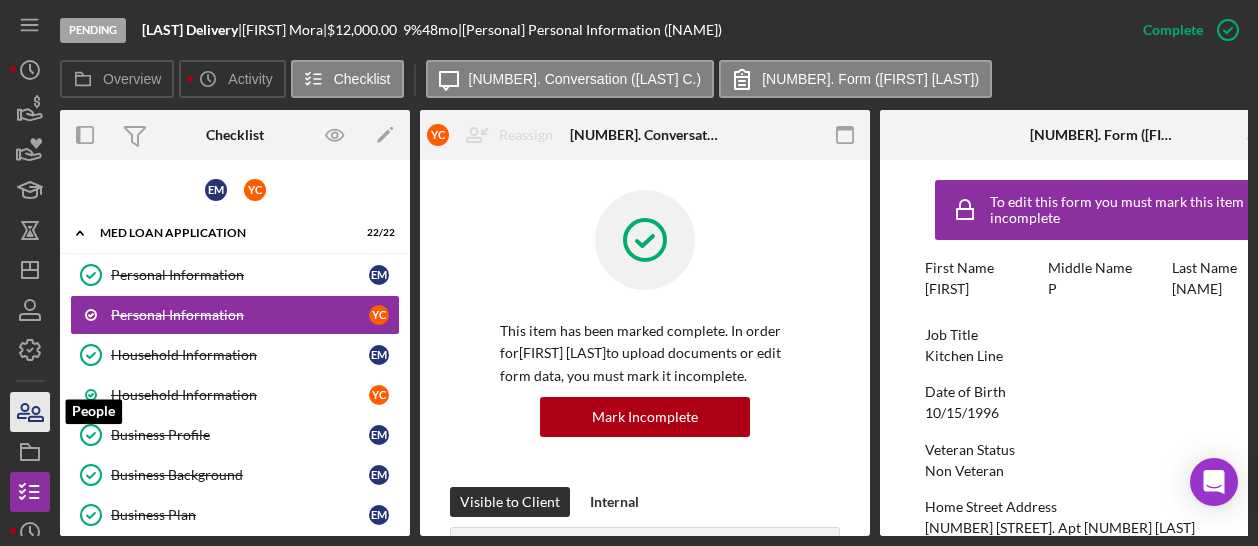 click 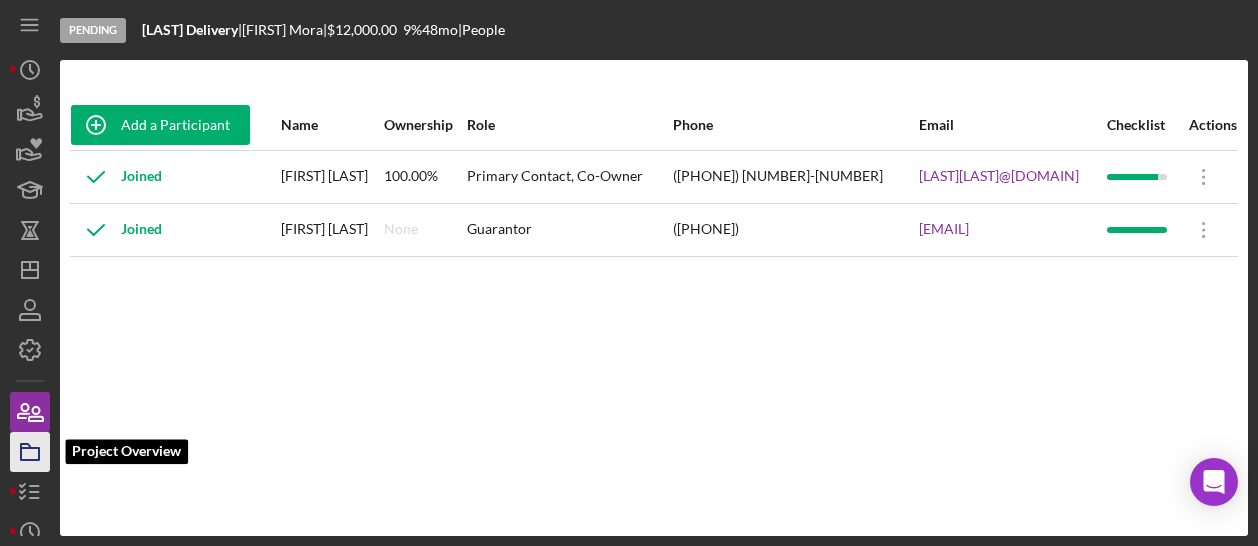 click 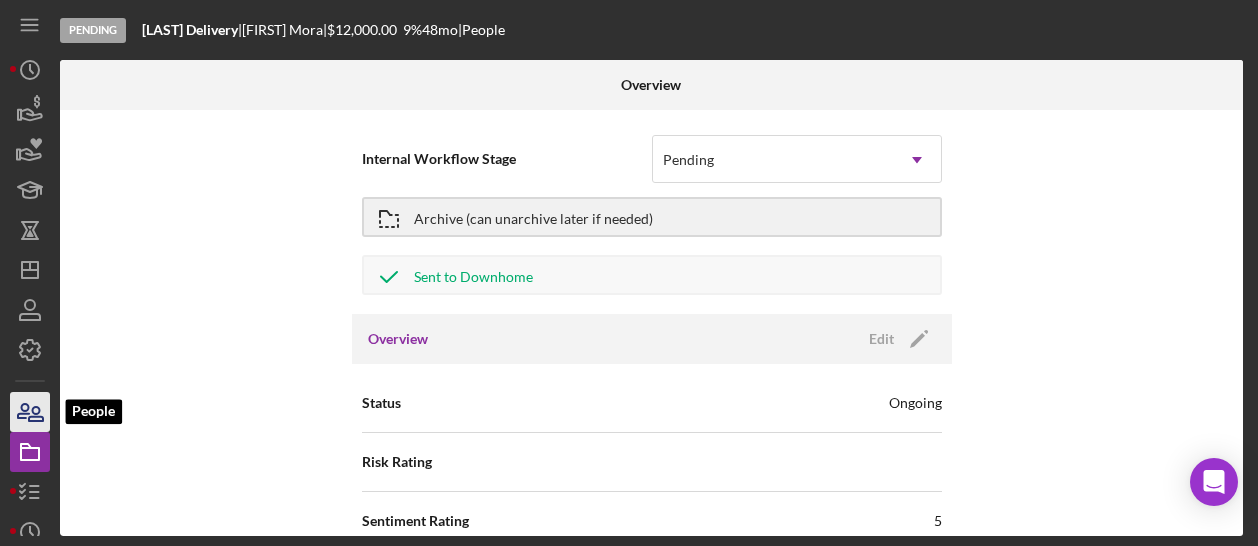click 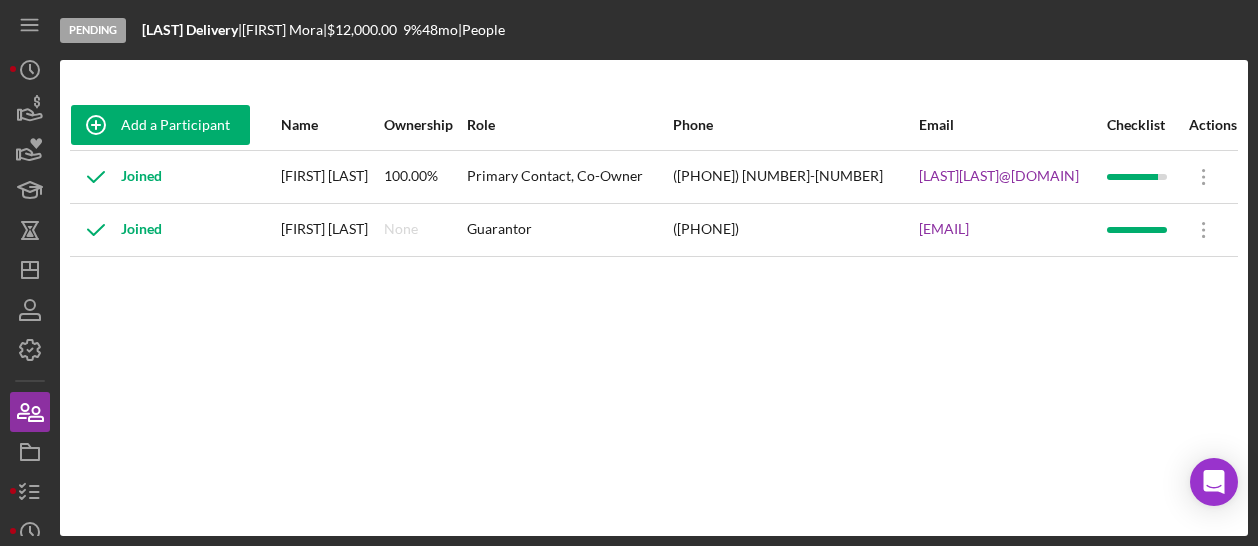 click on "[FIRST] [LAST]" at bounding box center (331, 230) 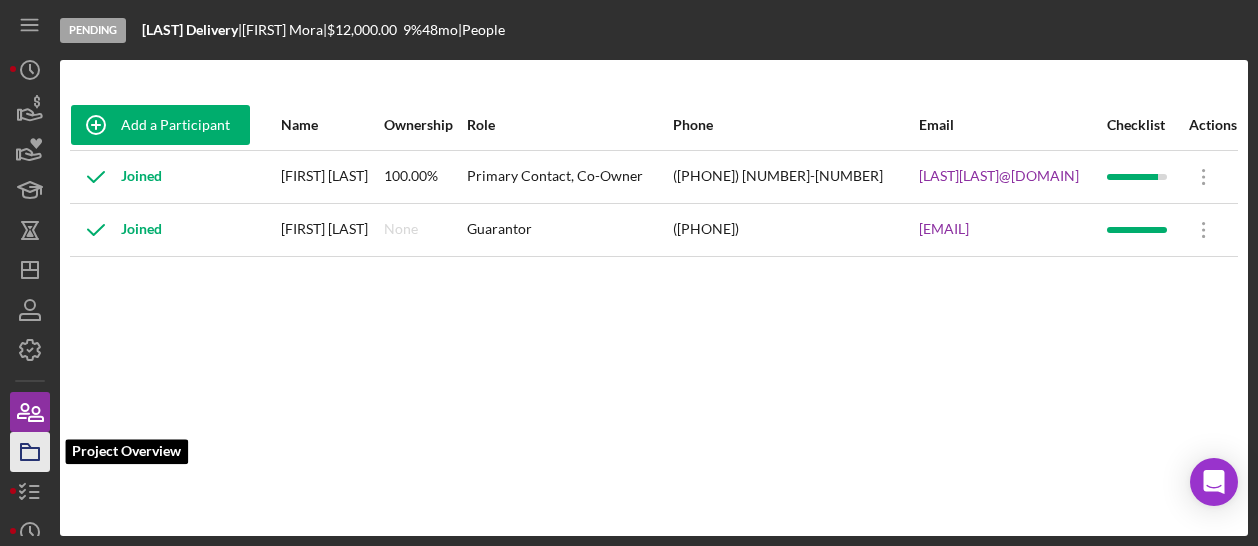 click 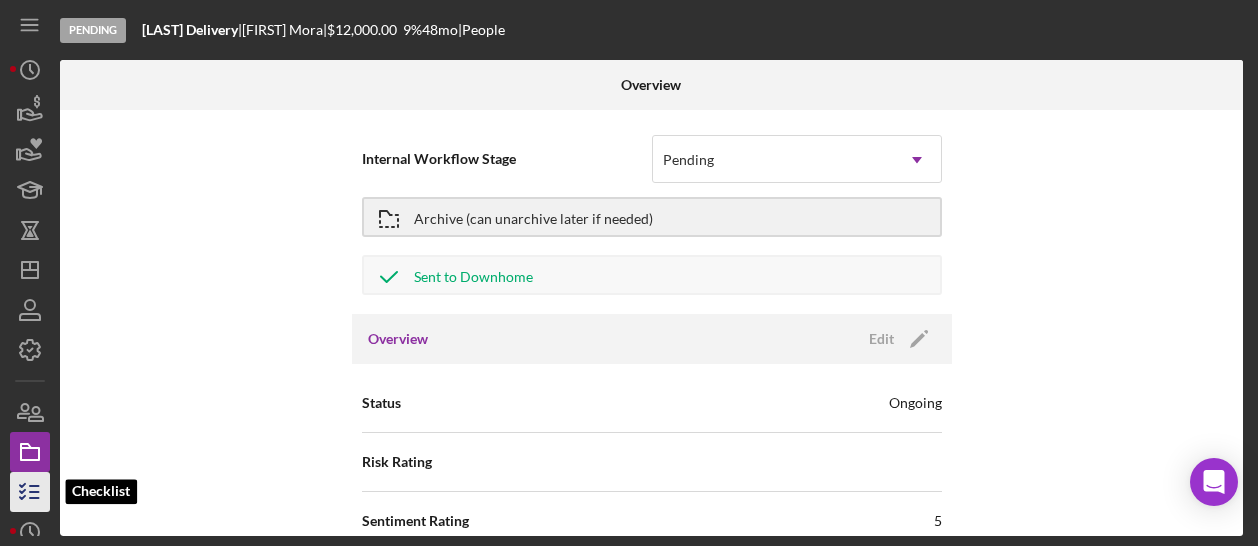 click 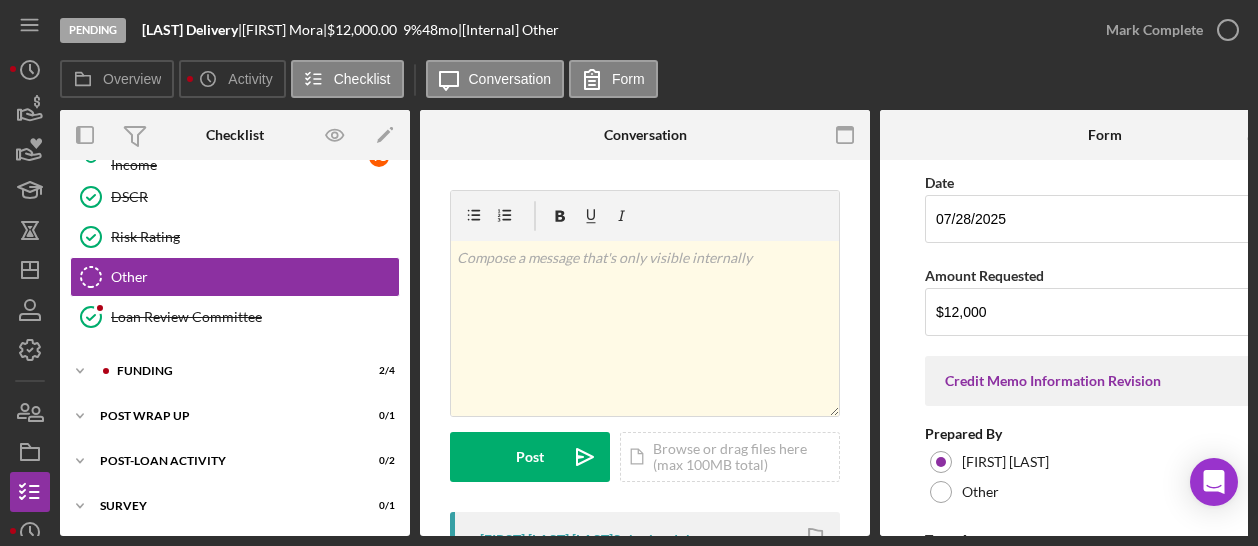 scroll, scrollTop: 0, scrollLeft: 0, axis: both 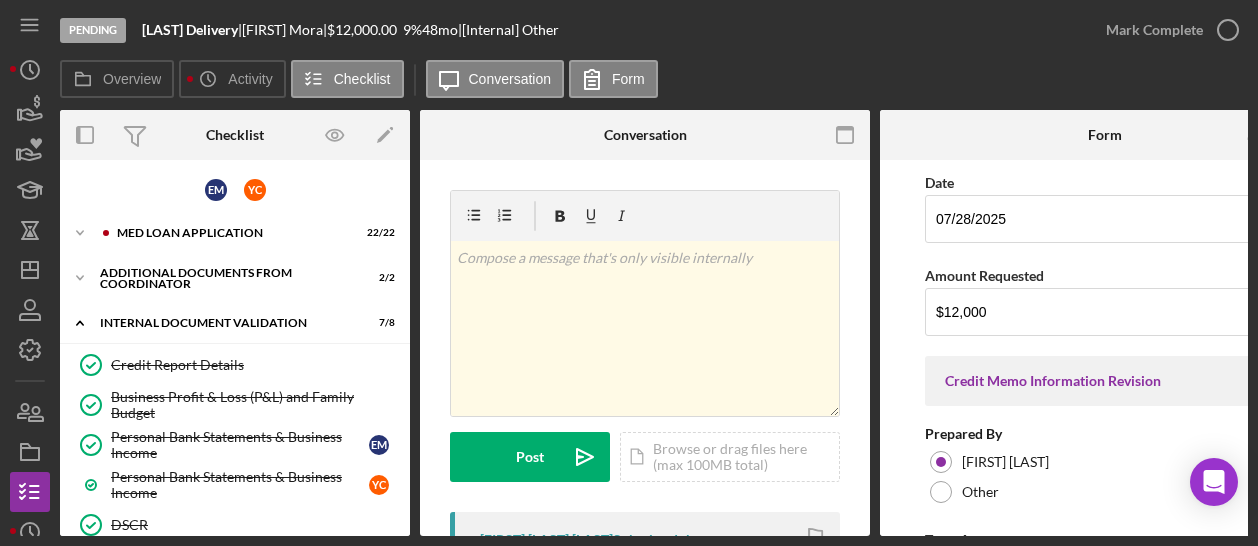 click on "Icon/Expander MED Loan Application 22 / 22" at bounding box center [235, 234] 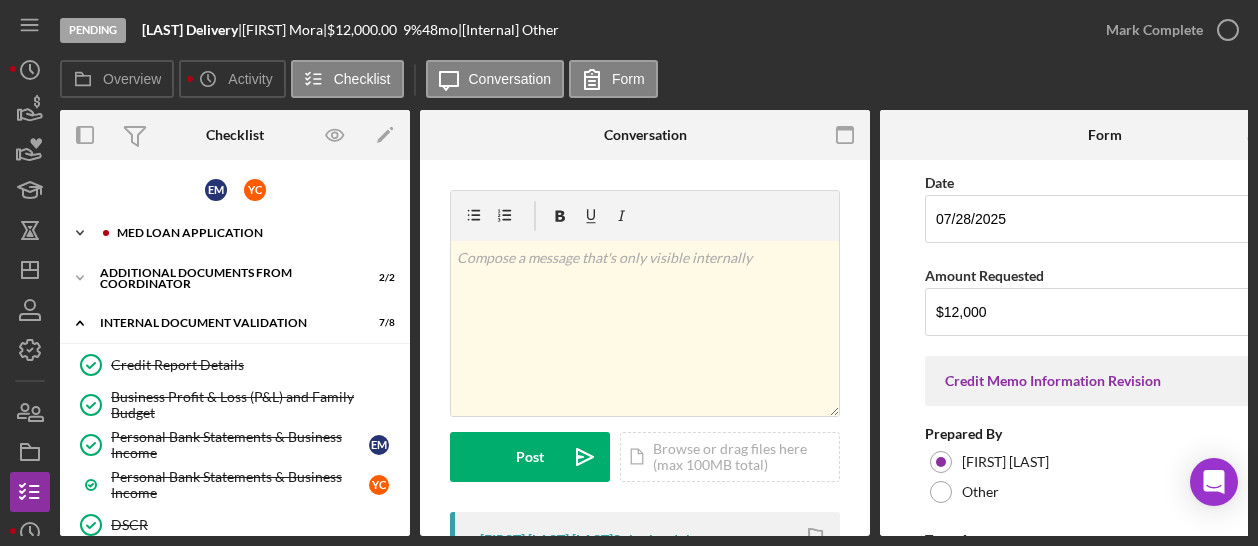click on "Icon/Expander MED Loan Application 22 / 22" at bounding box center (235, 233) 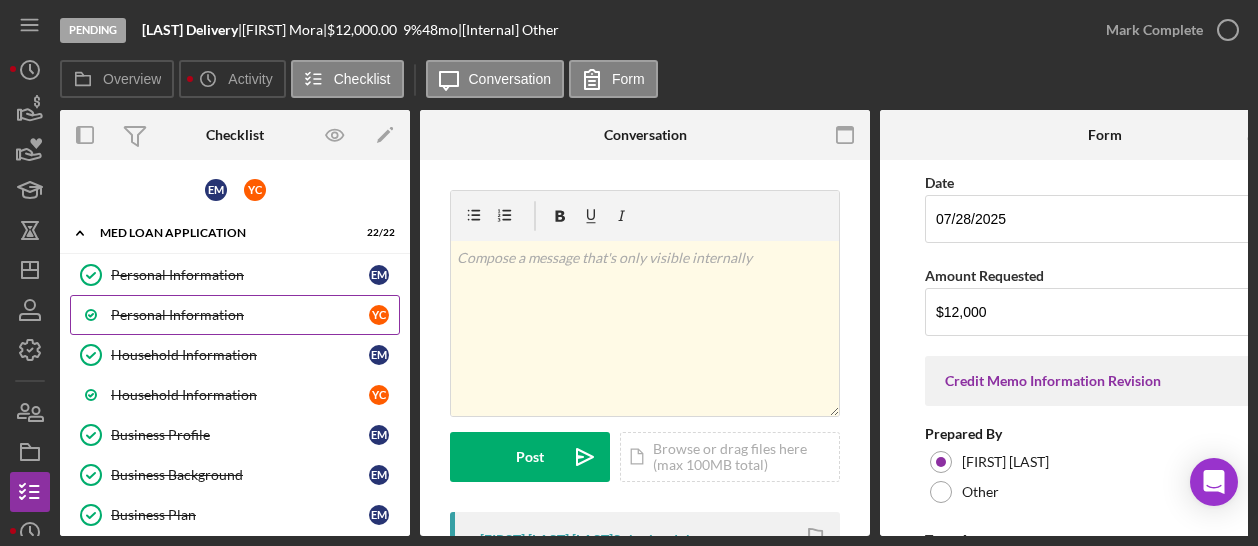 click on "Personal Information" at bounding box center [240, 315] 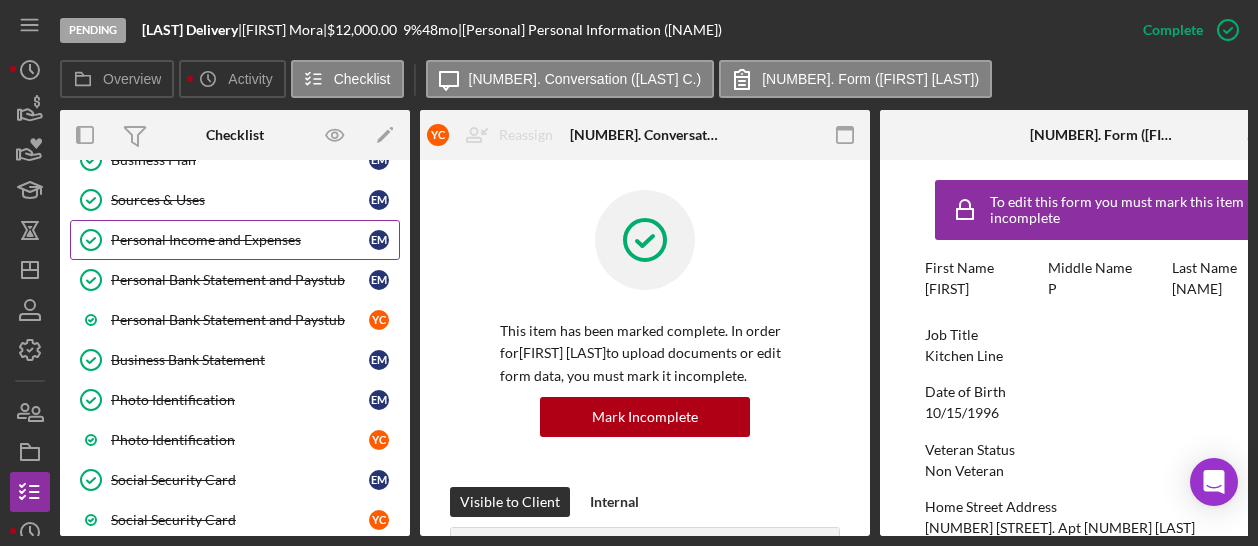 scroll, scrollTop: 356, scrollLeft: 0, axis: vertical 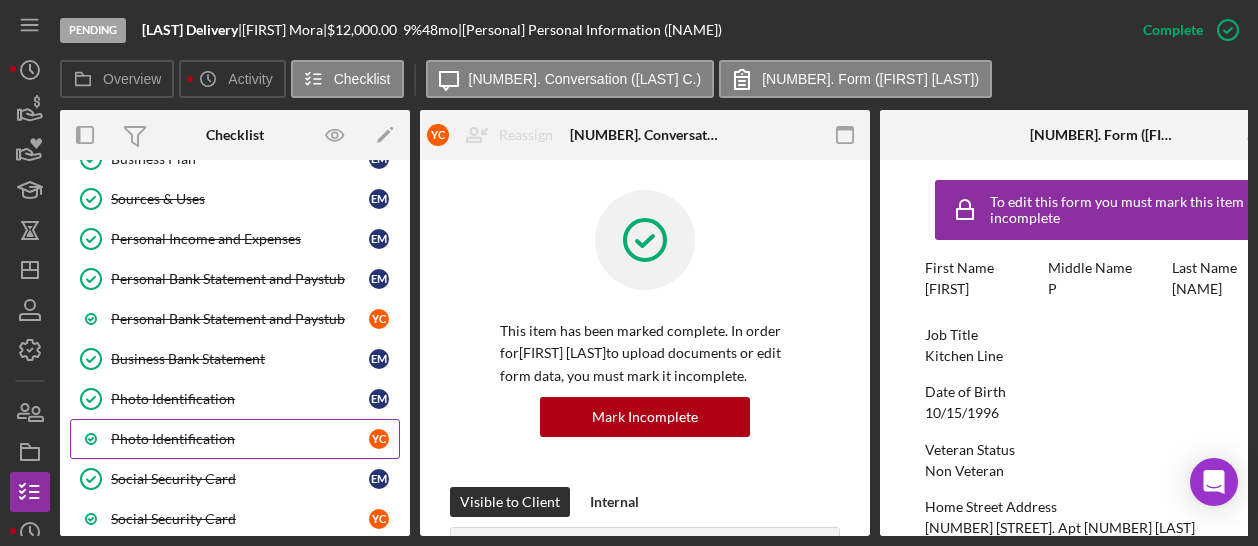 click on "Photo Identification [LAST] [LAST]" at bounding box center [235, 439] 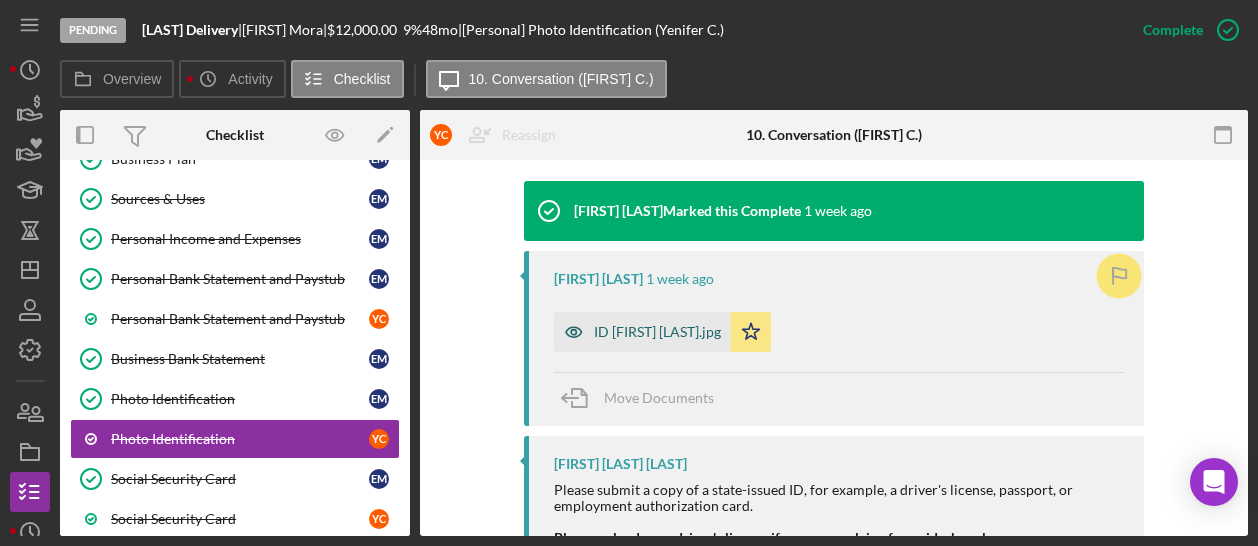 click on "ID [FIRST] [LAST].jpg" at bounding box center (642, 332) 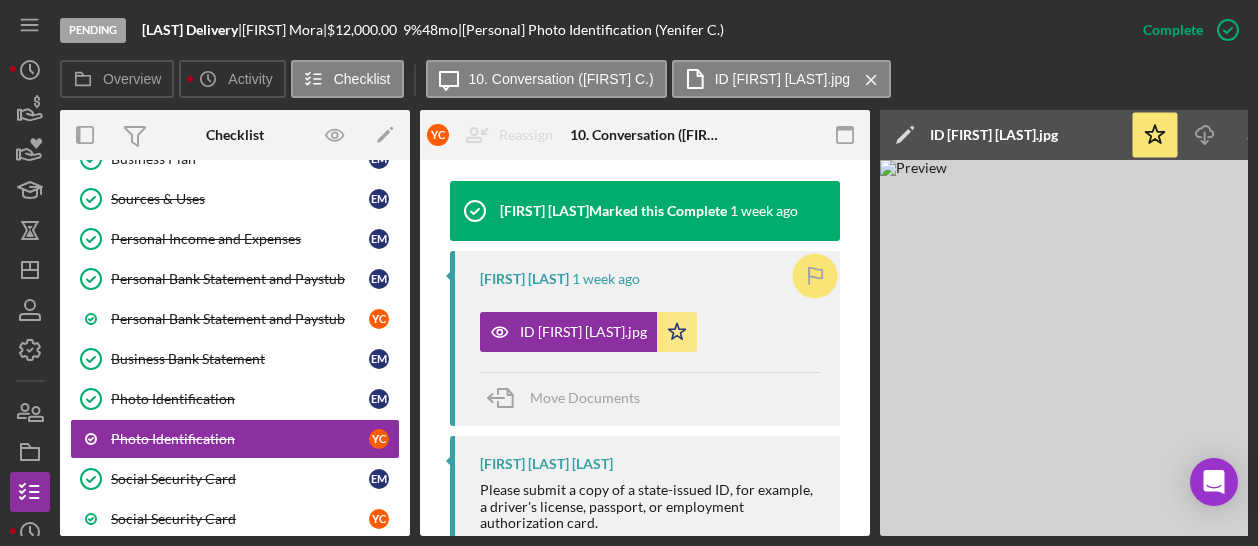 scroll, scrollTop: 0, scrollLeft: 232, axis: horizontal 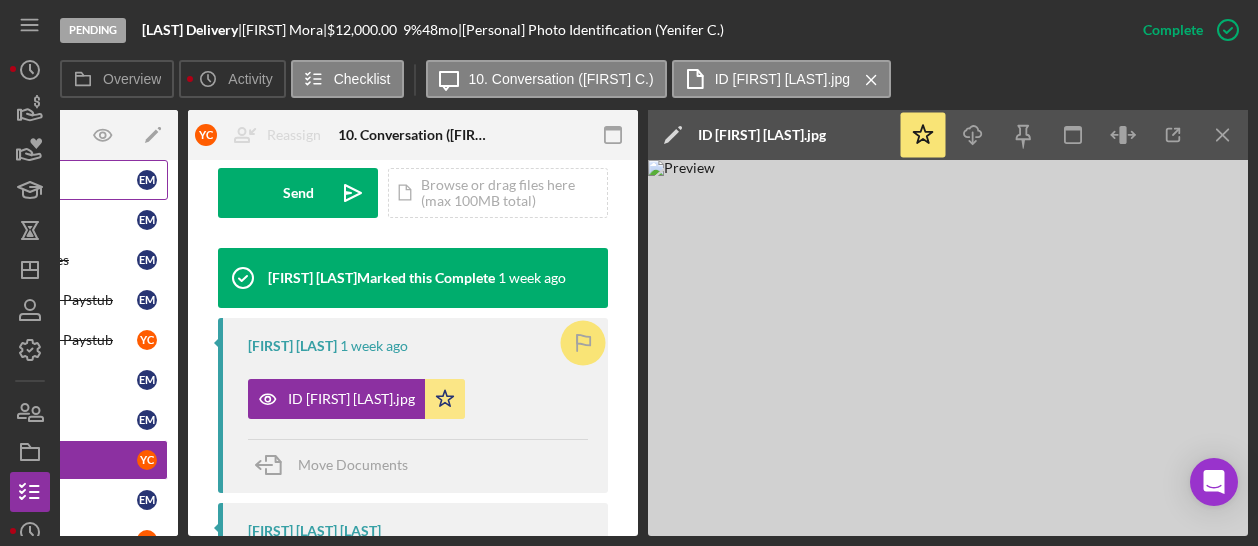 click on "Business Plan Business Plan [LAST] [LAST]" at bounding box center [3, 180] 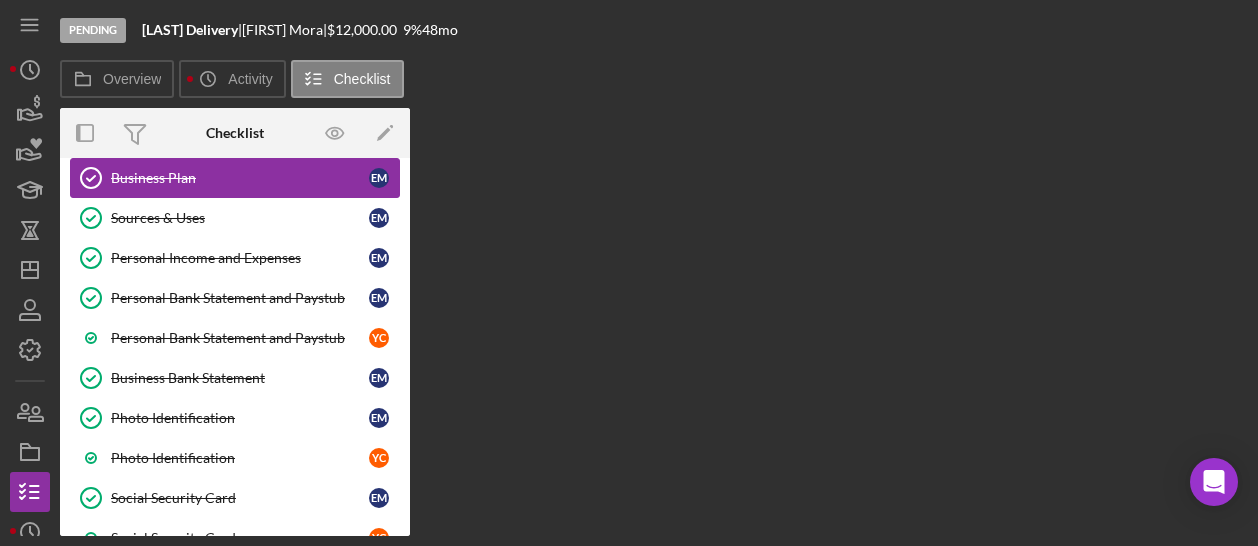 scroll, scrollTop: 0, scrollLeft: 0, axis: both 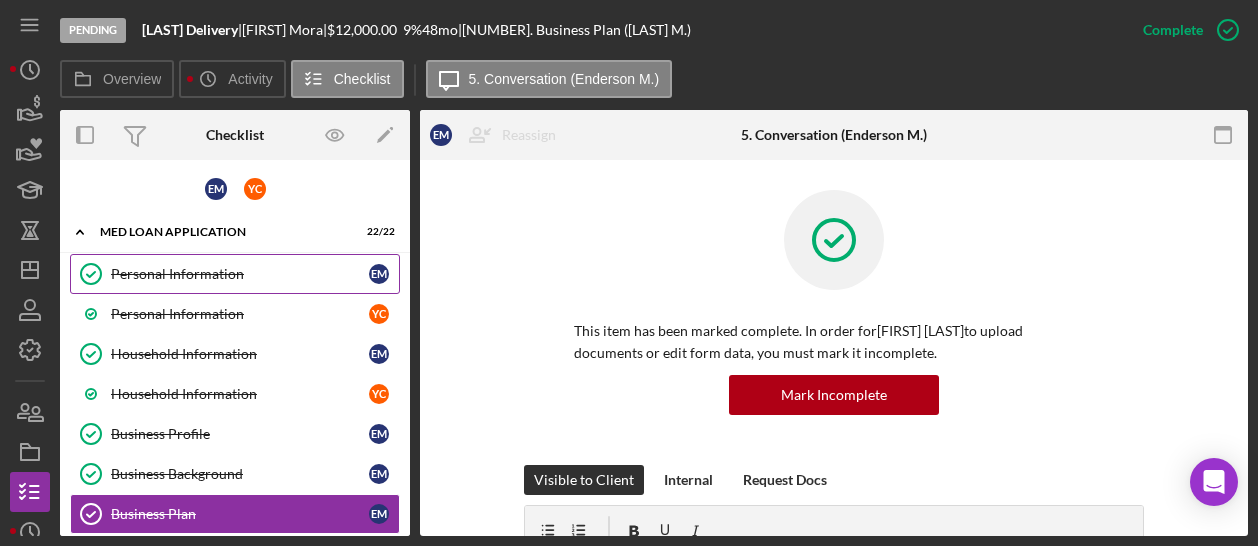 click on "Personal Information Personal Information E M" at bounding box center [235, 274] 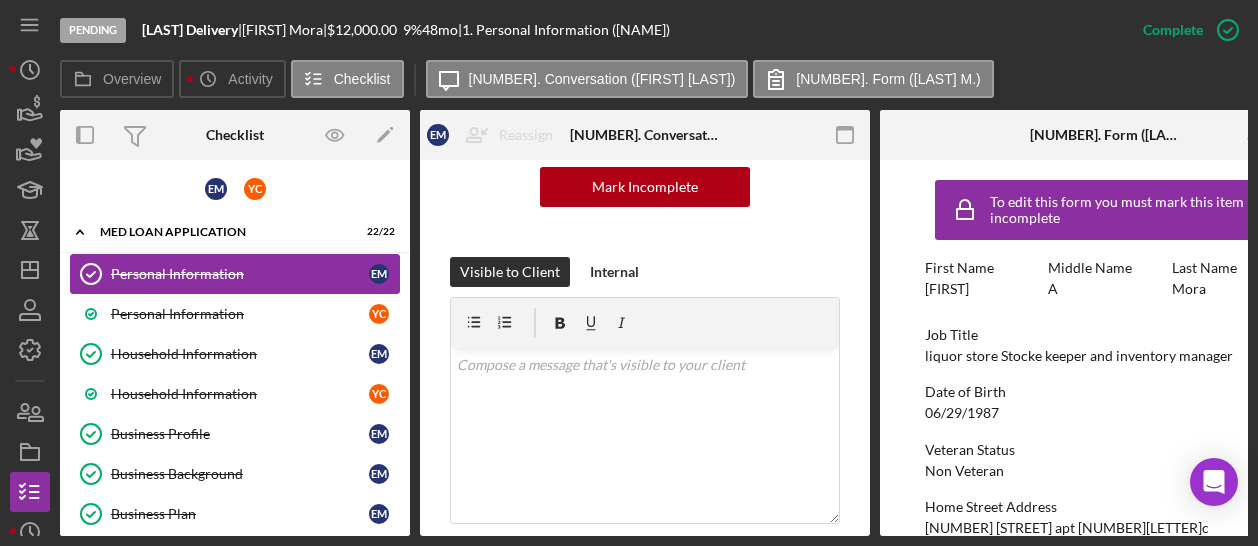 scroll, scrollTop: 141, scrollLeft: 0, axis: vertical 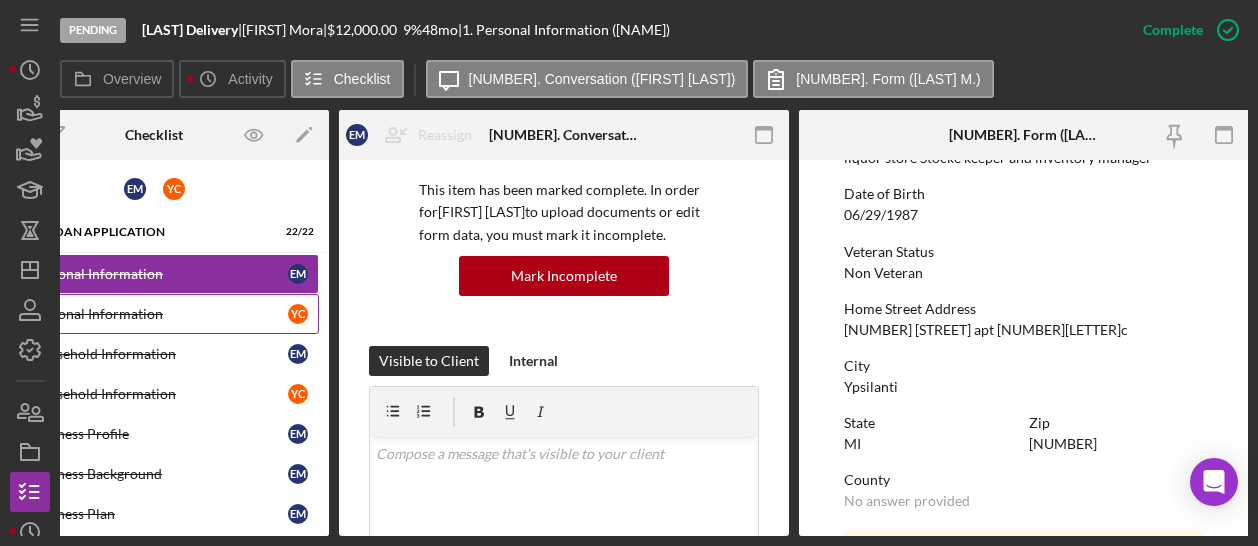 click on "Personal Information  [LAST] [LAST]" at bounding box center [154, 314] 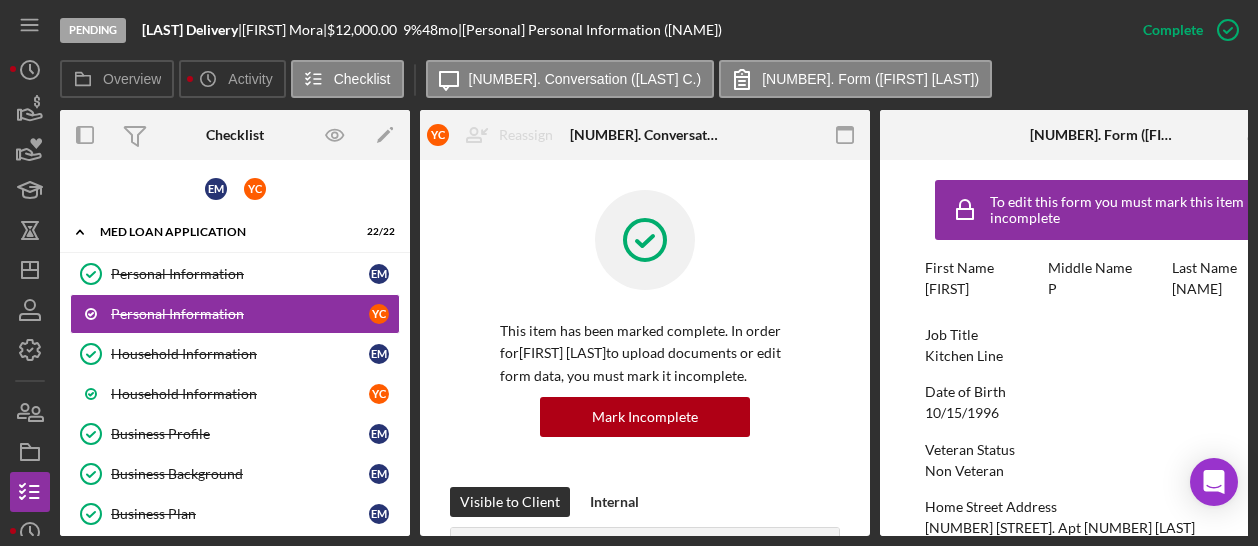 scroll, scrollTop: 251, scrollLeft: 0, axis: vertical 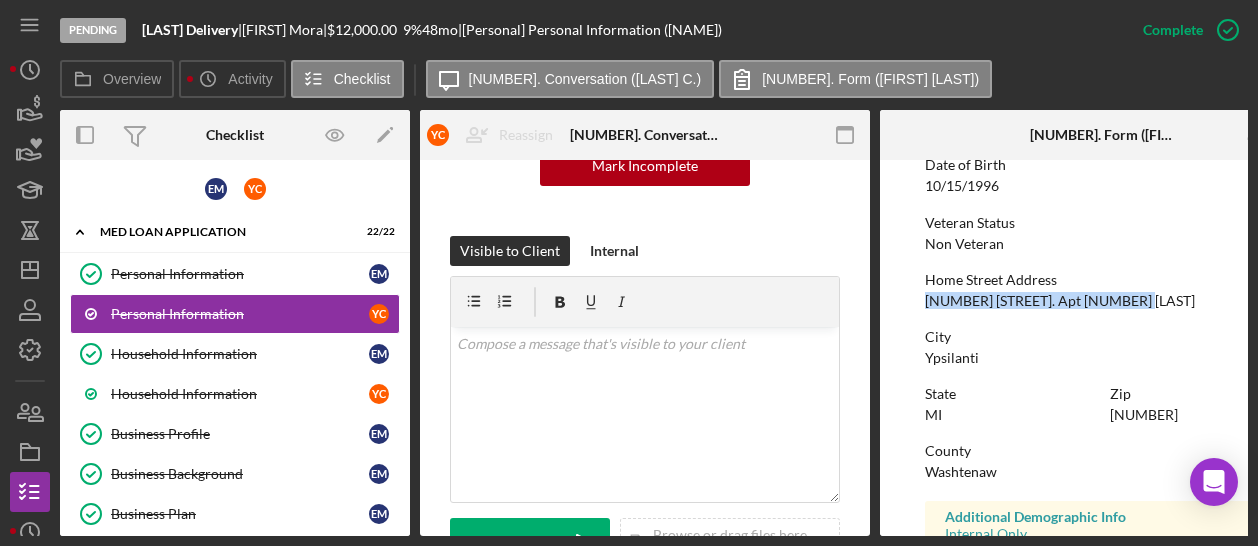 drag, startPoint x: 1136, startPoint y: 299, endPoint x: 923, endPoint y: 294, distance: 213.05867 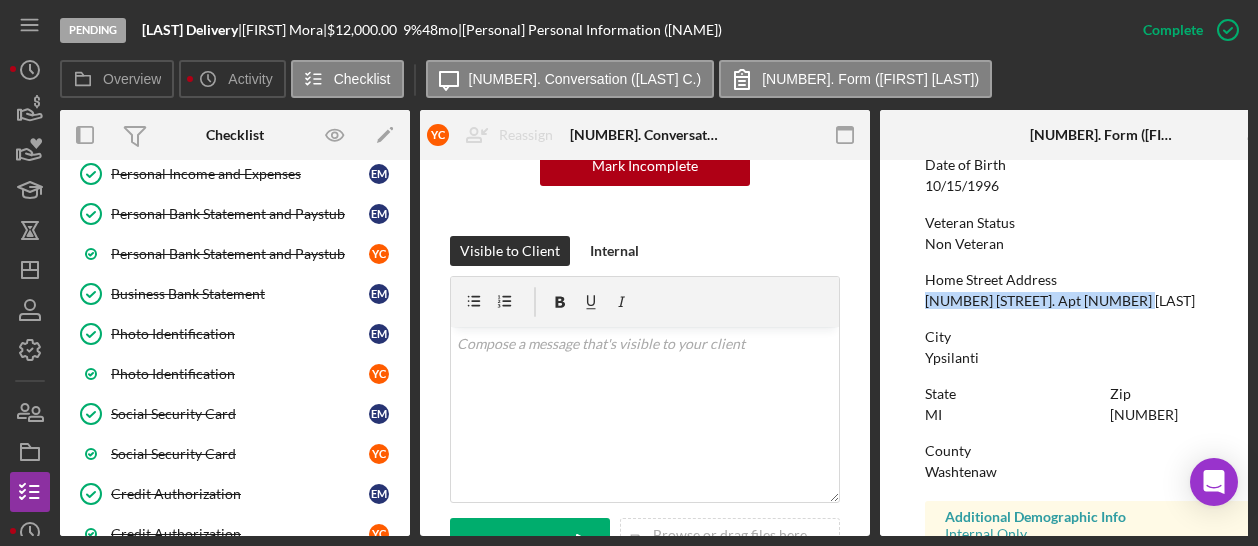 scroll, scrollTop: 420, scrollLeft: 0, axis: vertical 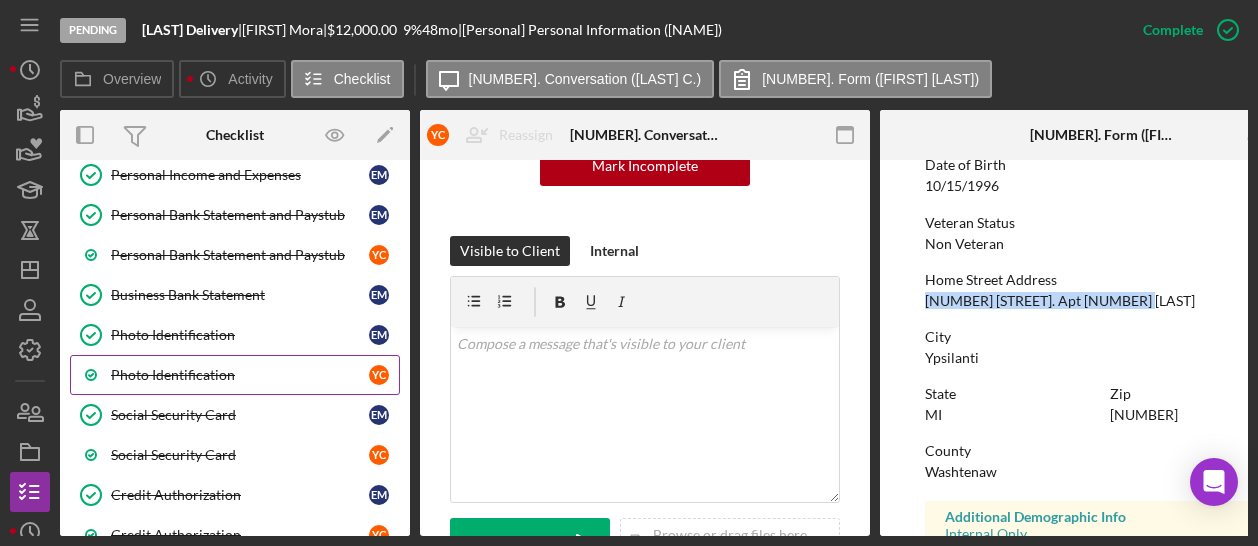 click on "Photo Identification" at bounding box center (240, 375) 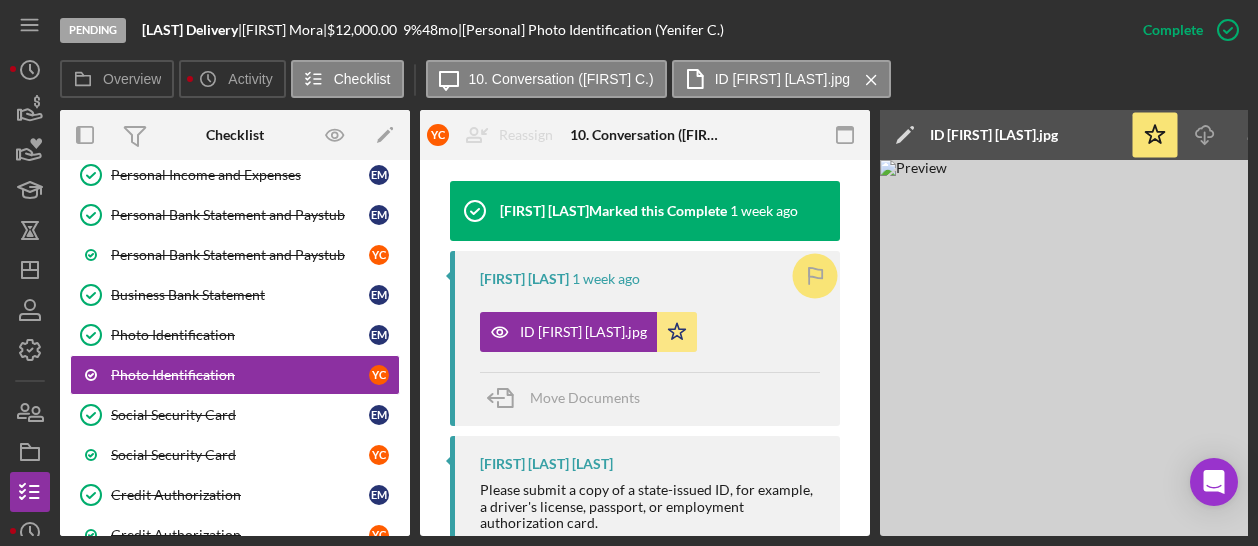 scroll, scrollTop: 667, scrollLeft: 0, axis: vertical 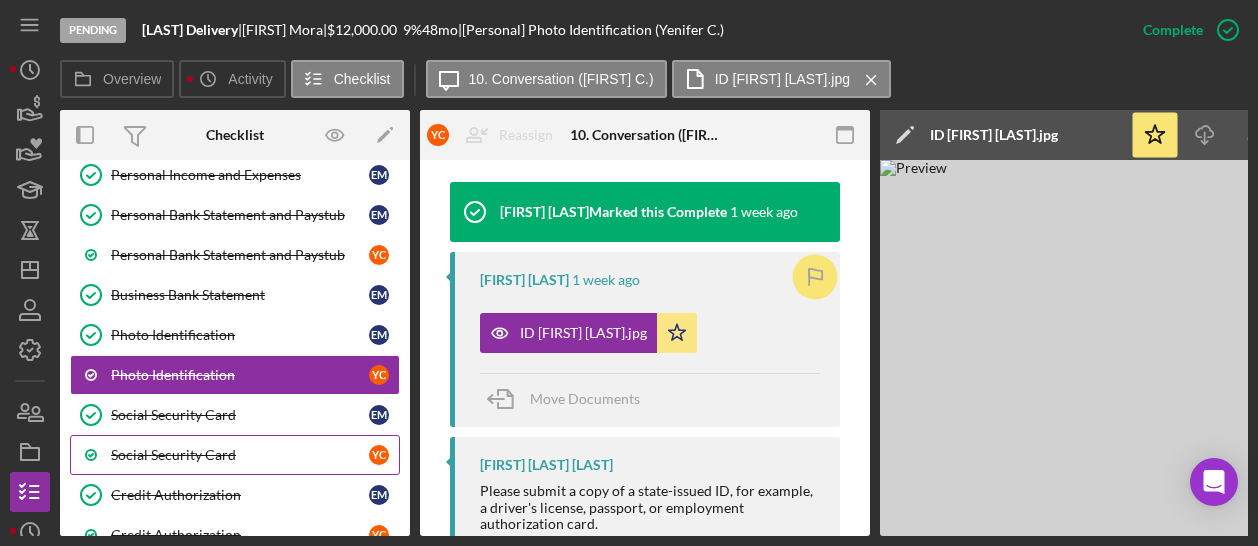 click on "Social Security Card" at bounding box center (240, 455) 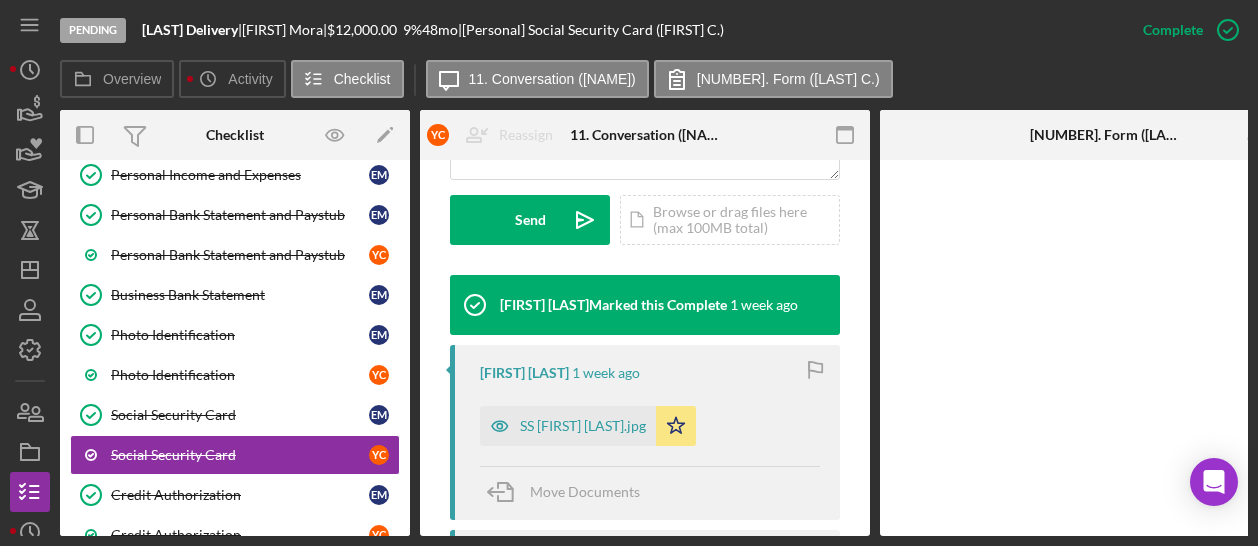 scroll, scrollTop: 664, scrollLeft: 0, axis: vertical 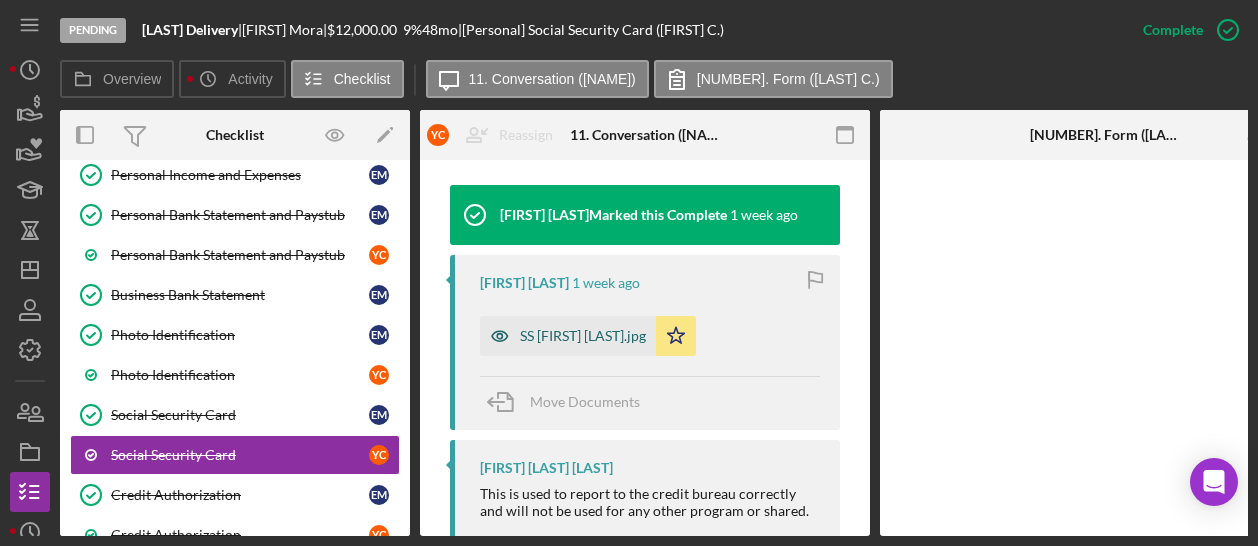 click on "SS [FIRST] [LAST].jpg" at bounding box center (583, 336) 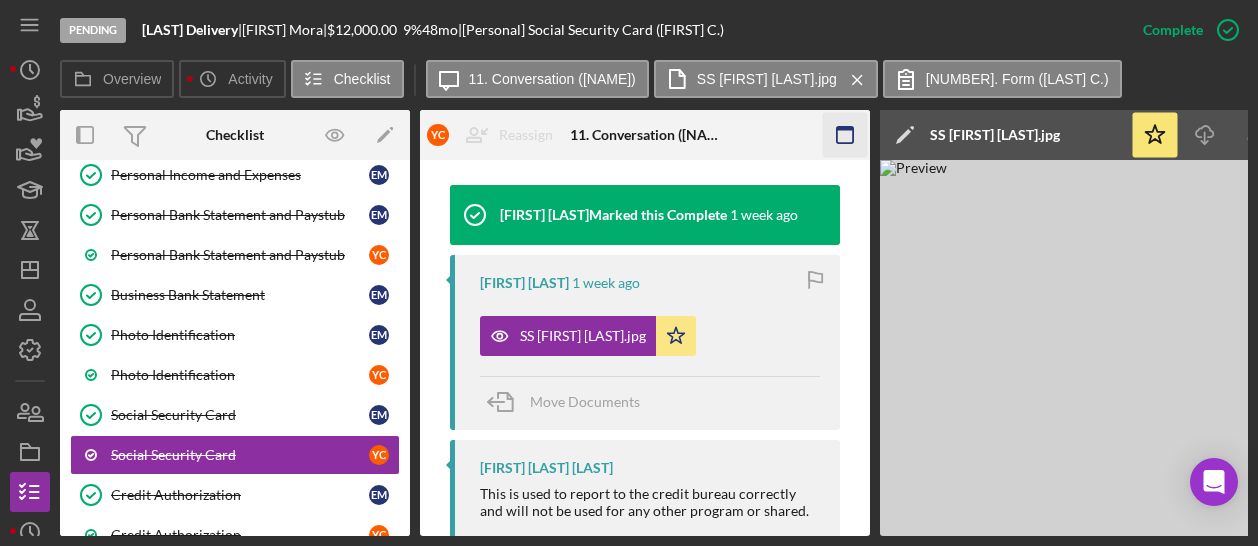 click 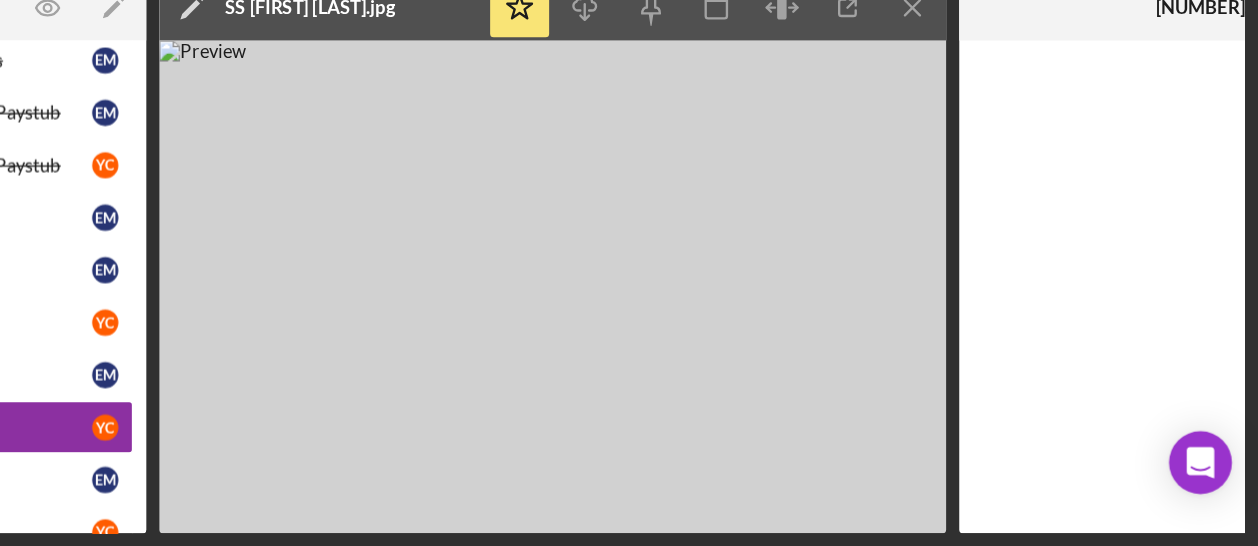 scroll, scrollTop: 0, scrollLeft: 0, axis: both 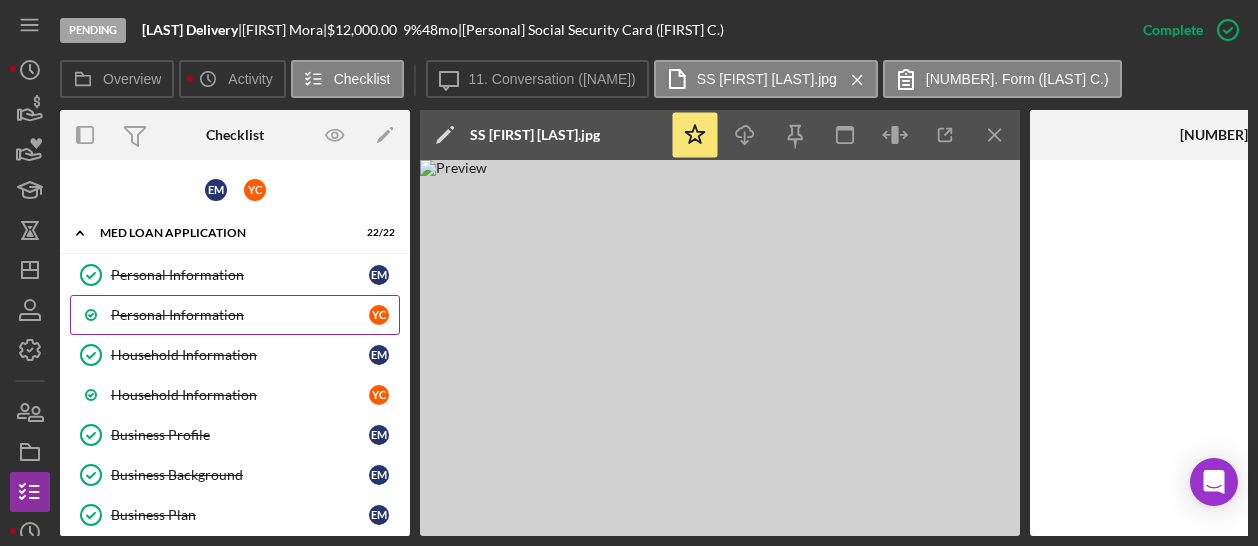 click on "Personal Information" at bounding box center [240, 315] 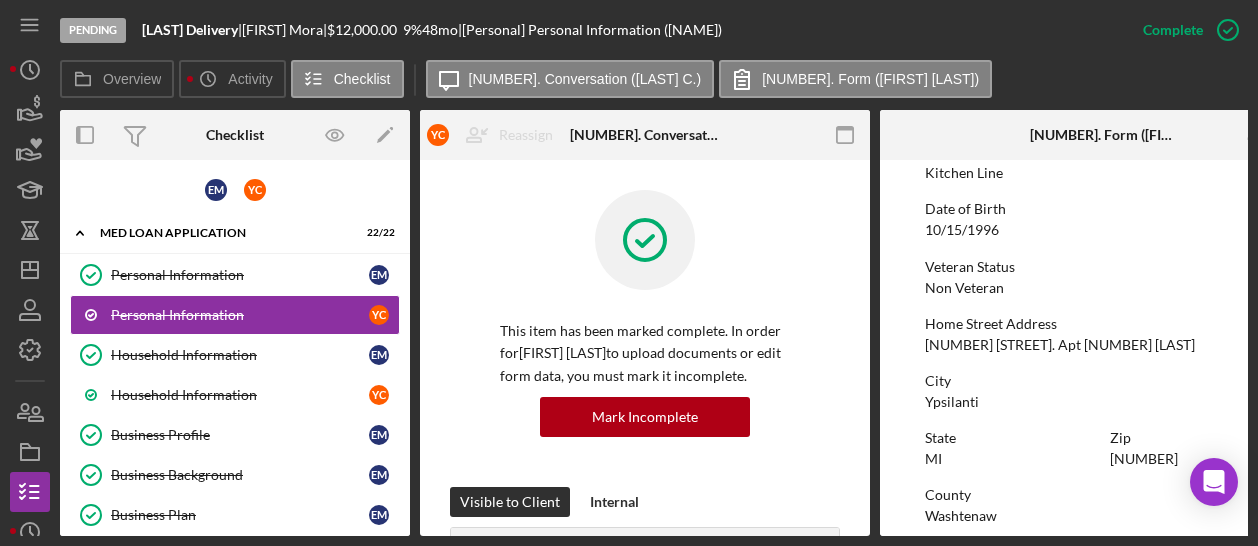 scroll, scrollTop: 182, scrollLeft: 0, axis: vertical 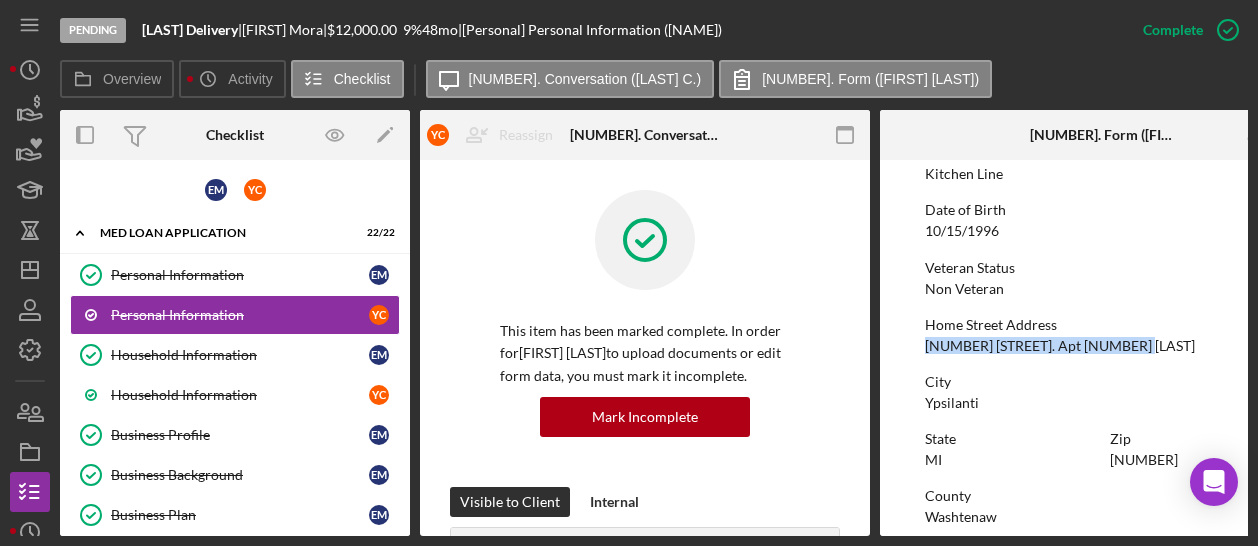drag, startPoint x: 1132, startPoint y: 349, endPoint x: 920, endPoint y: 346, distance: 212.02122 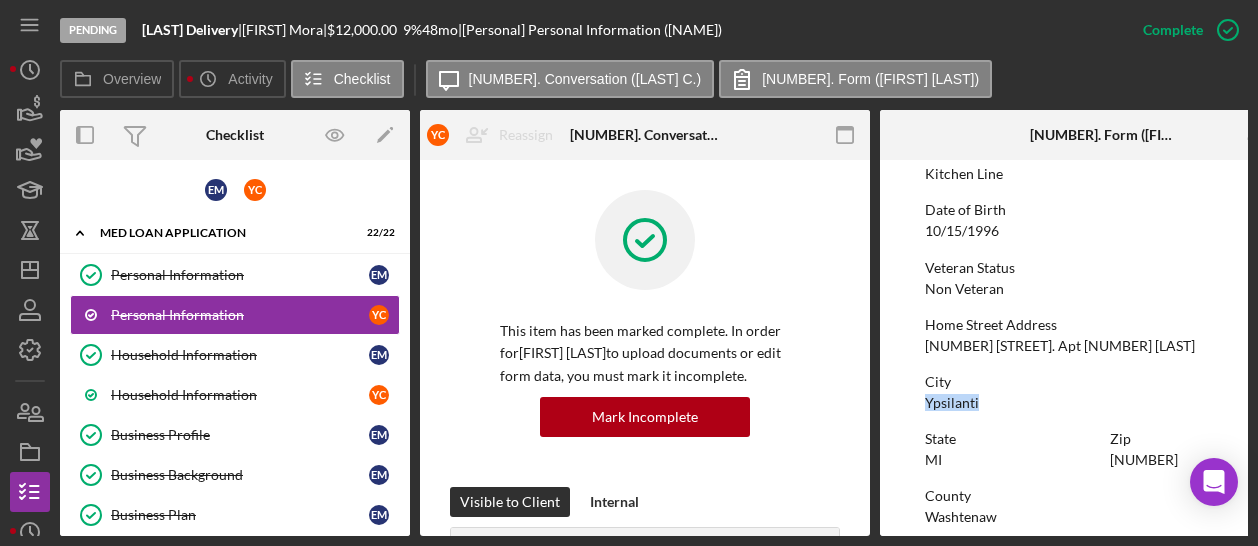 drag, startPoint x: 980, startPoint y: 403, endPoint x: 926, endPoint y: 405, distance: 54.037025 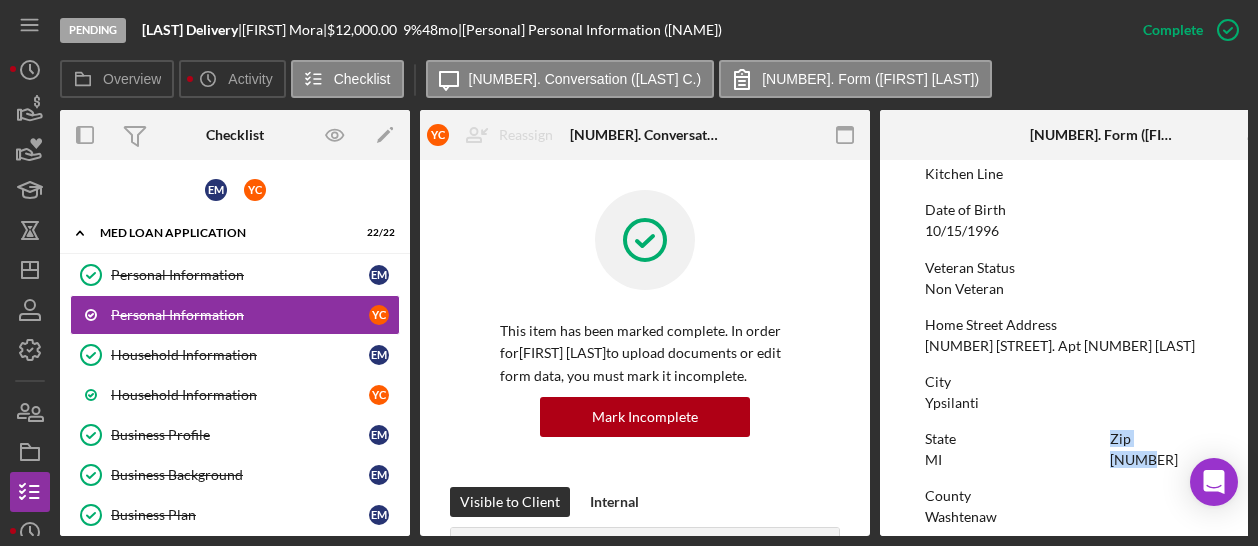 drag, startPoint x: 1166, startPoint y: 467, endPoint x: 1098, endPoint y: 465, distance: 68.0294 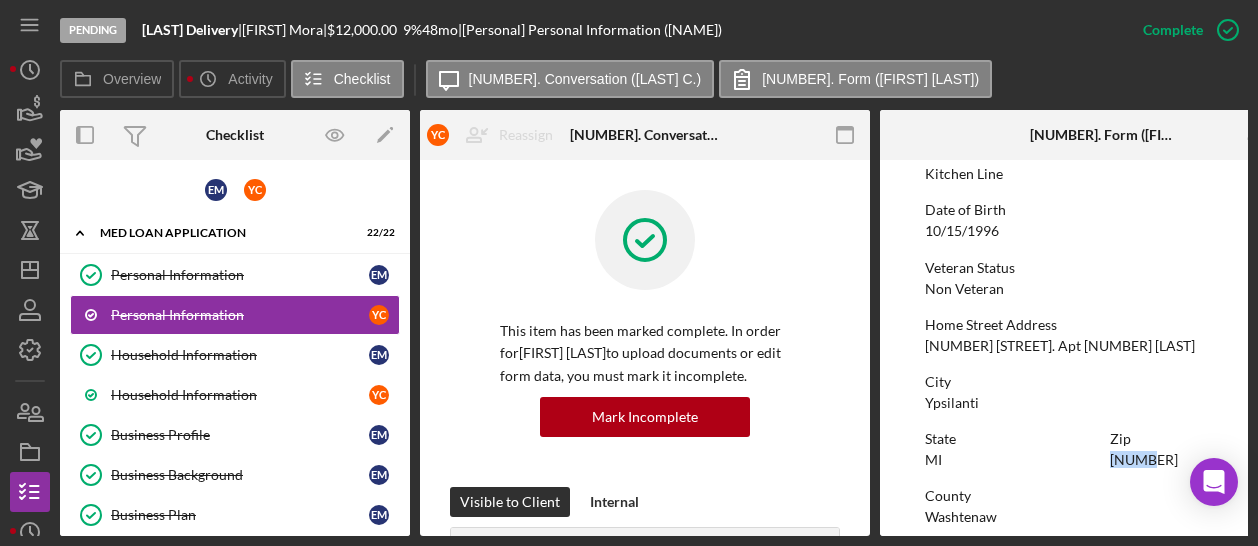 drag, startPoint x: 1148, startPoint y: 460, endPoint x: 1107, endPoint y: 467, distance: 41.59327 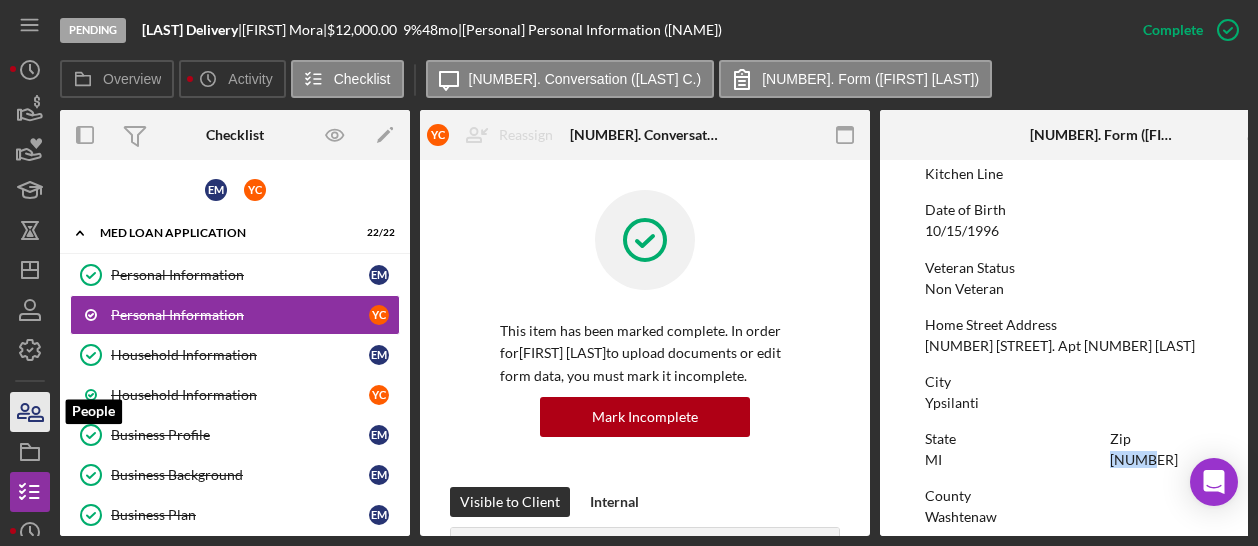 click 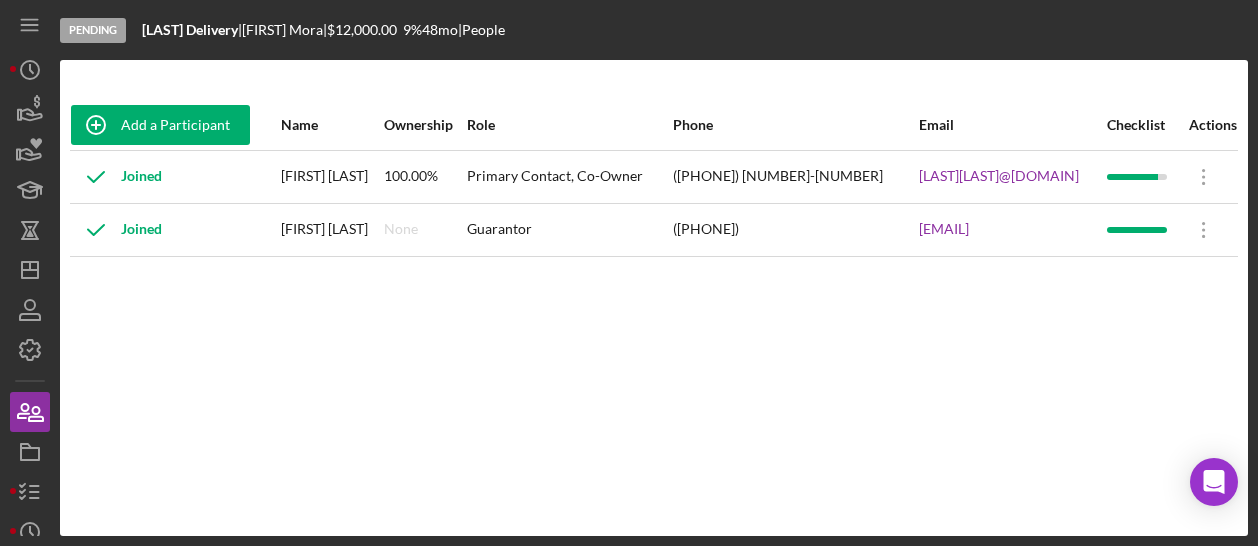 drag, startPoint x: 1052, startPoint y: 243, endPoint x: 860, endPoint y: 232, distance: 192.31485 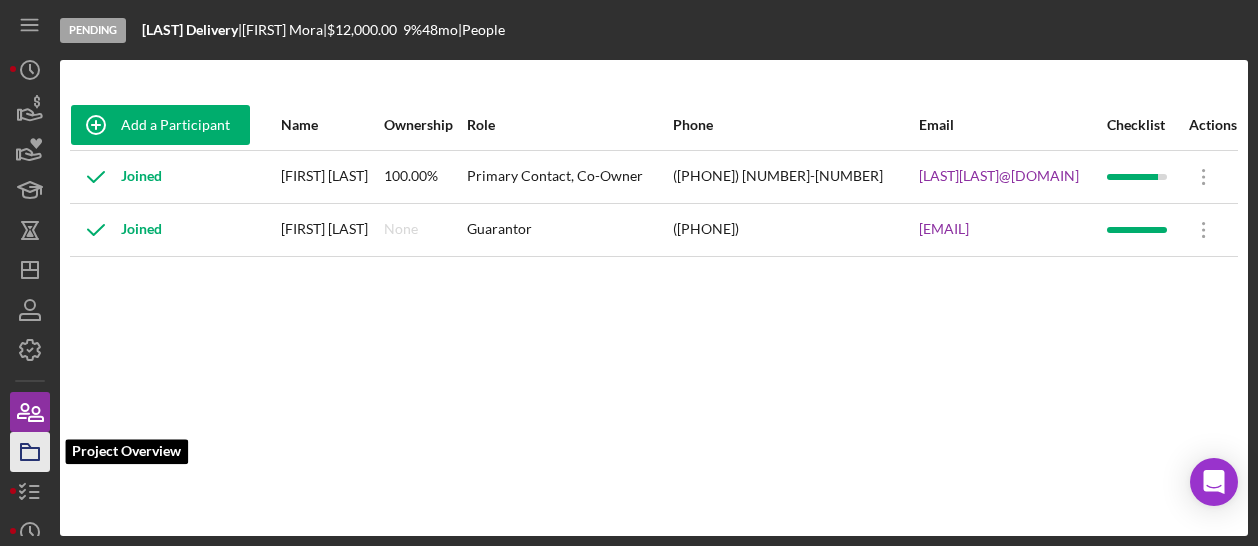 click 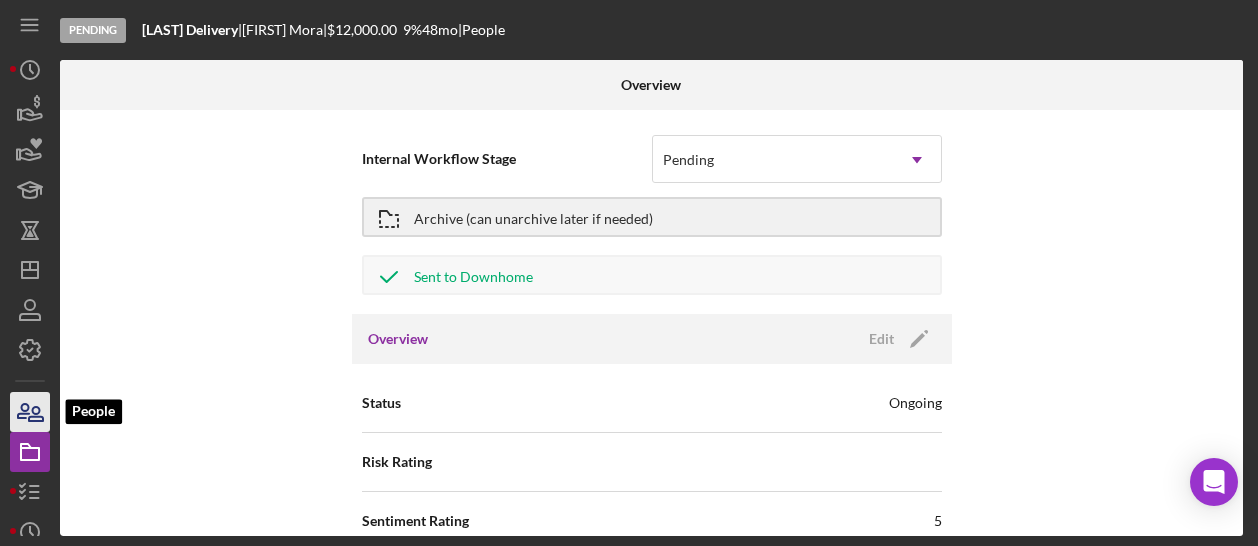 click 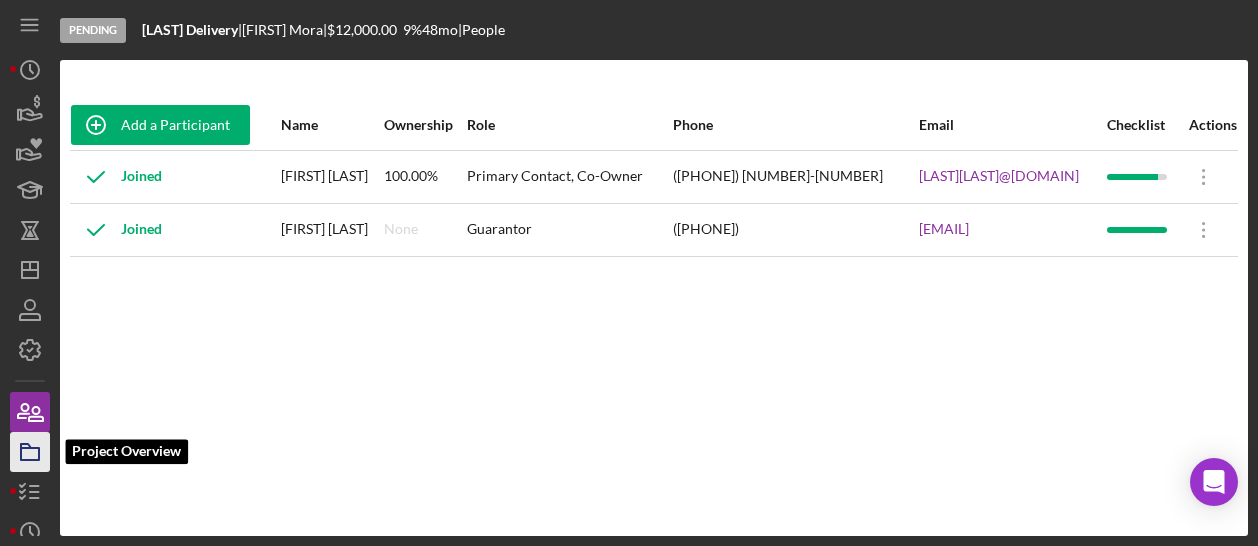 click 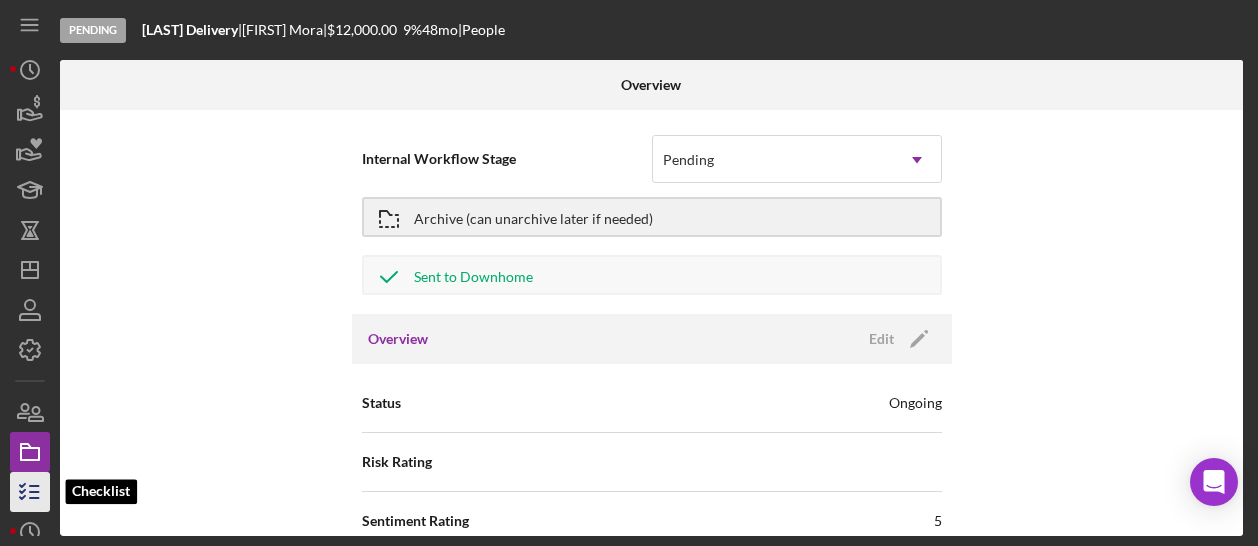 click 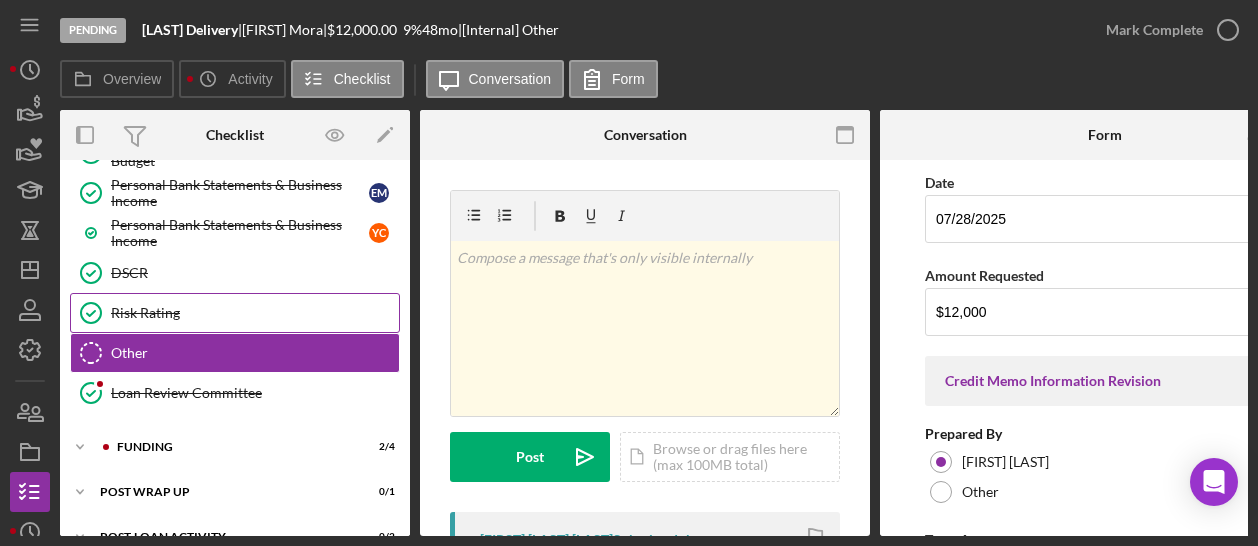 scroll, scrollTop: 0, scrollLeft: 0, axis: both 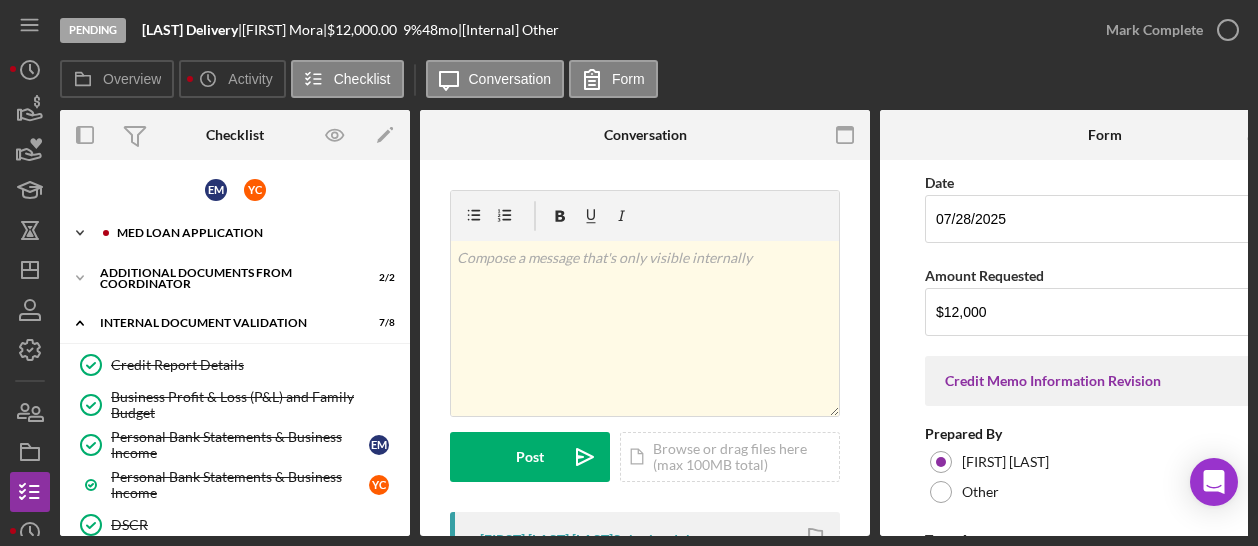 click on "Icon/Expander MED Loan Application 22 / 22" at bounding box center [235, 233] 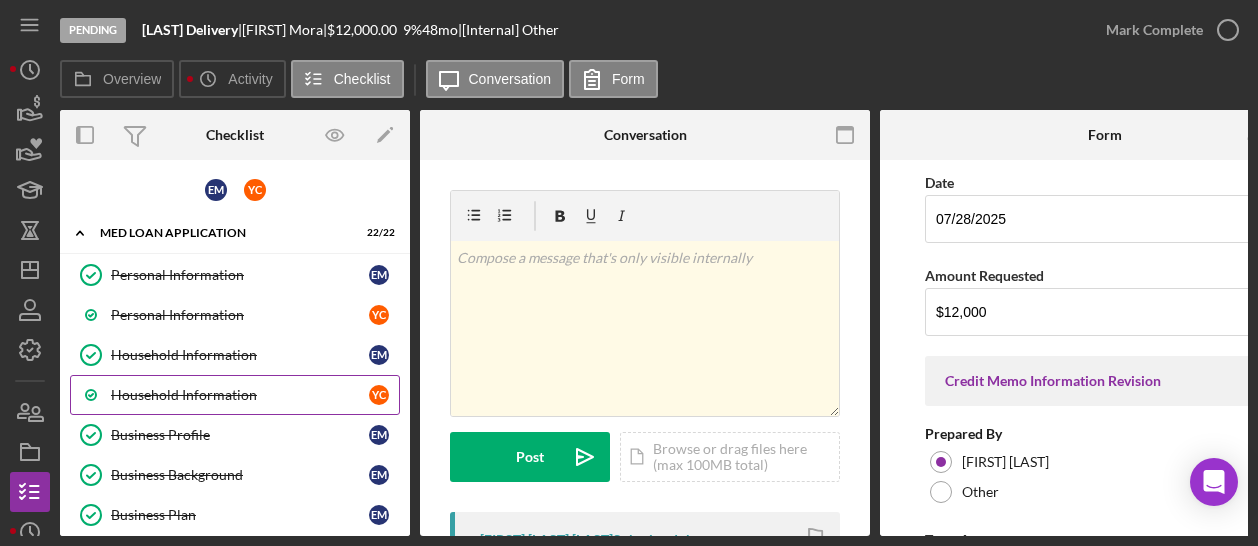click on "Household Information" at bounding box center (240, 395) 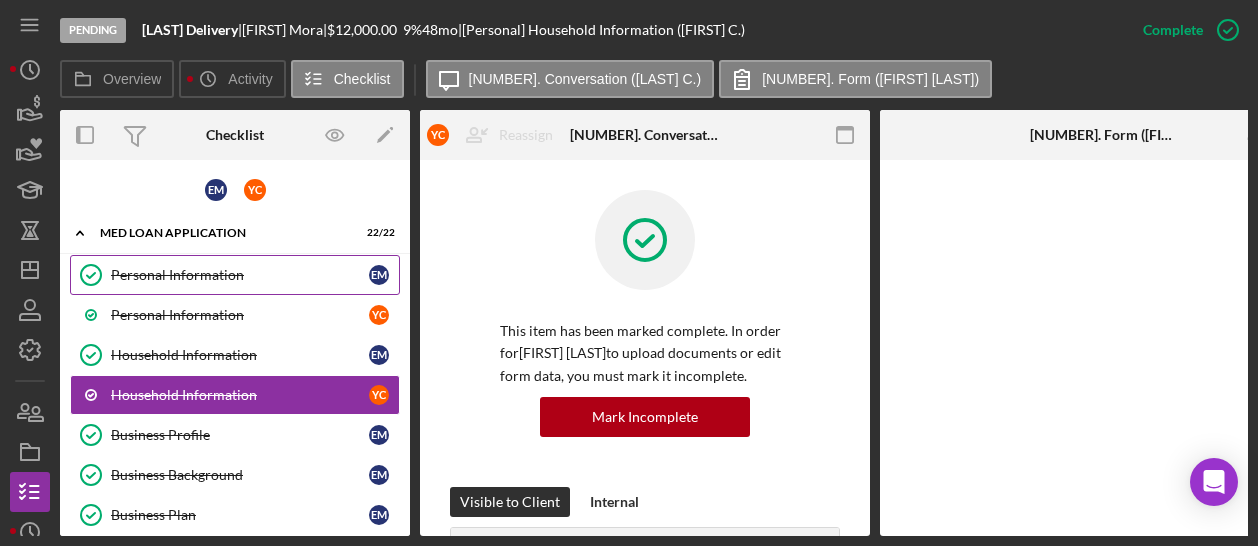 click on "Personal Information Personal Information E M" at bounding box center [235, 275] 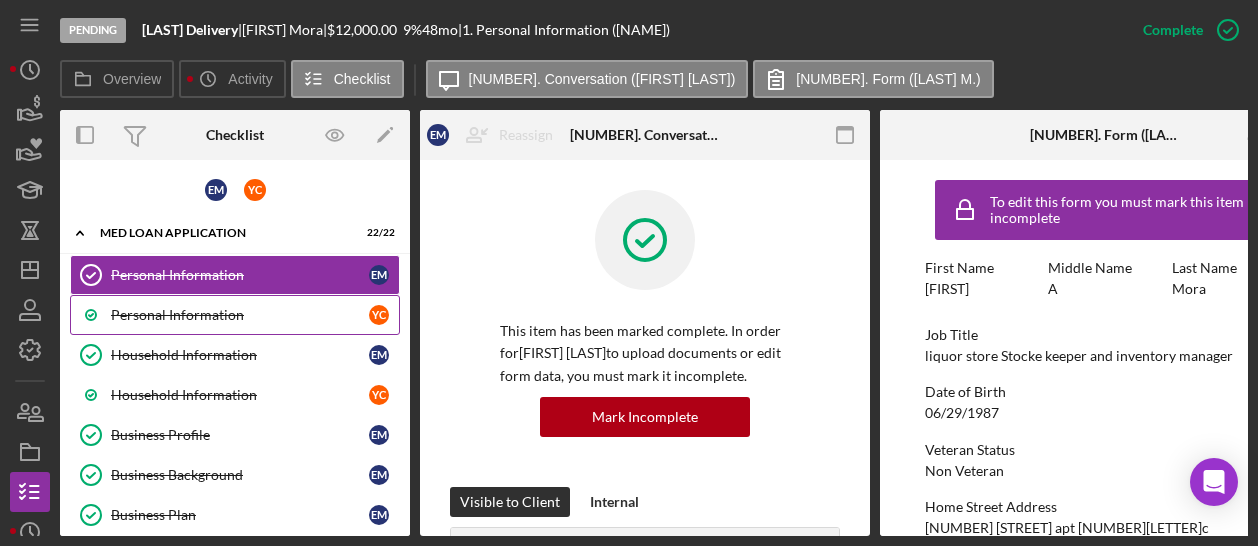 click on "Personal Information" at bounding box center [240, 315] 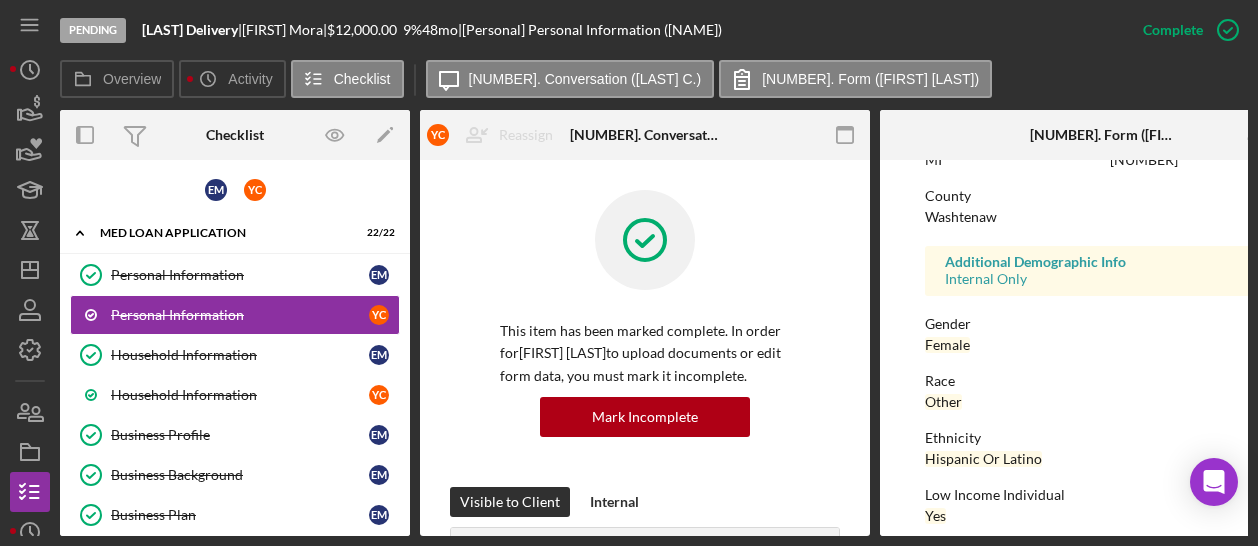 scroll, scrollTop: 493, scrollLeft: 0, axis: vertical 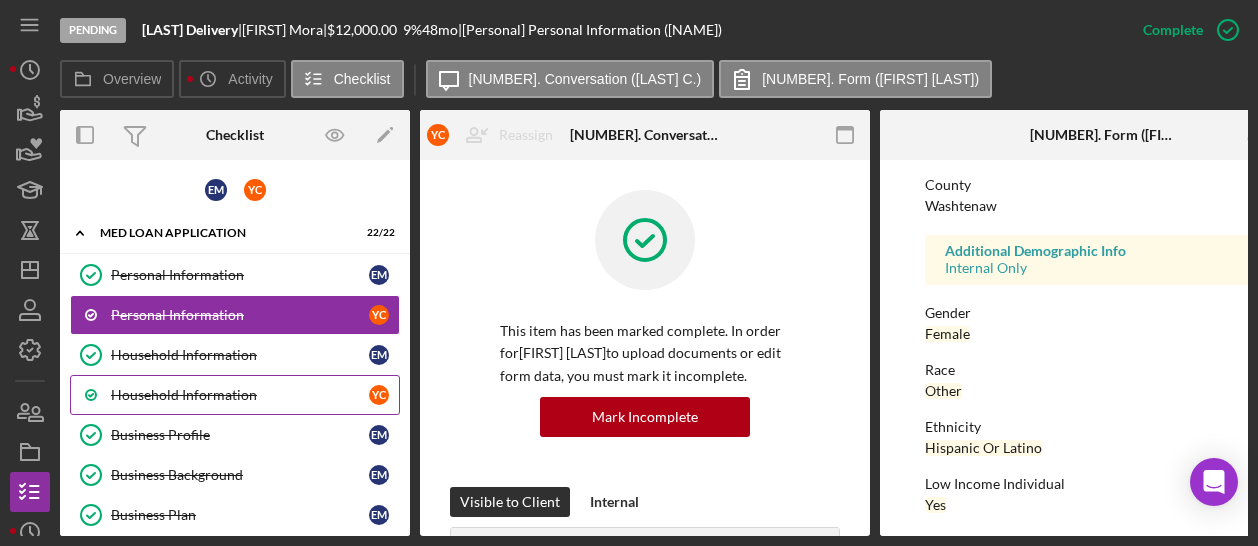 click on "Household Information Y [NAME]" at bounding box center (235, 395) 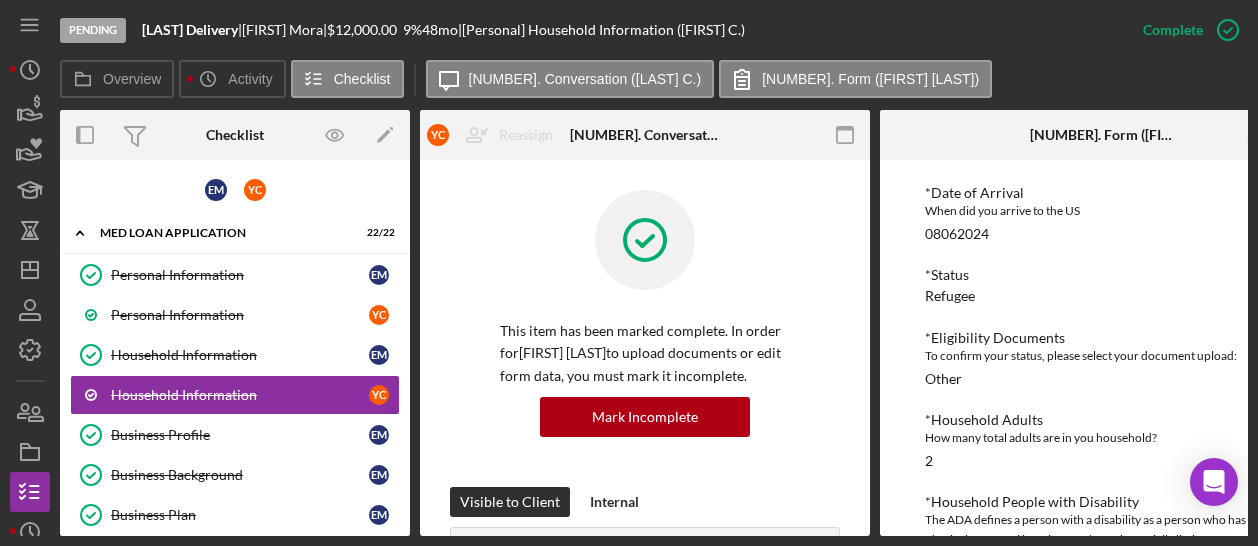 scroll, scrollTop: 212, scrollLeft: 0, axis: vertical 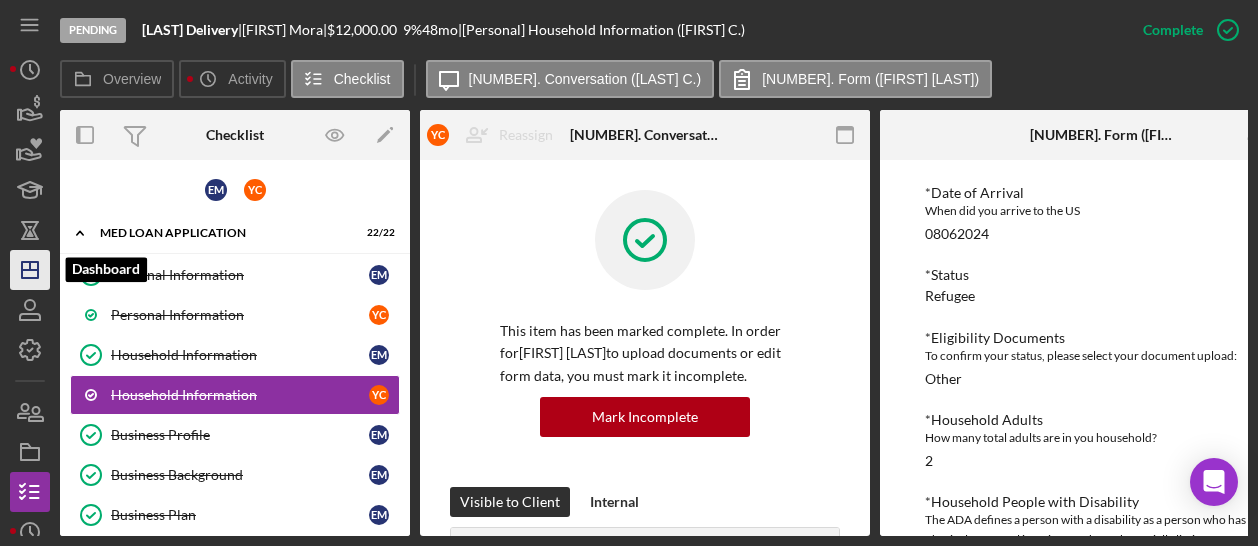 click on "Icon/Dashboard" 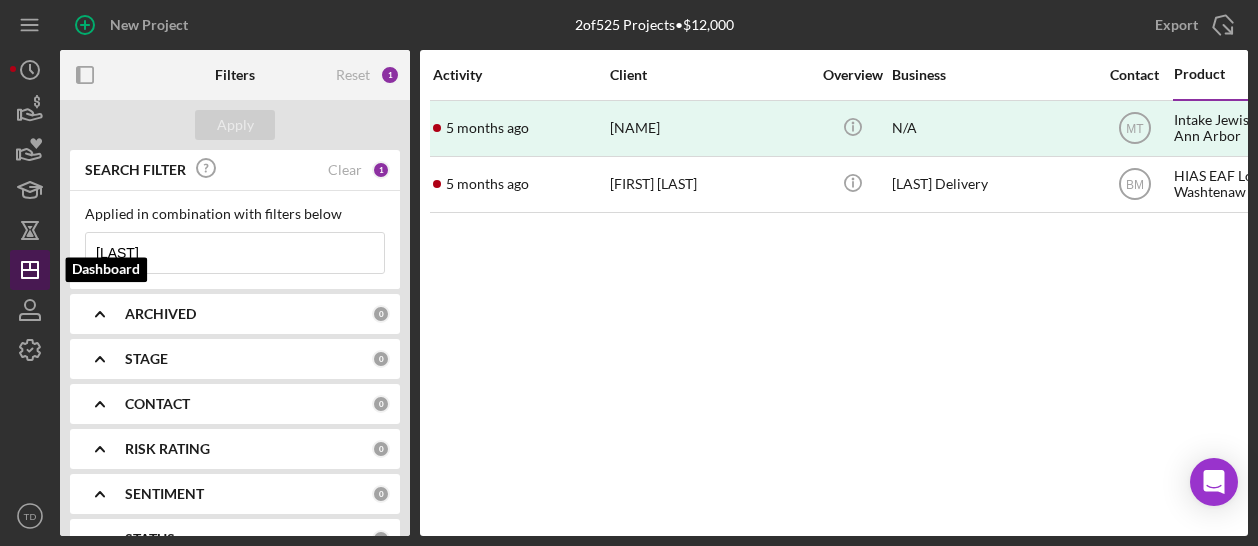 drag, startPoint x: 180, startPoint y: 258, endPoint x: 45, endPoint y: 261, distance: 135.03333 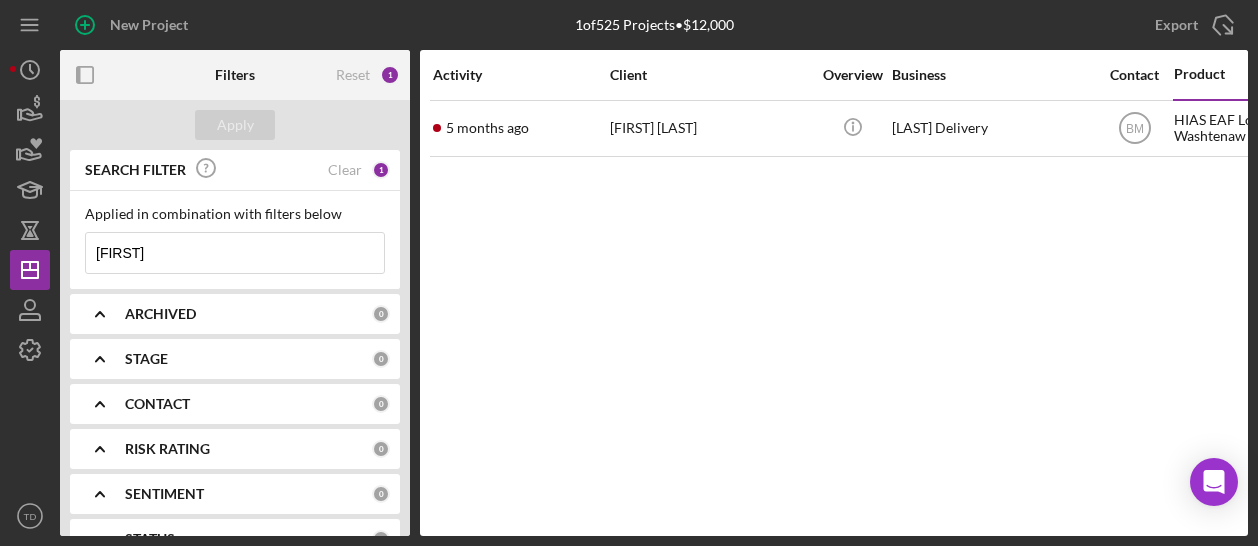 type on "[FIRST]" 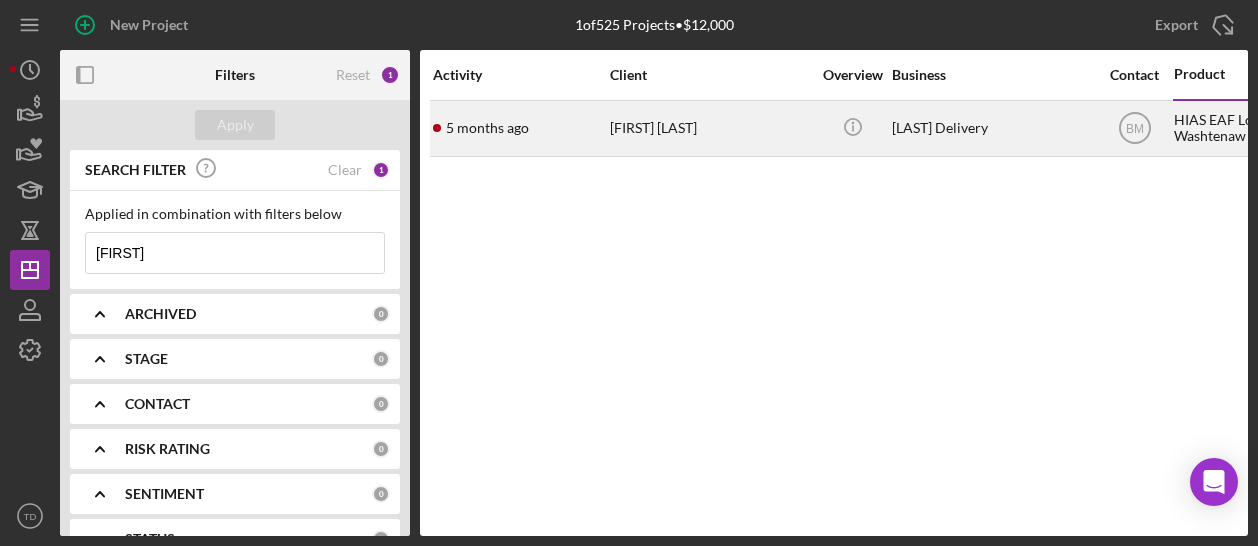 click on "[FIRST] [LAST]" at bounding box center (710, 128) 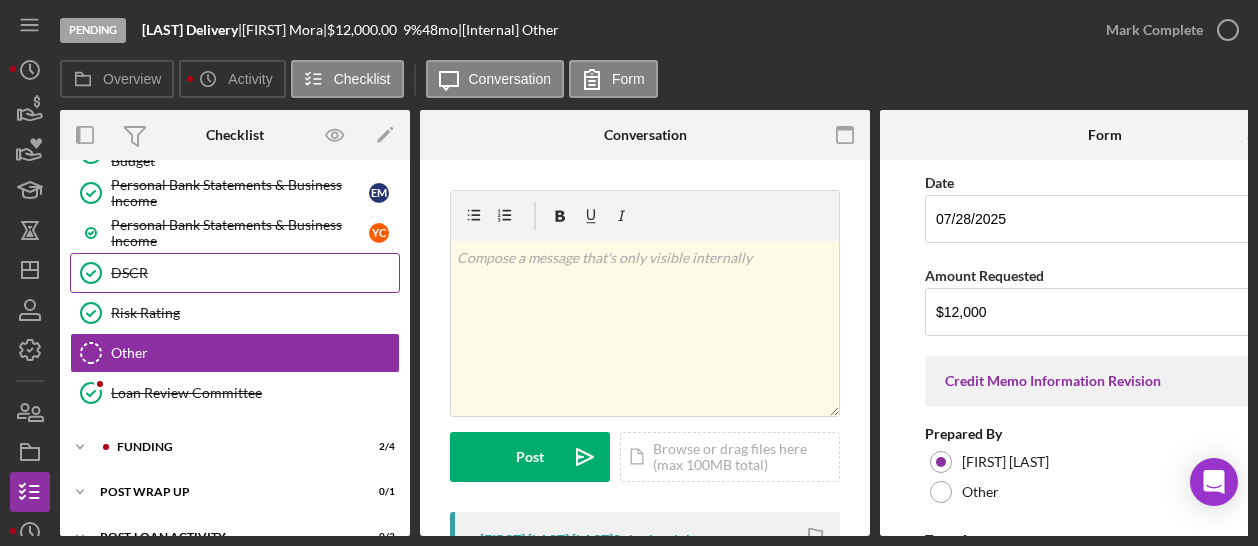 scroll, scrollTop: 0, scrollLeft: 0, axis: both 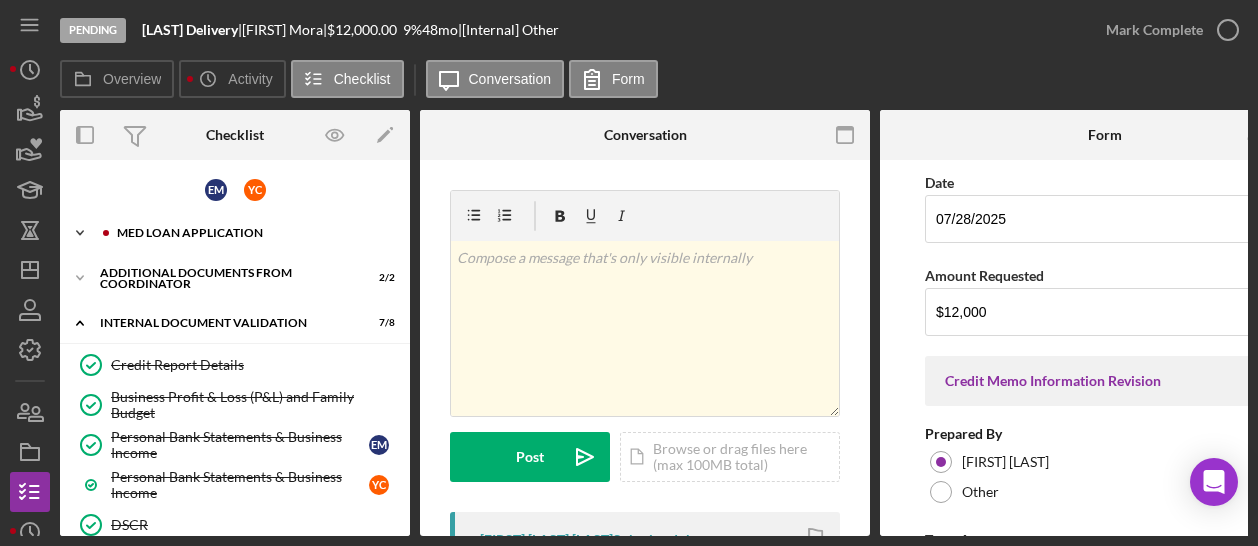 click on "Icon/Expander MED Loan Application 22 / 22" at bounding box center (235, 233) 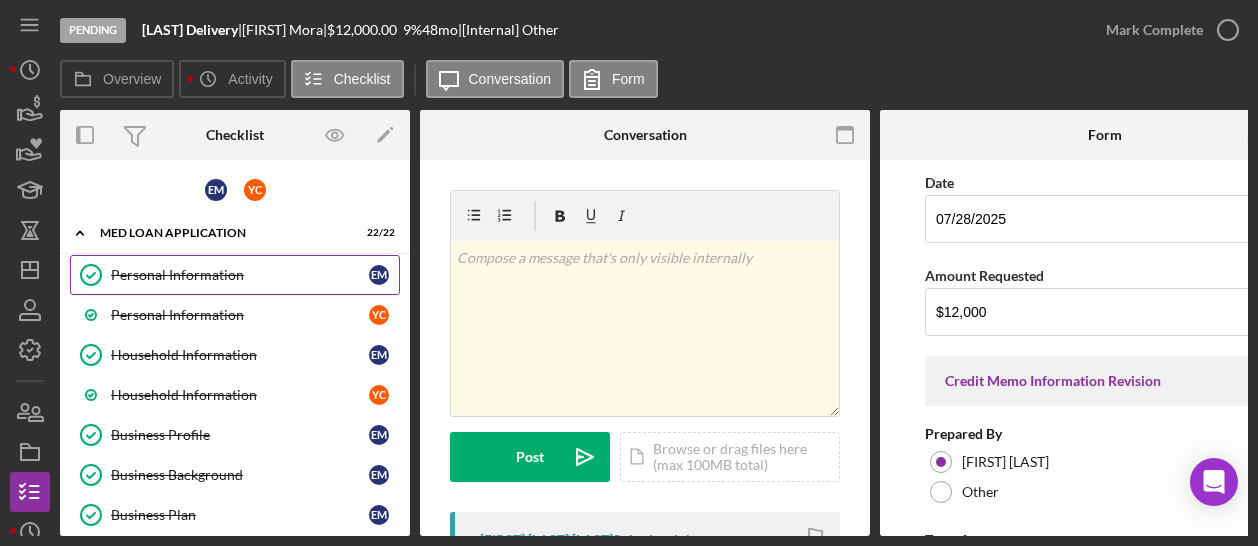 click on "Personal Information Personal Information E M" at bounding box center [235, 275] 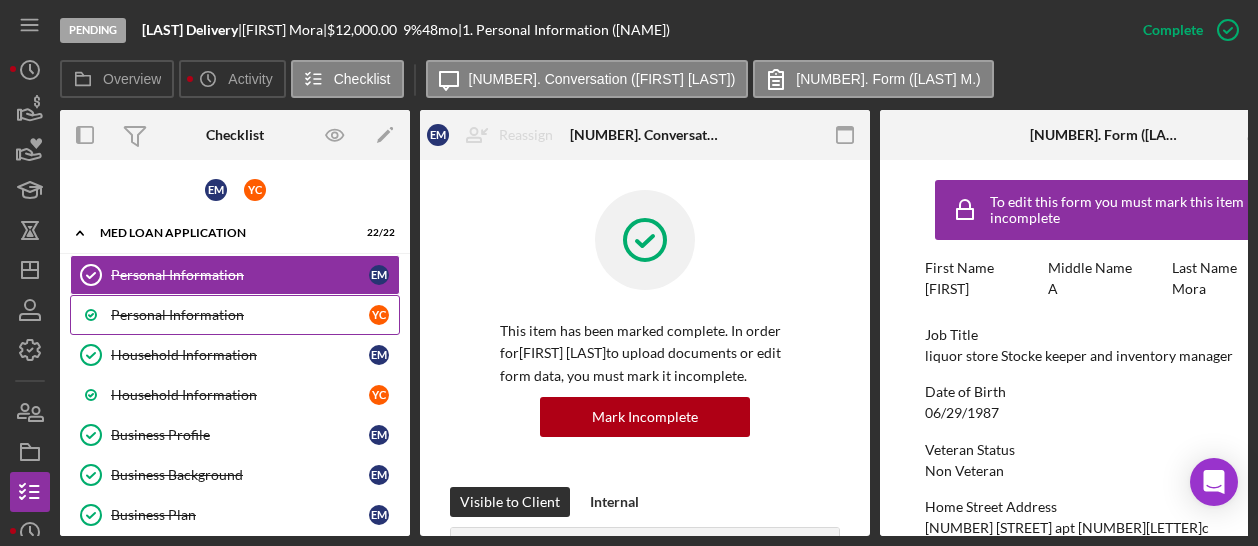 click on "Personal Information" at bounding box center (240, 315) 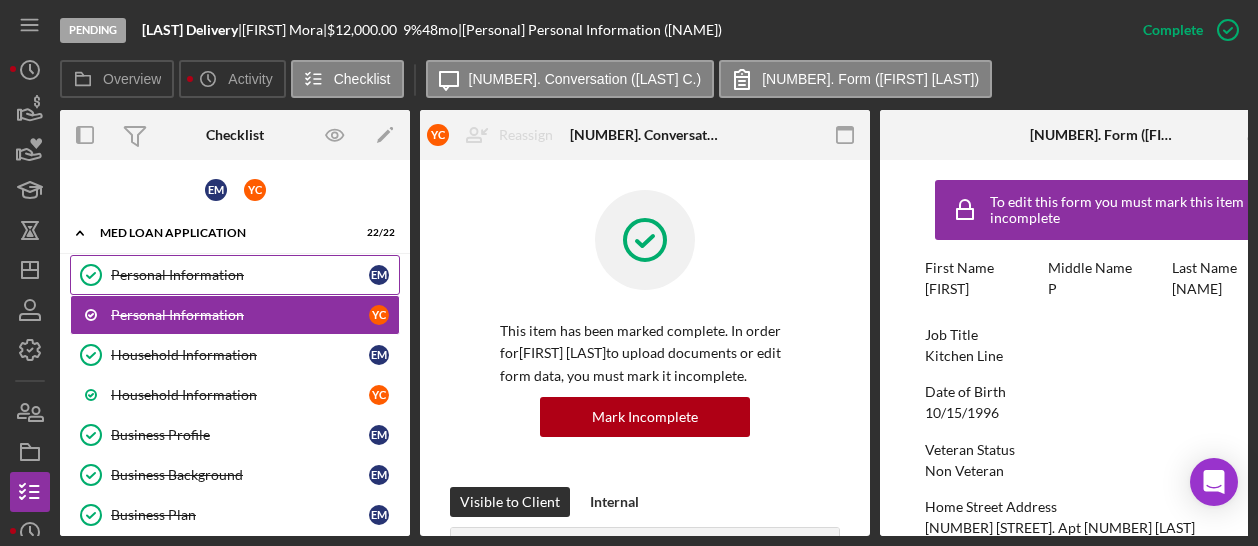 click on "Personal Information" at bounding box center (240, 275) 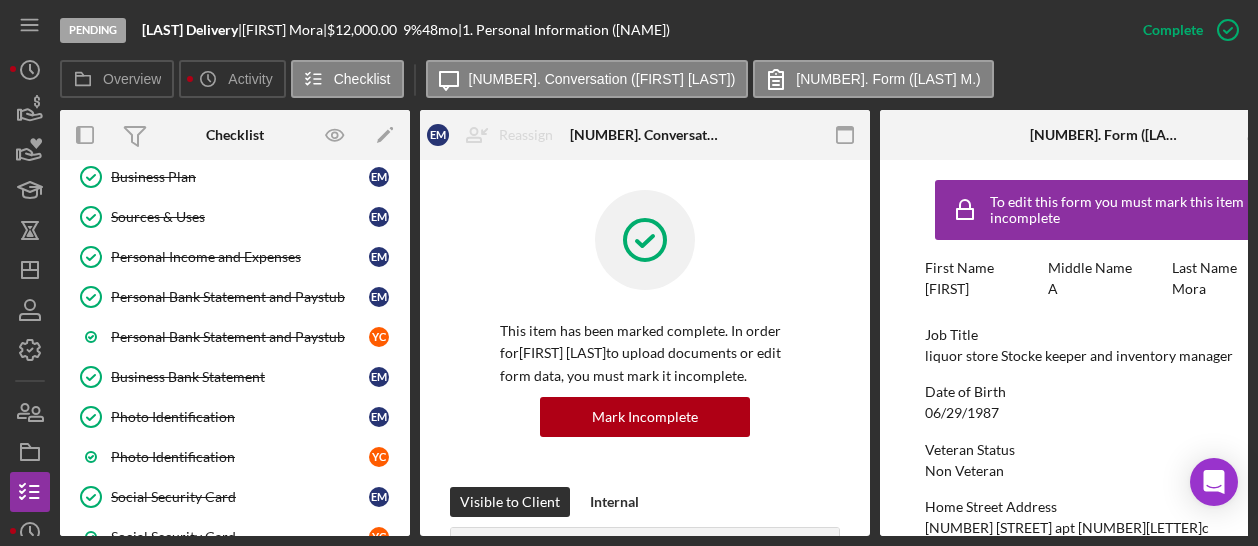 scroll, scrollTop: 337, scrollLeft: 0, axis: vertical 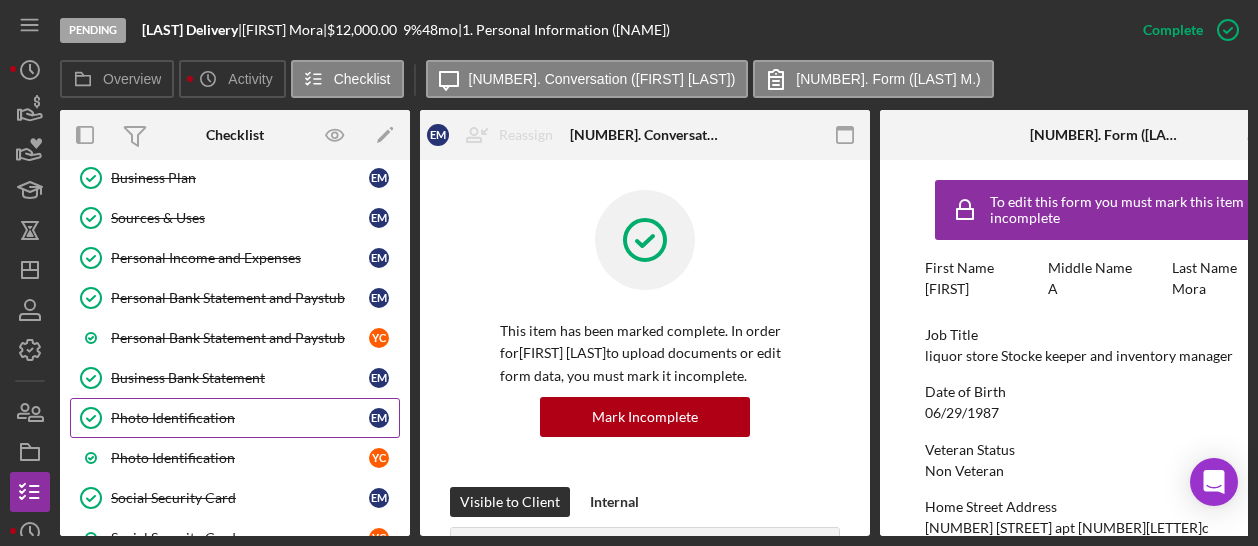 click on "Photo Identification" at bounding box center (240, 418) 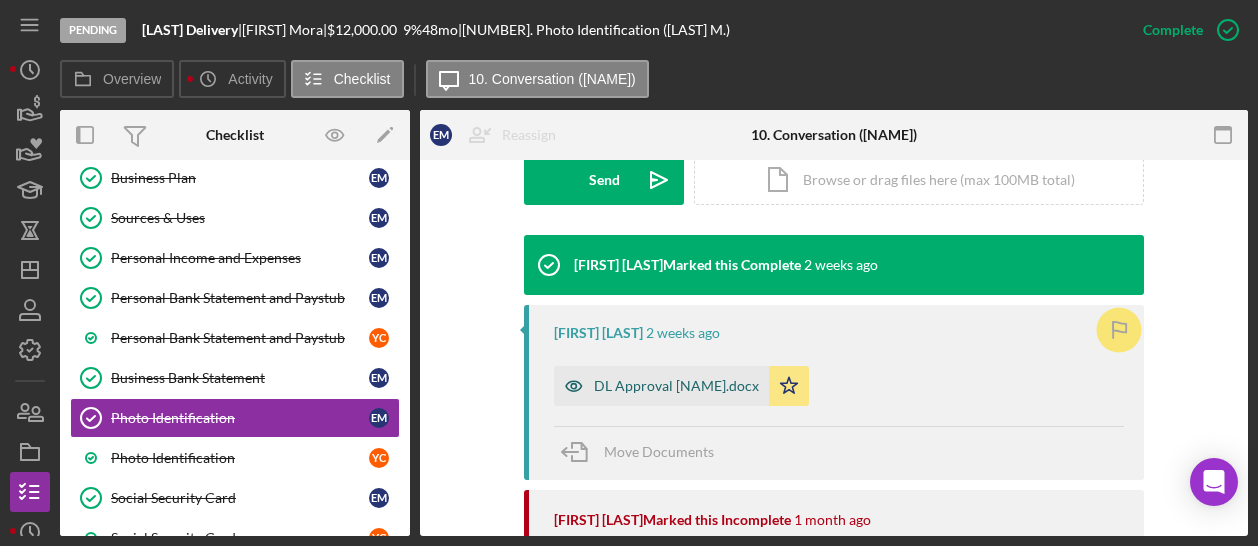 click on "DL Approval [NAME].docx" at bounding box center (676, 386) 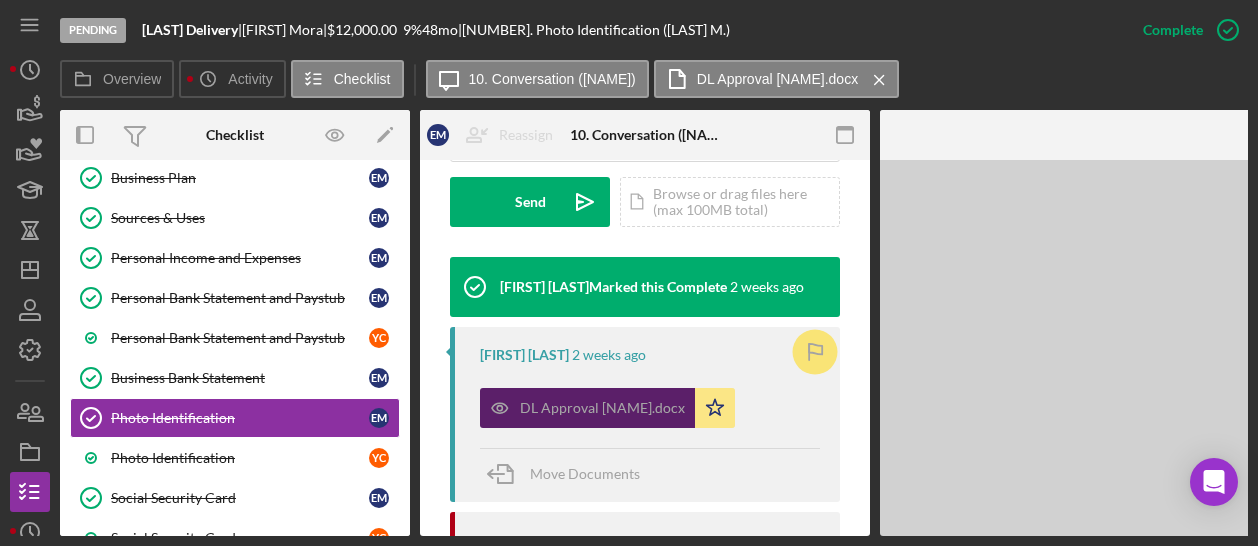 scroll, scrollTop: 614, scrollLeft: 0, axis: vertical 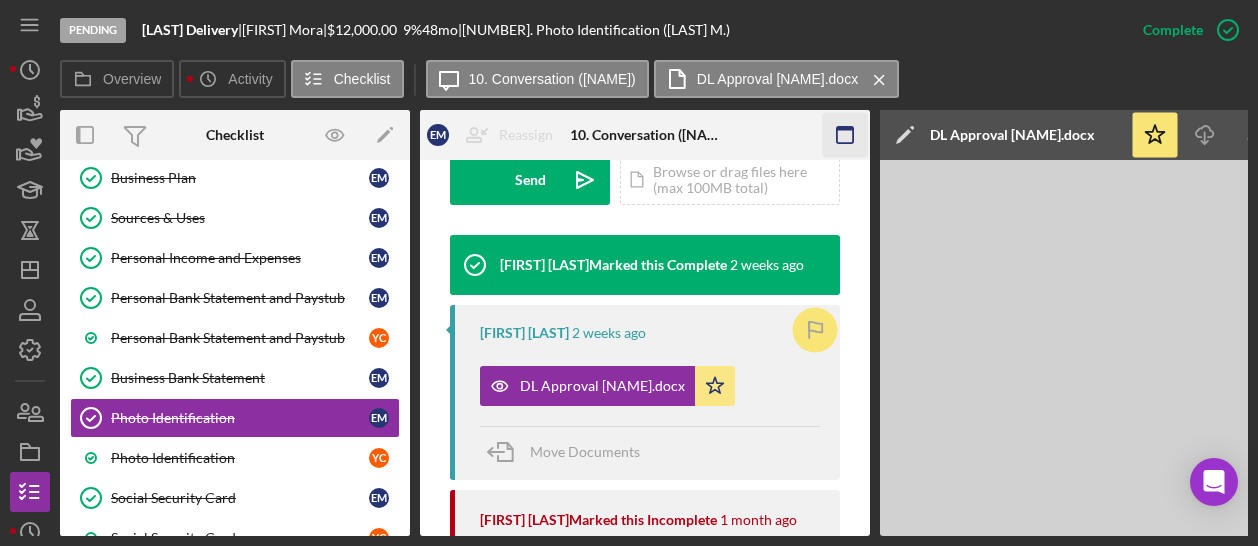 click 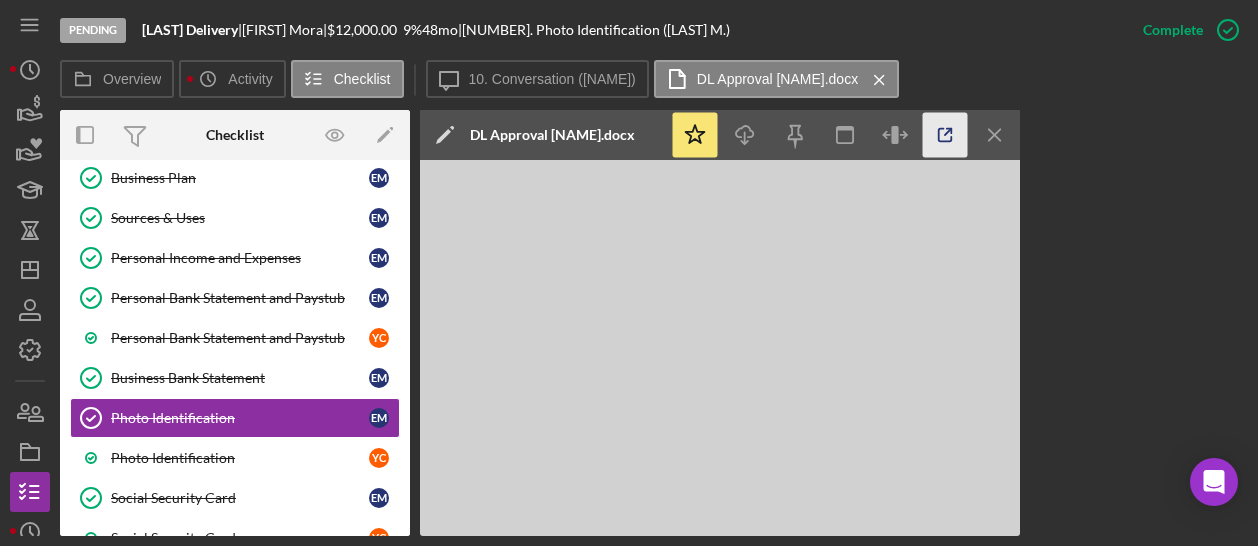 click 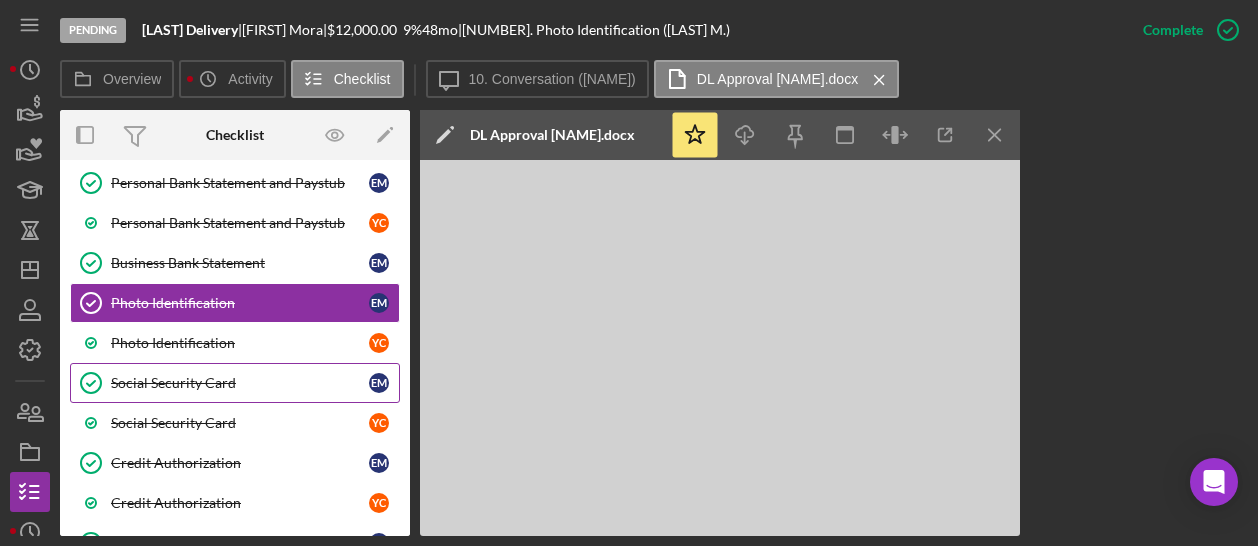 scroll, scrollTop: 451, scrollLeft: 0, axis: vertical 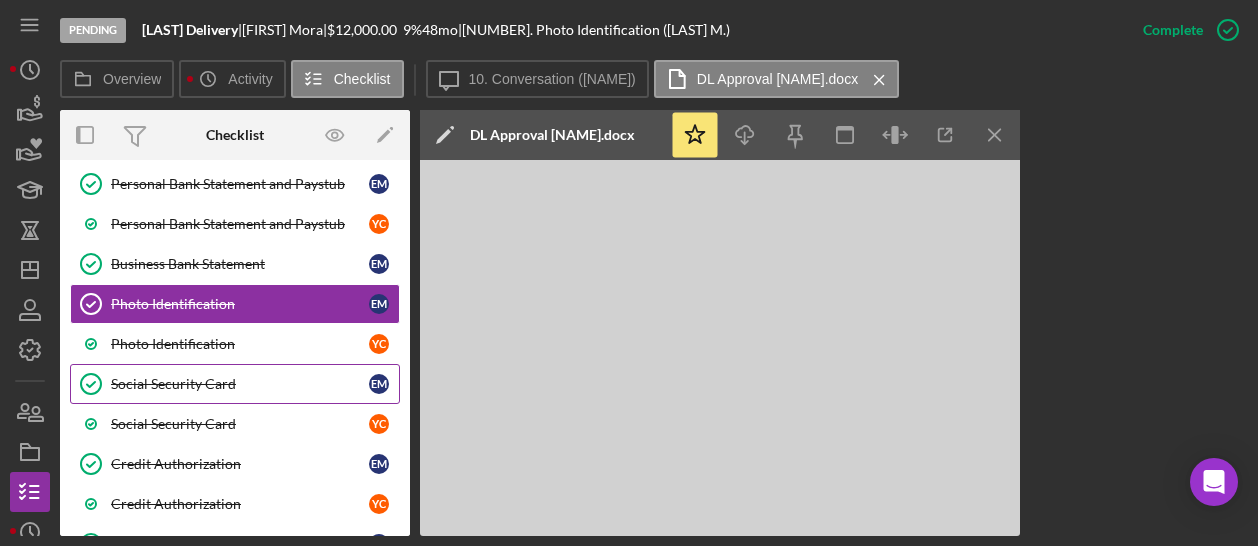 click on "Social Security Card" at bounding box center [240, 384] 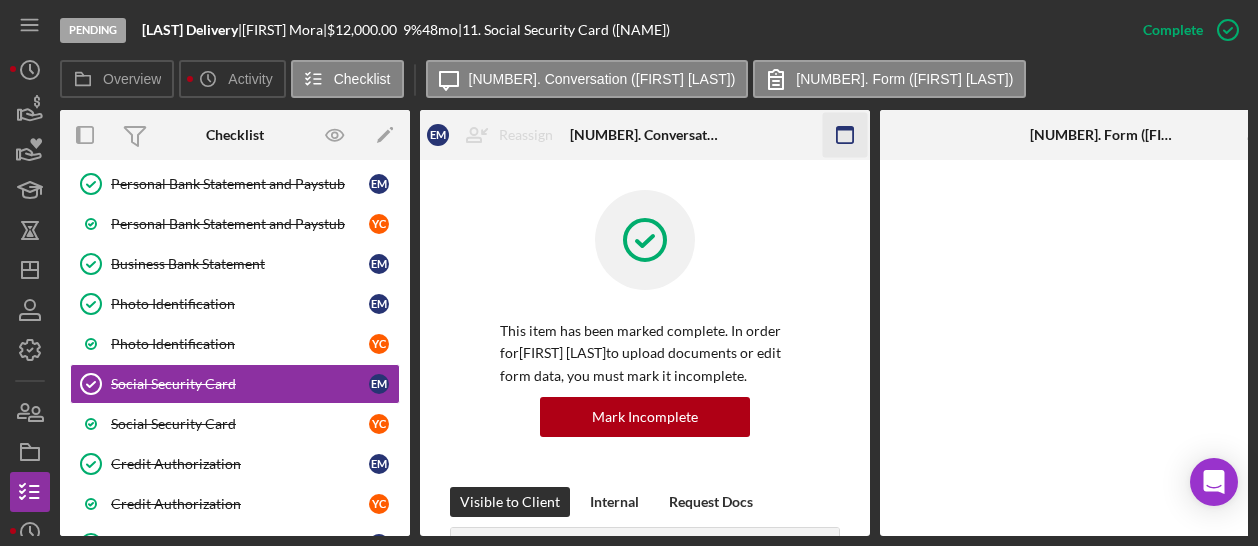 click 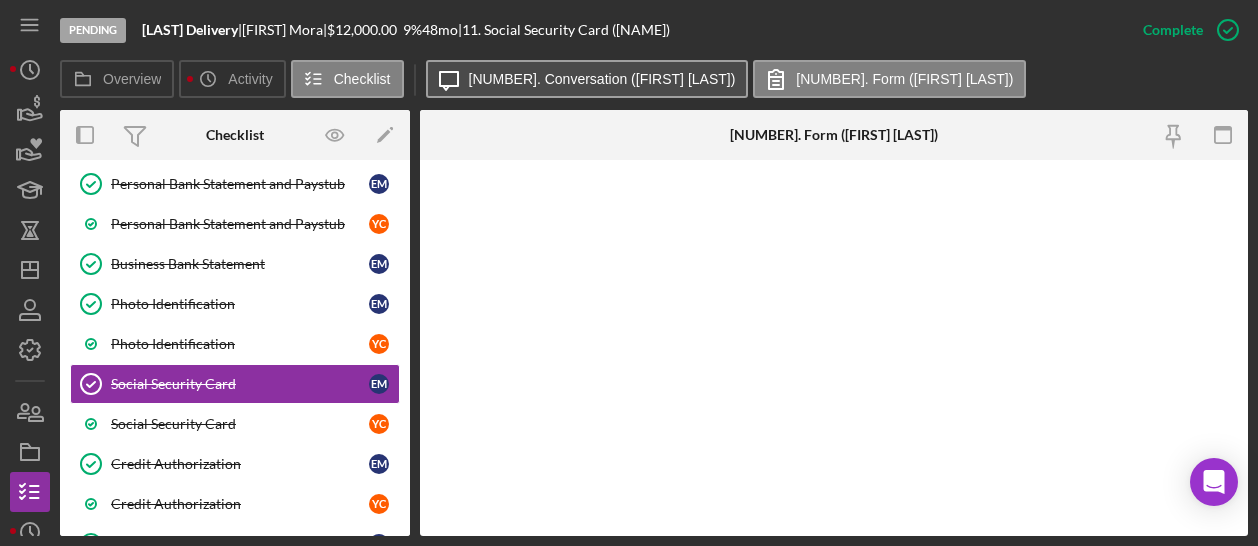 click on "[NUMBER]. Conversation ([FIRST] [LAST])" at bounding box center [602, 79] 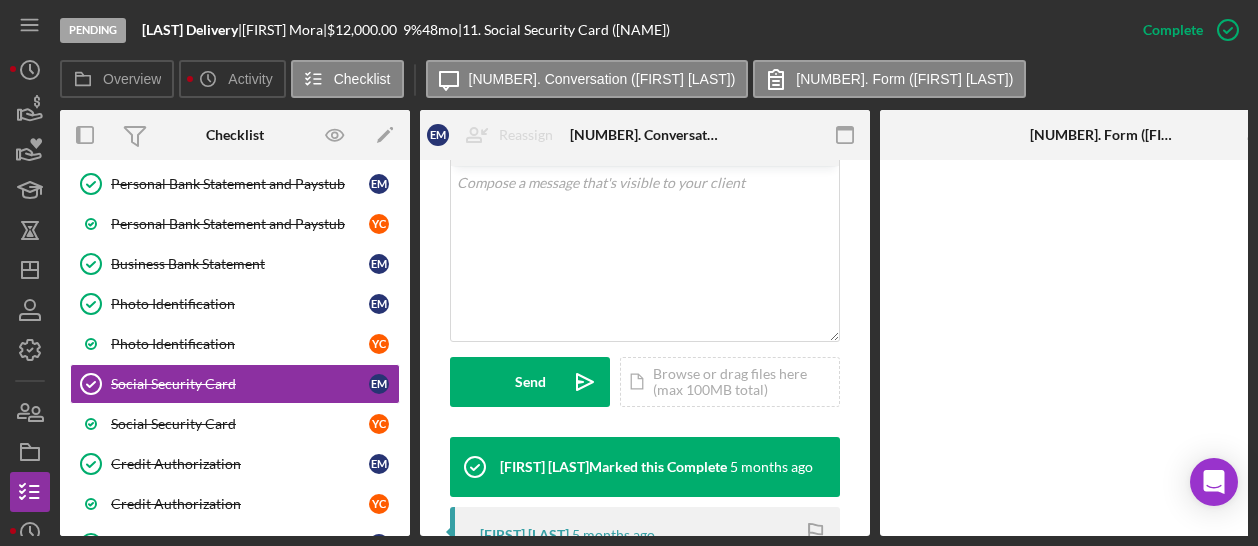 scroll, scrollTop: 620, scrollLeft: 0, axis: vertical 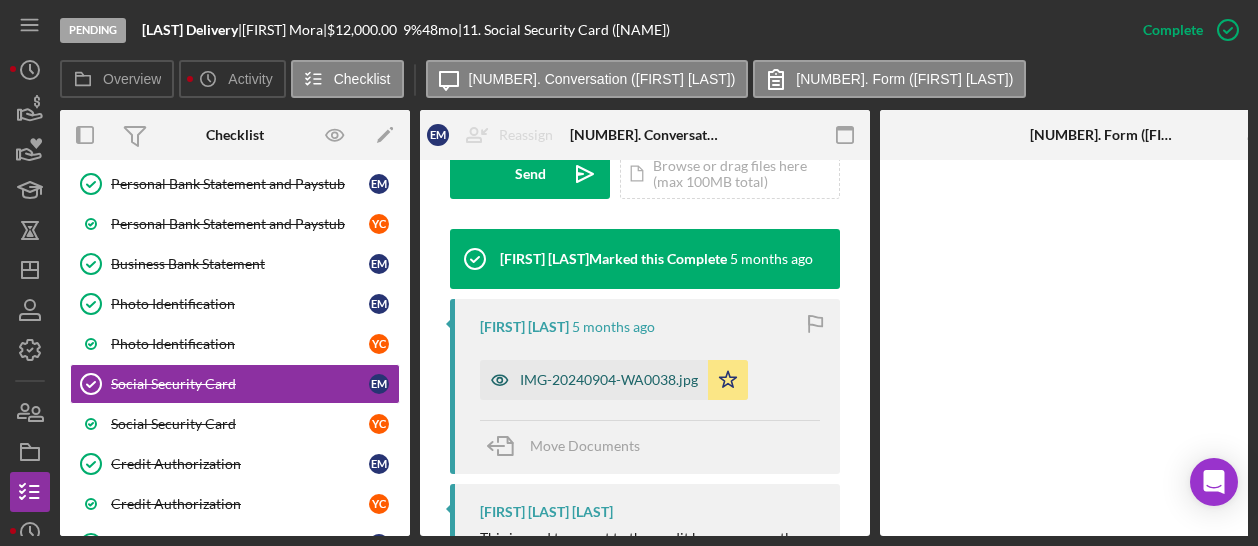 click on "IMG-20240904-WA0038.jpg" at bounding box center [594, 380] 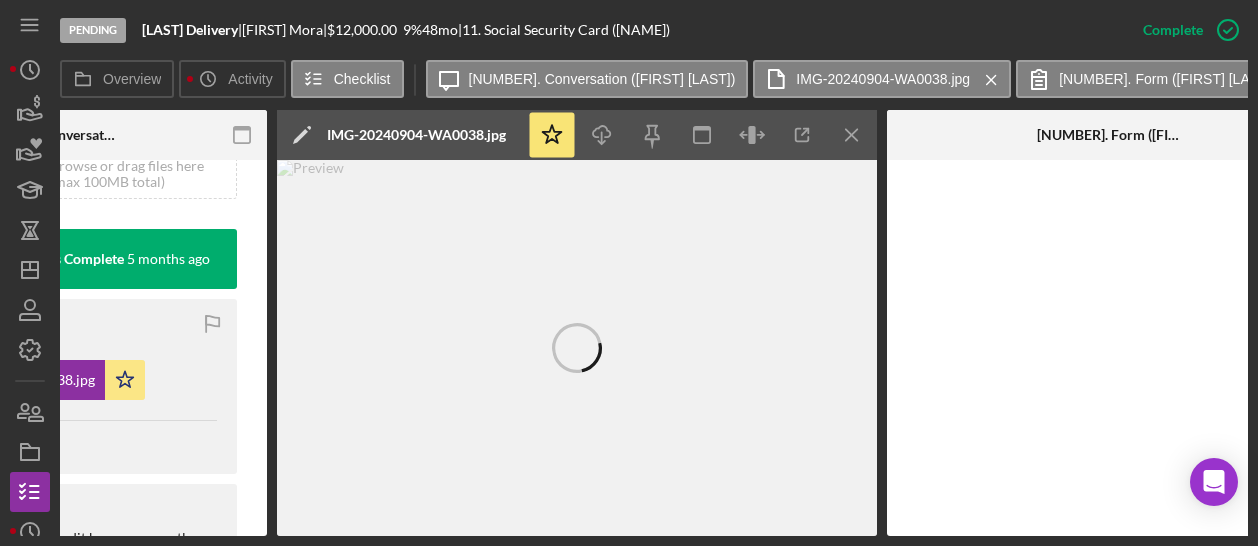 scroll, scrollTop: 0, scrollLeft: 617, axis: horizontal 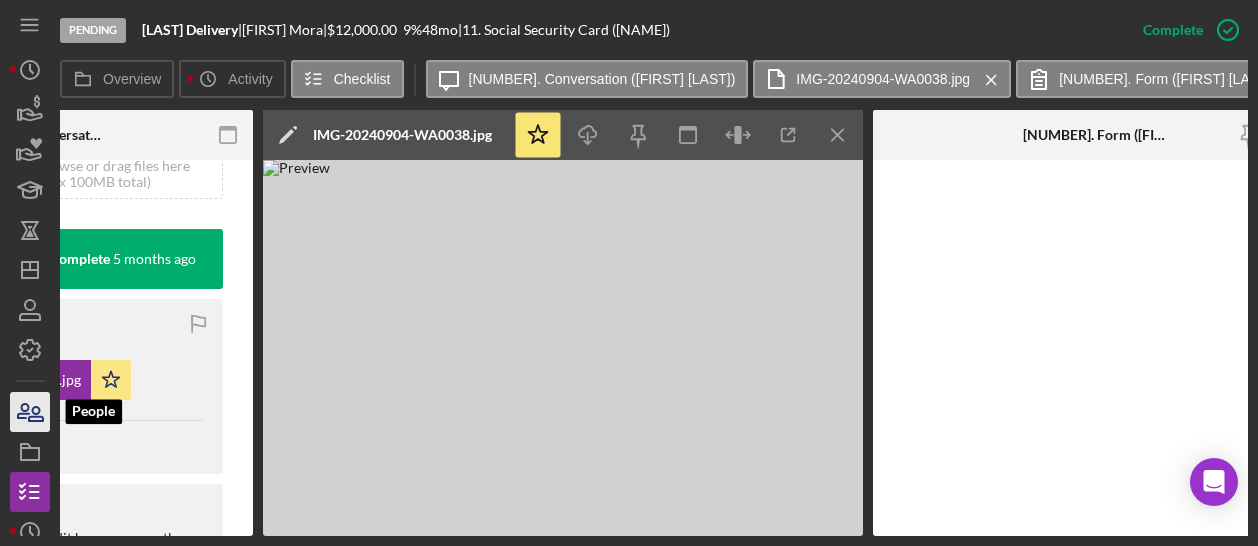 click 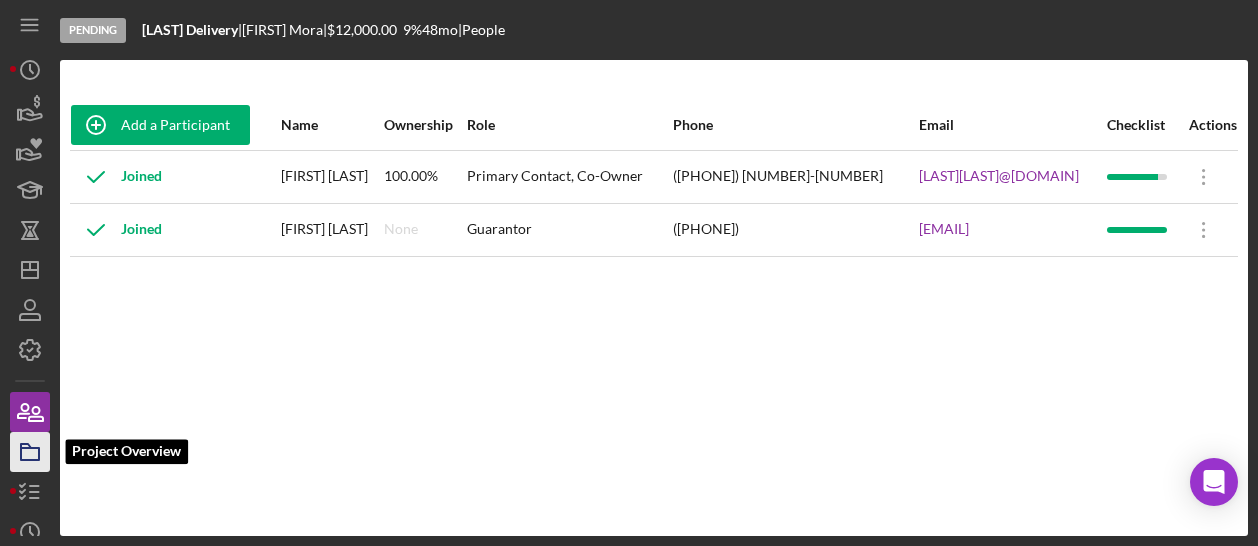 click 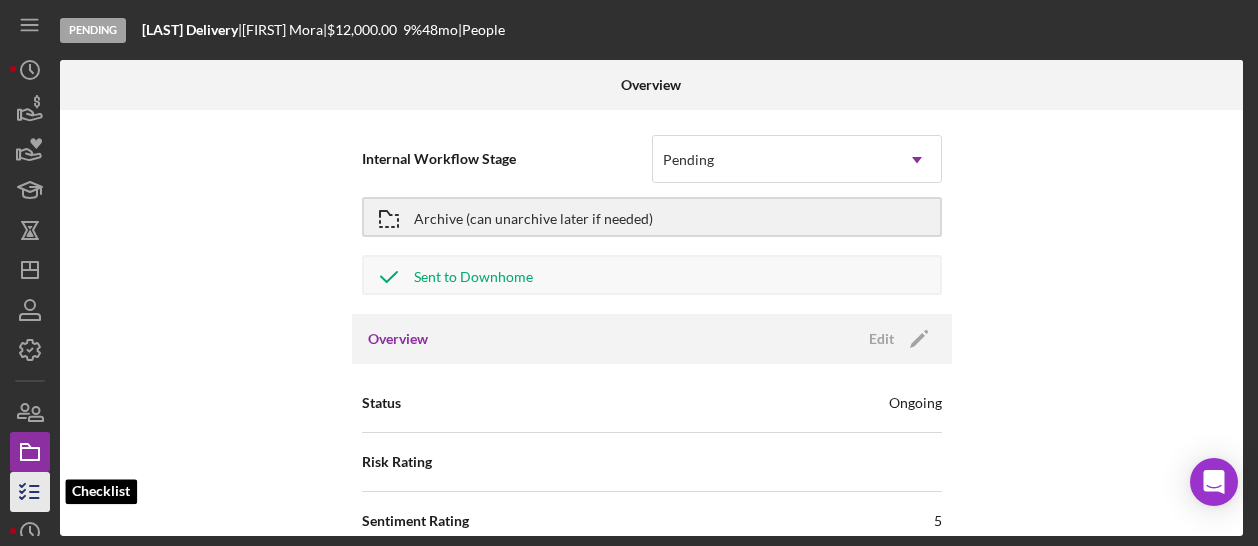 click 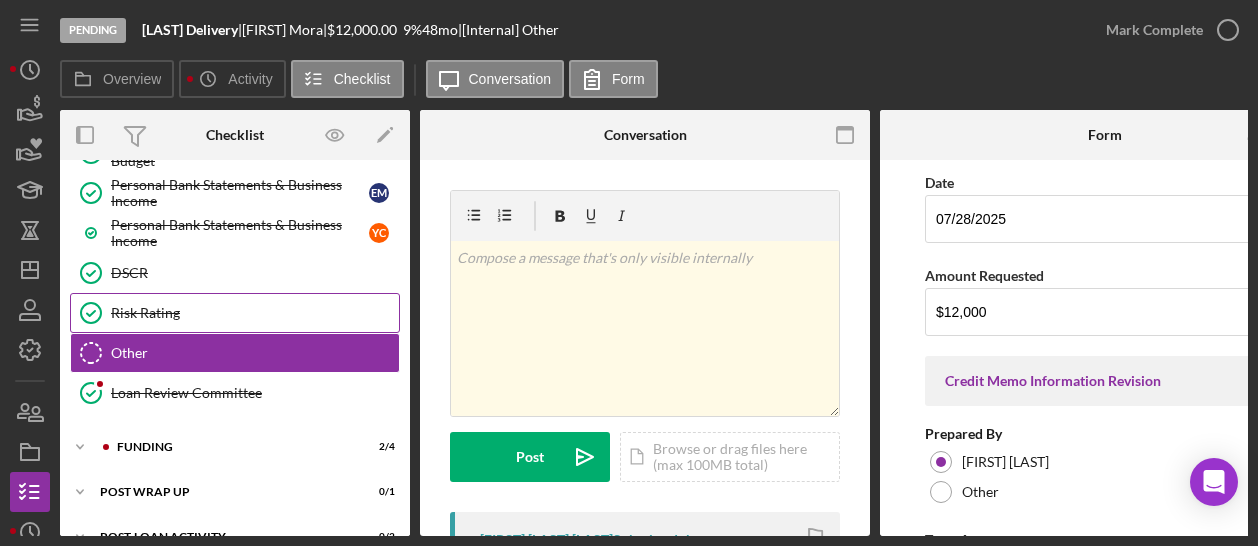 scroll, scrollTop: 0, scrollLeft: 0, axis: both 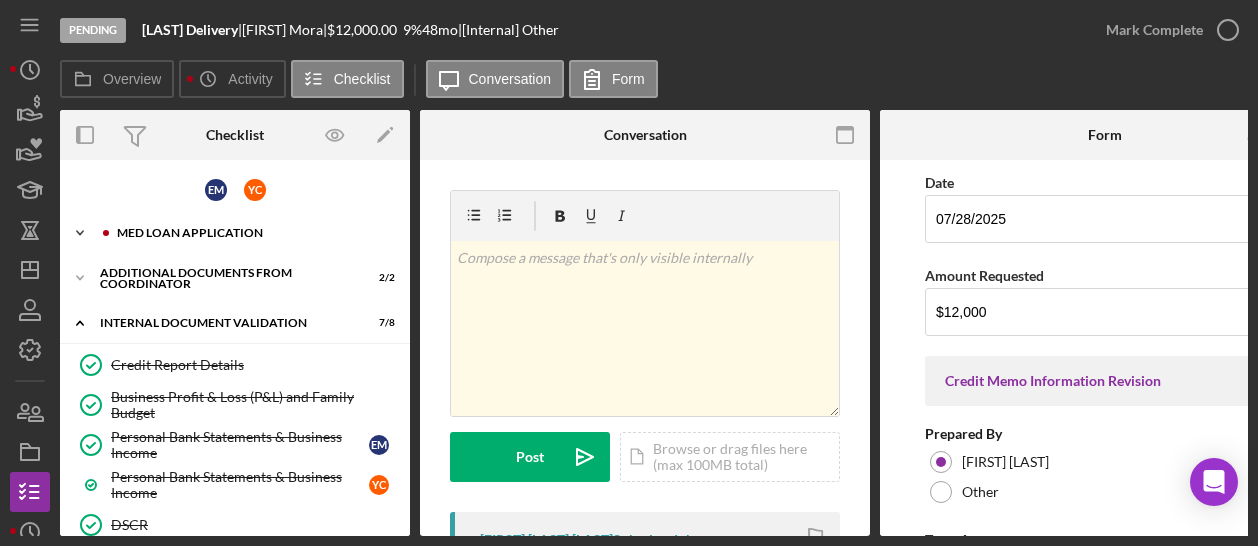 click on "MED Loan Application" at bounding box center [251, 233] 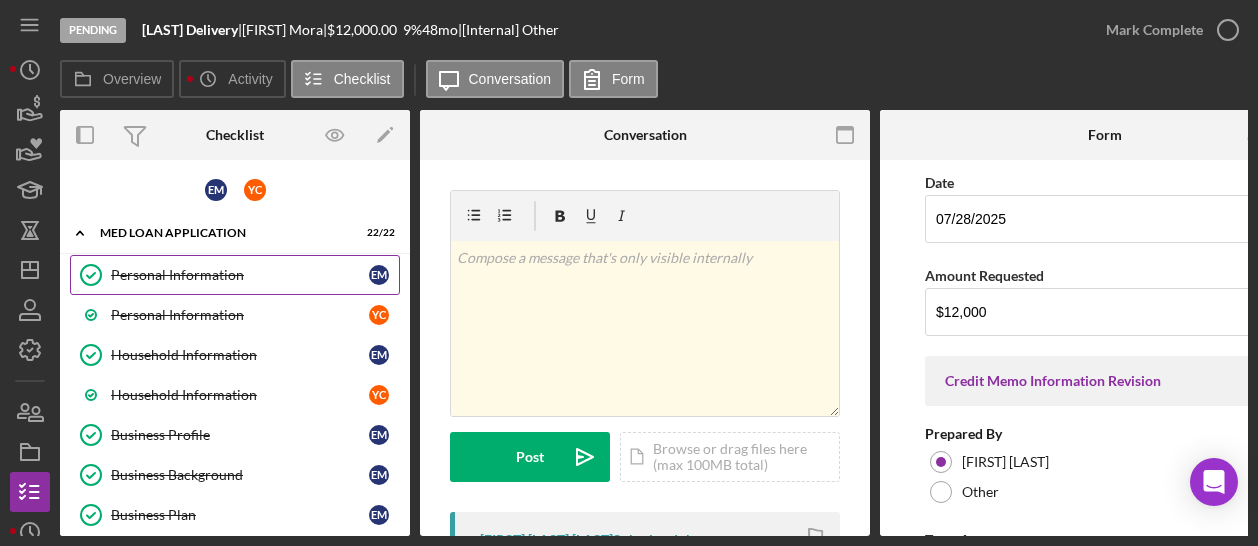 click on "Personal Information Personal Information E M" at bounding box center [235, 275] 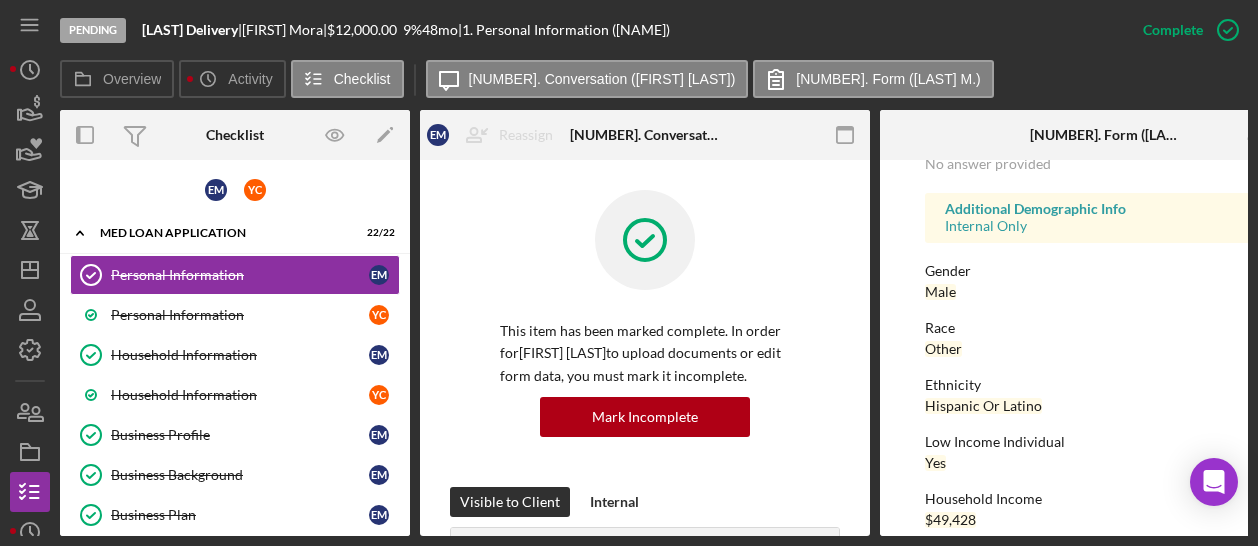scroll, scrollTop: 563, scrollLeft: 0, axis: vertical 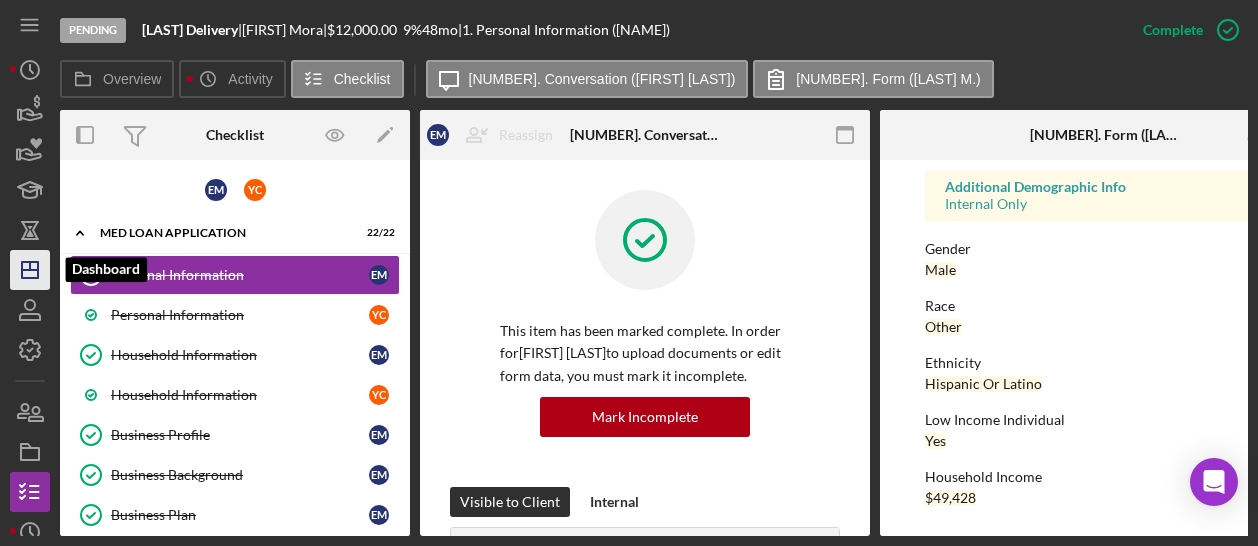 click on "Icon/Dashboard" 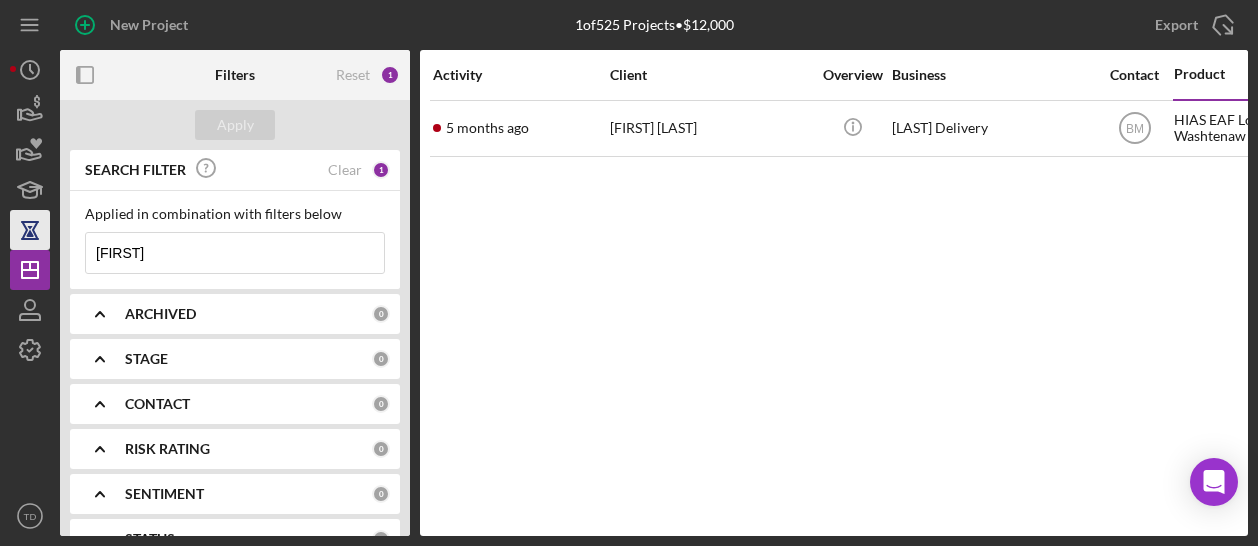 drag, startPoint x: 162, startPoint y: 247, endPoint x: 39, endPoint y: 246, distance: 123.00407 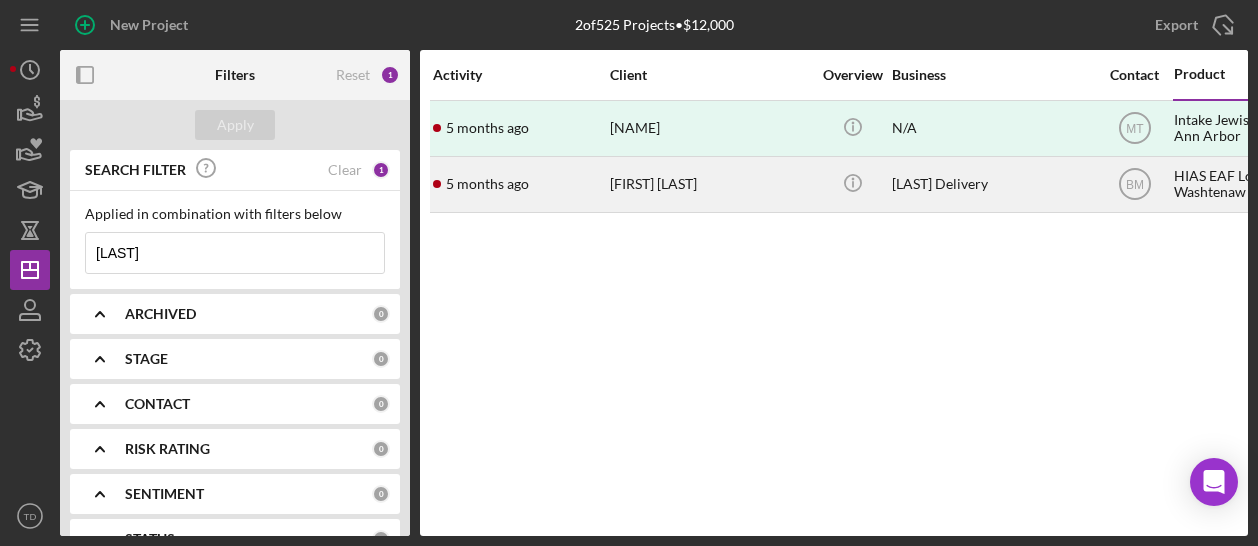 type on "[LAST]" 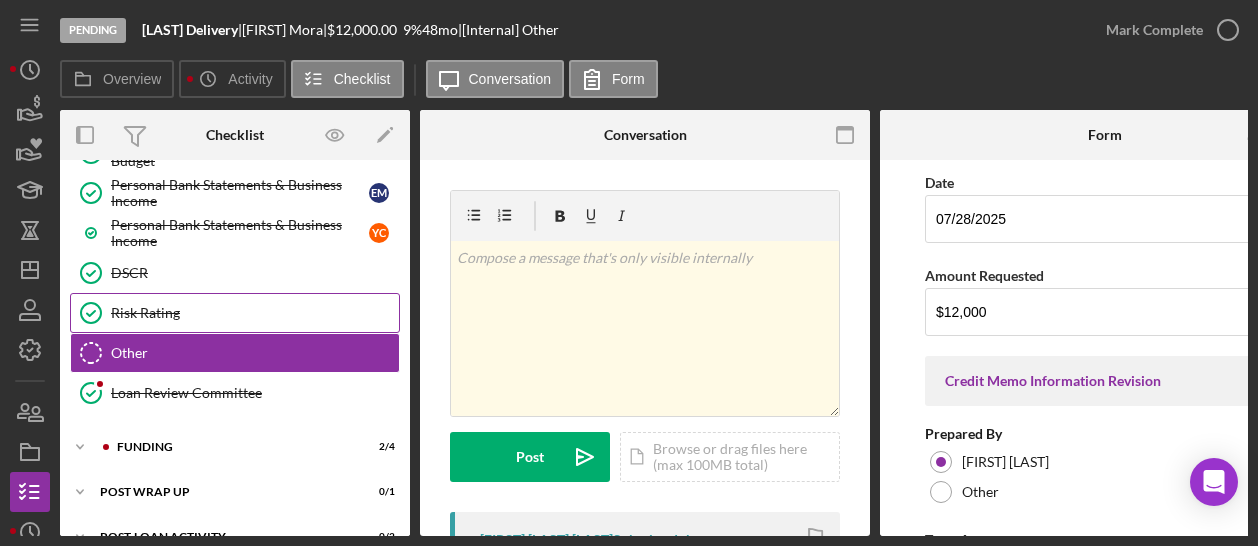 scroll, scrollTop: 0, scrollLeft: 0, axis: both 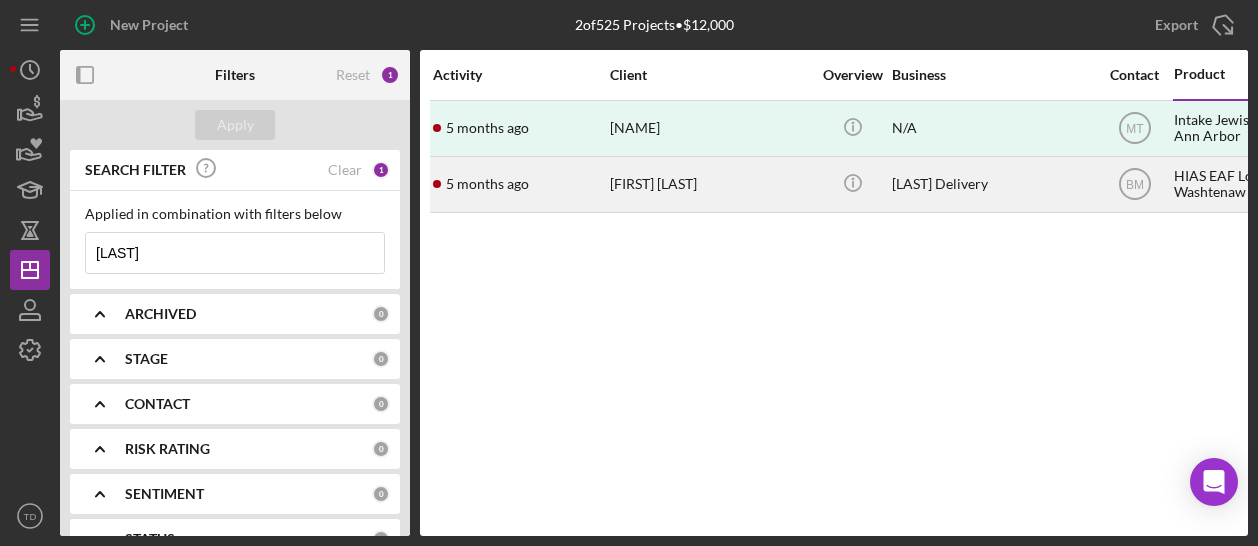 click on "[FIRST] [LAST]" at bounding box center (710, 184) 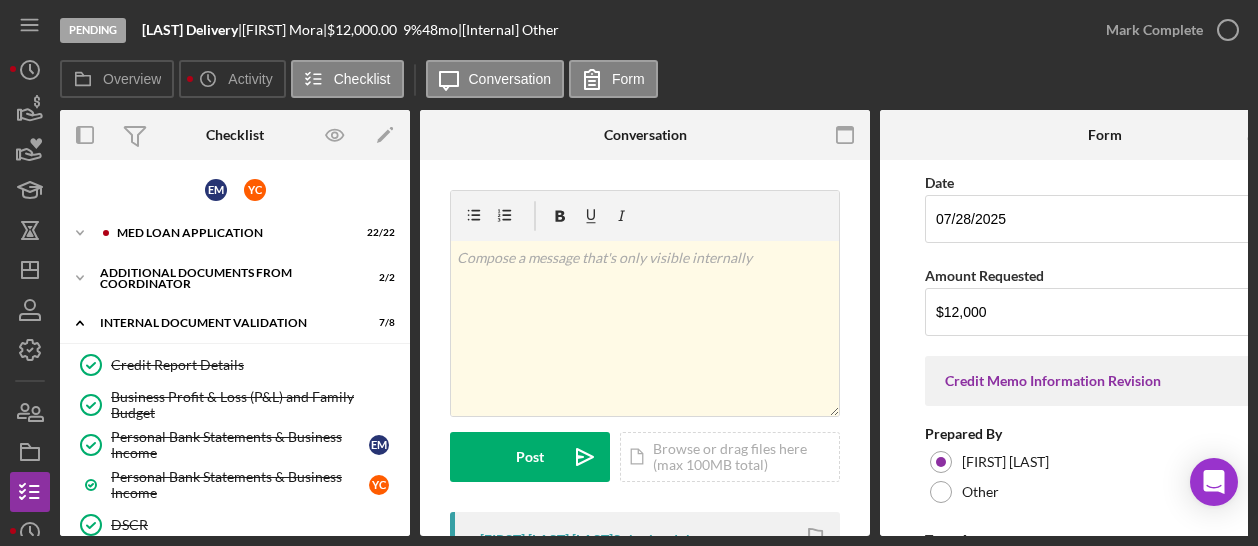 scroll, scrollTop: 252, scrollLeft: 0, axis: vertical 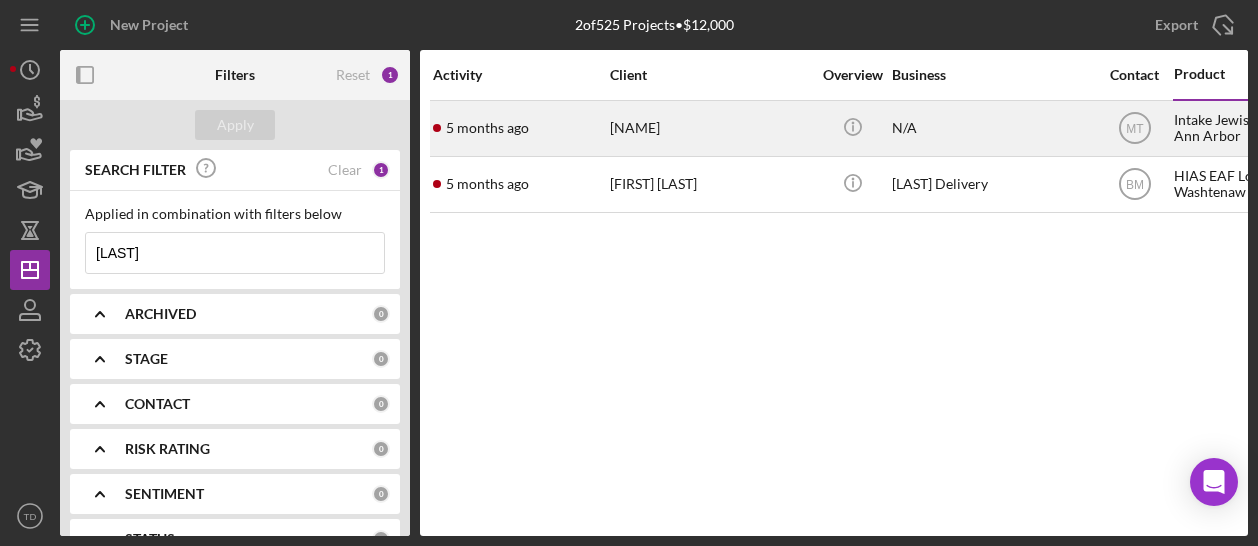 click on "[NAME]" at bounding box center [710, 128] 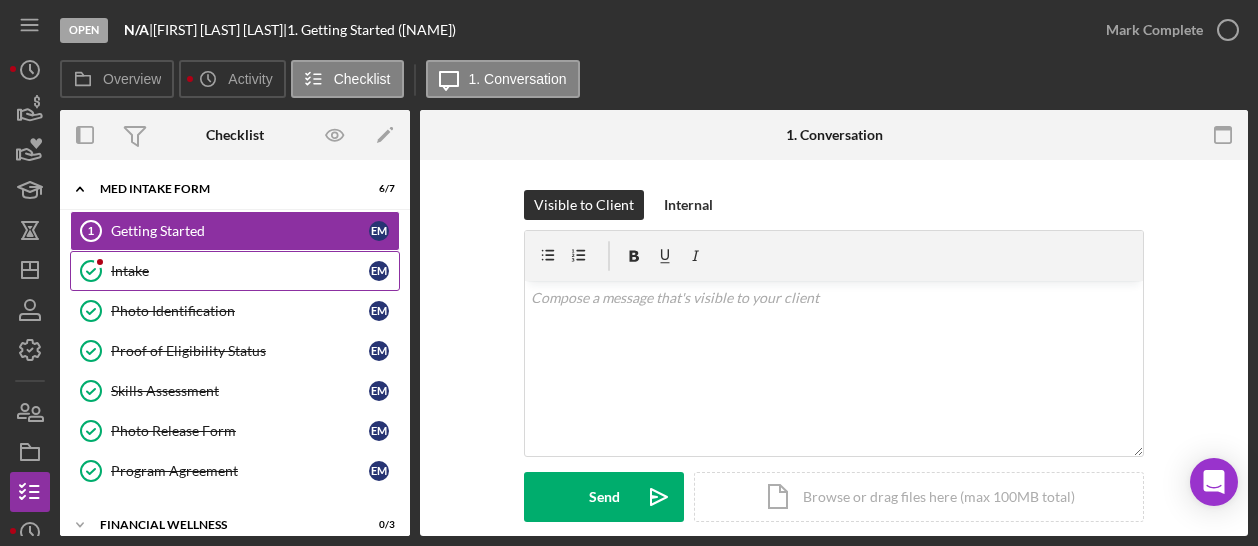 click on "Intake" at bounding box center [240, 271] 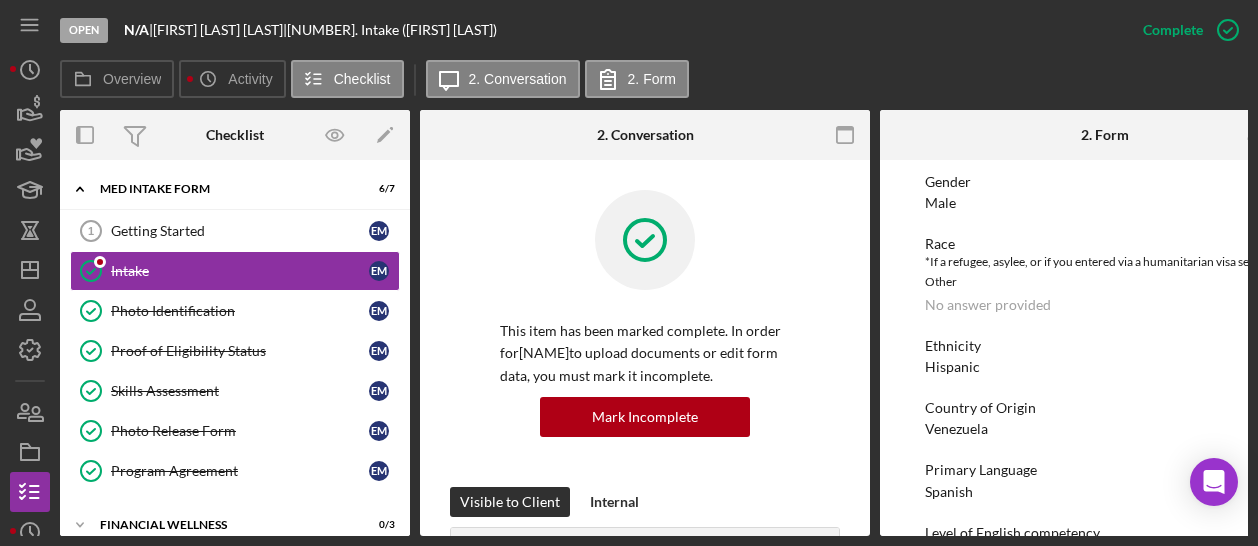 scroll, scrollTop: 1327, scrollLeft: 0, axis: vertical 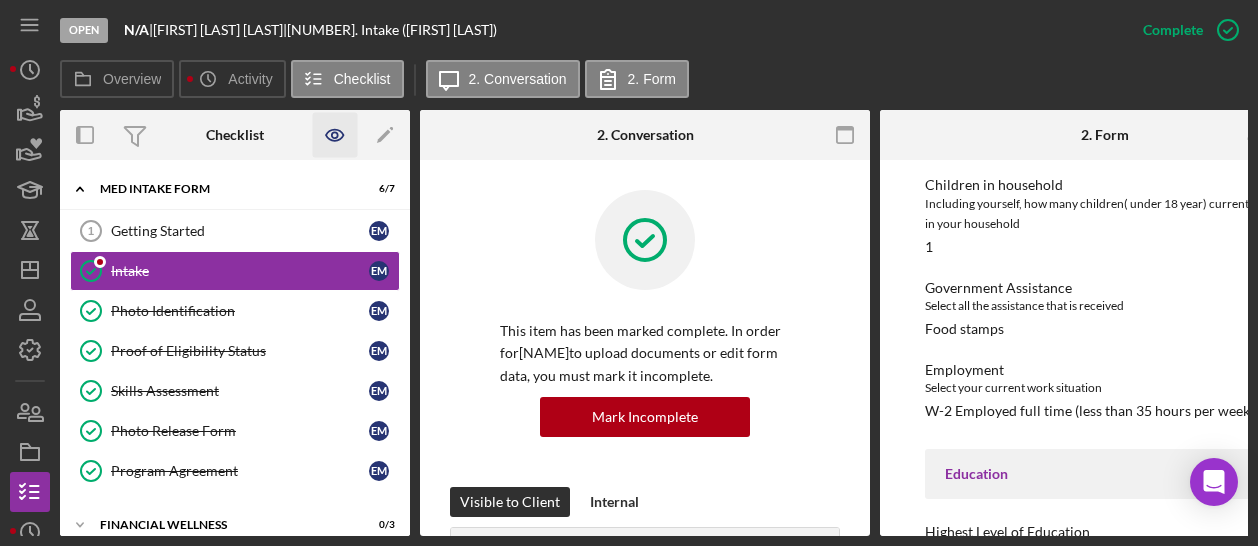 click 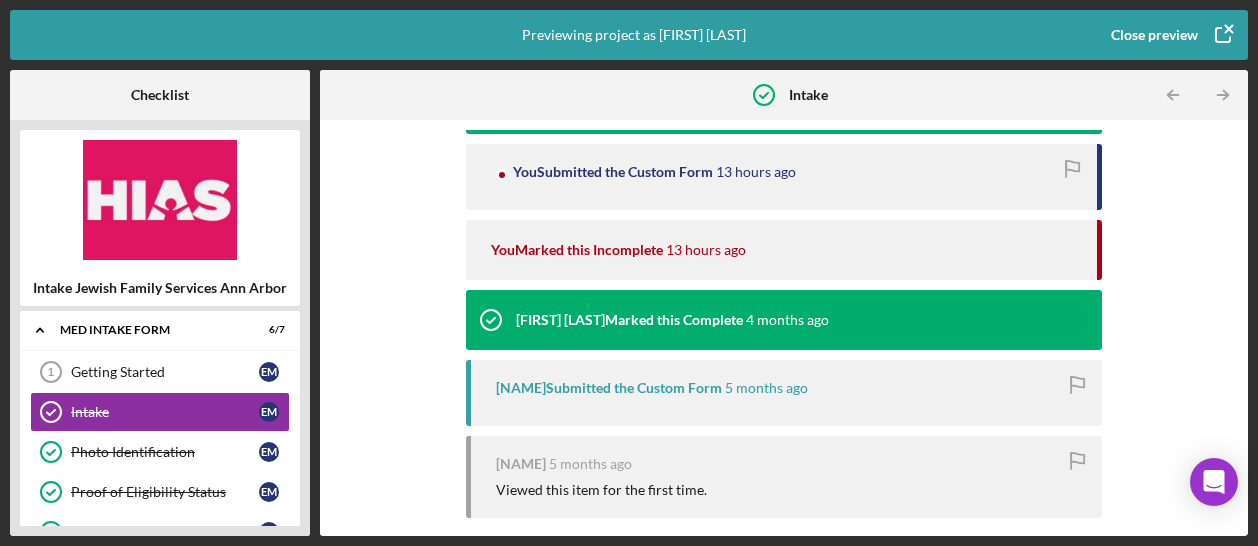scroll, scrollTop: 494, scrollLeft: 0, axis: vertical 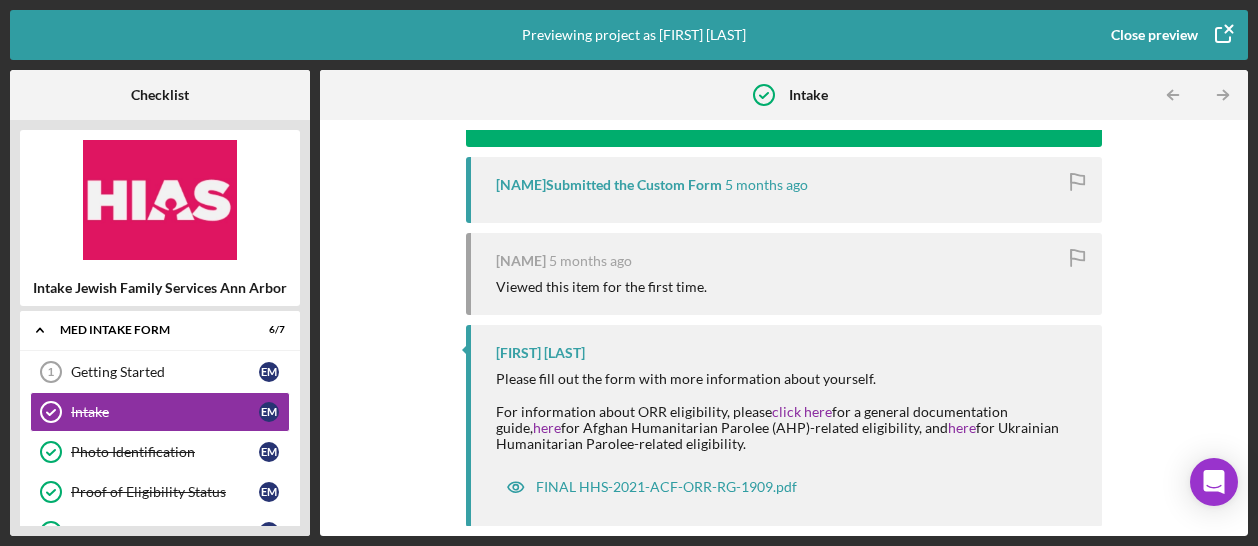 click 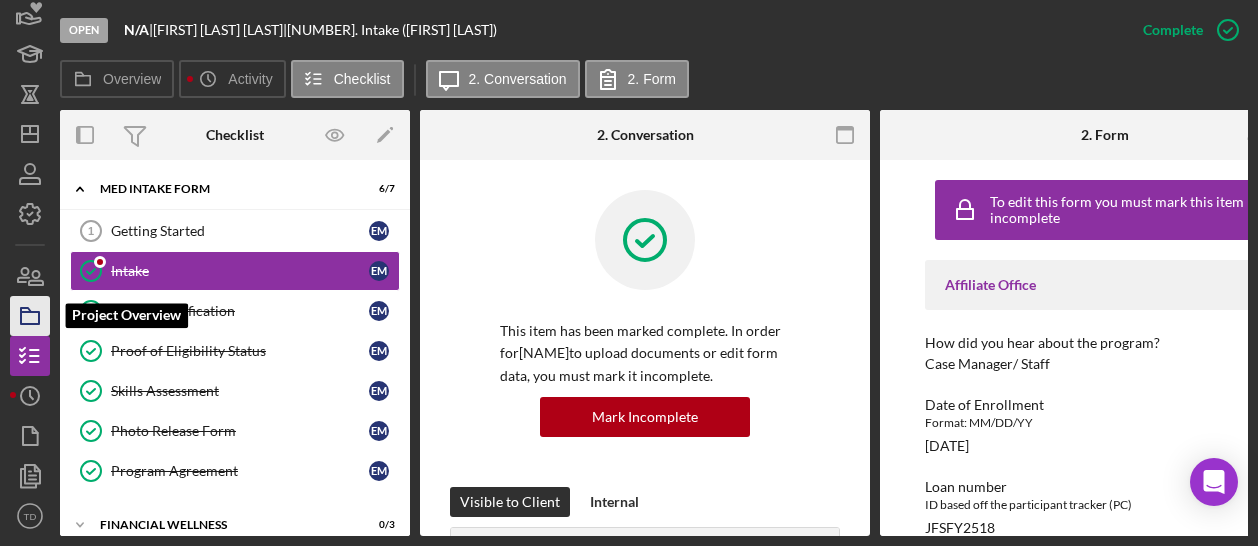 scroll, scrollTop: 133, scrollLeft: 0, axis: vertical 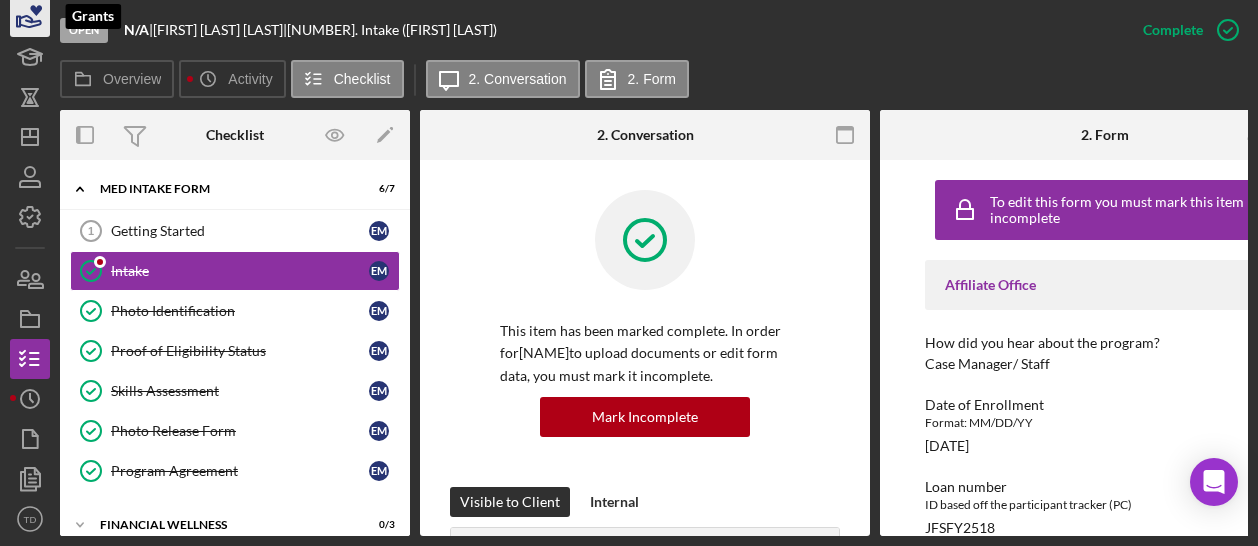click 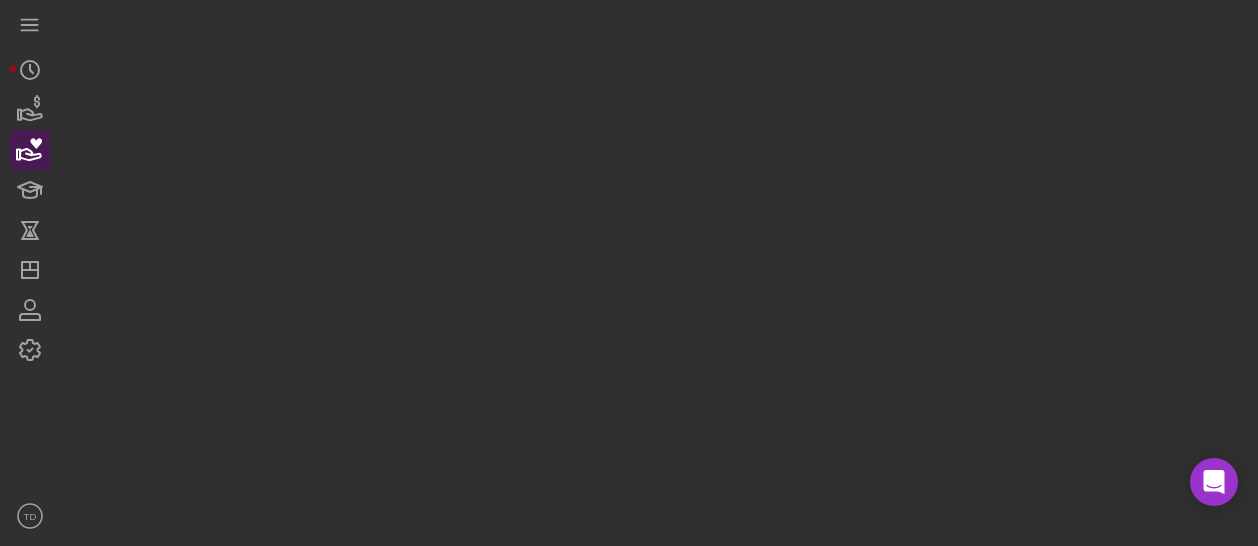 scroll, scrollTop: 0, scrollLeft: 0, axis: both 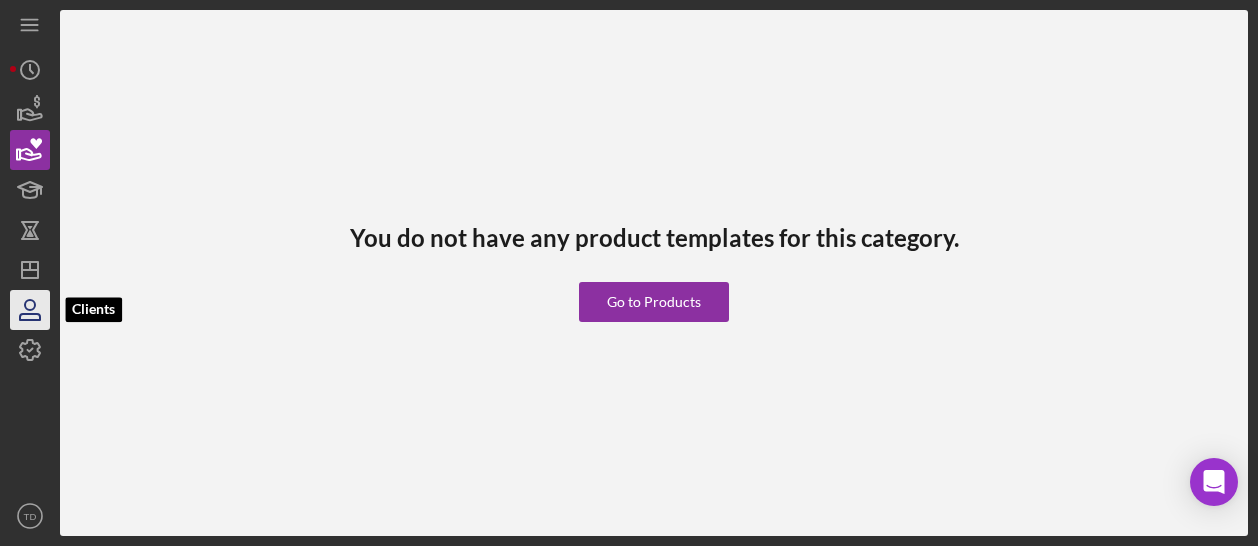 click 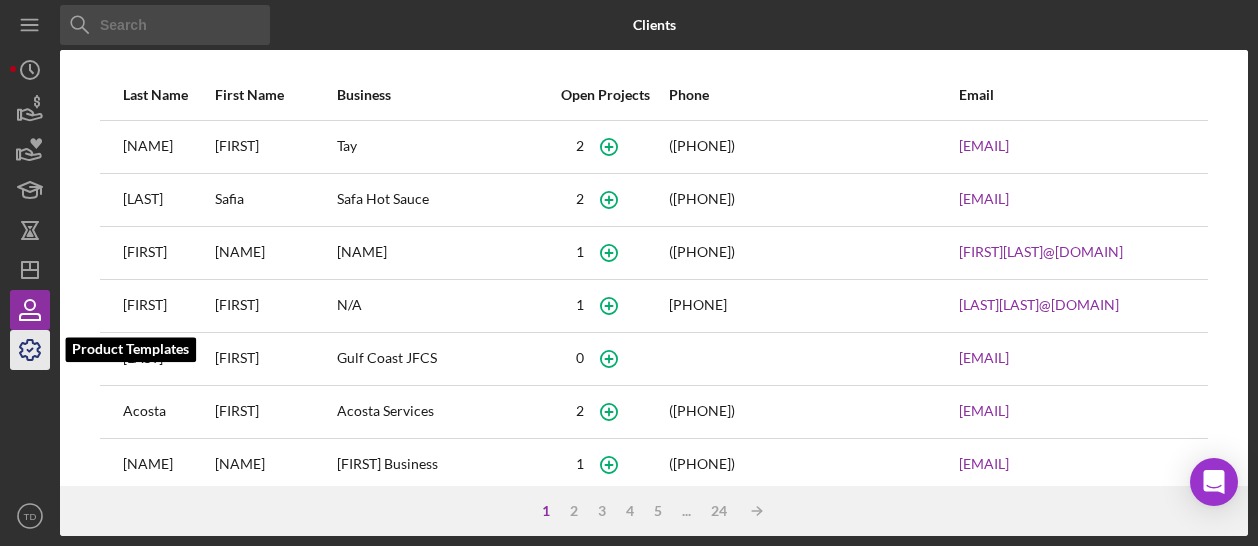 click 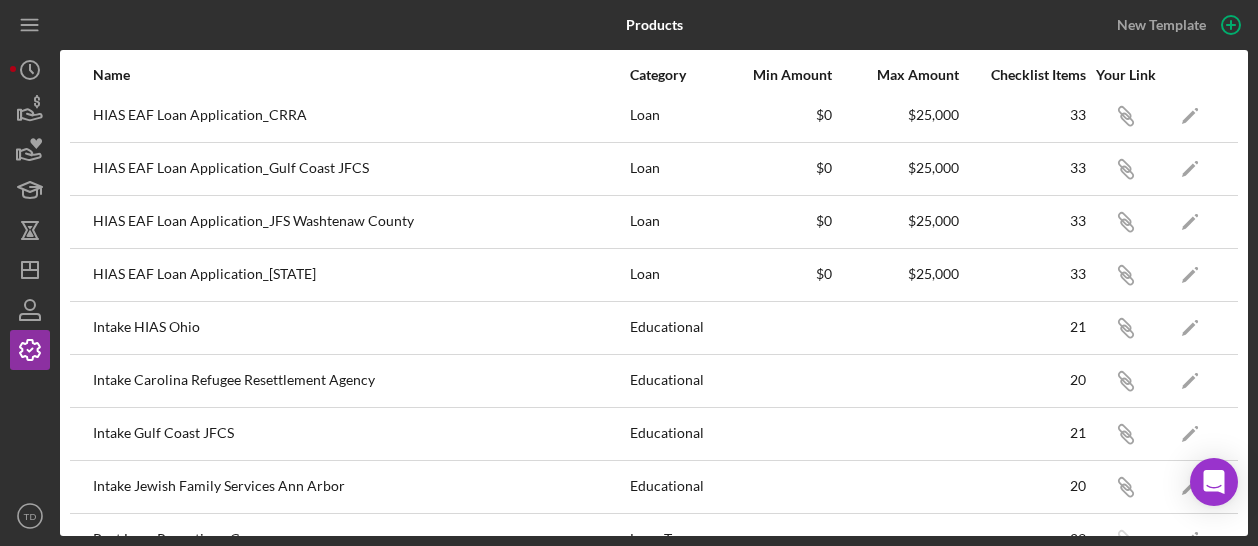 scroll, scrollTop: 364, scrollLeft: 0, axis: vertical 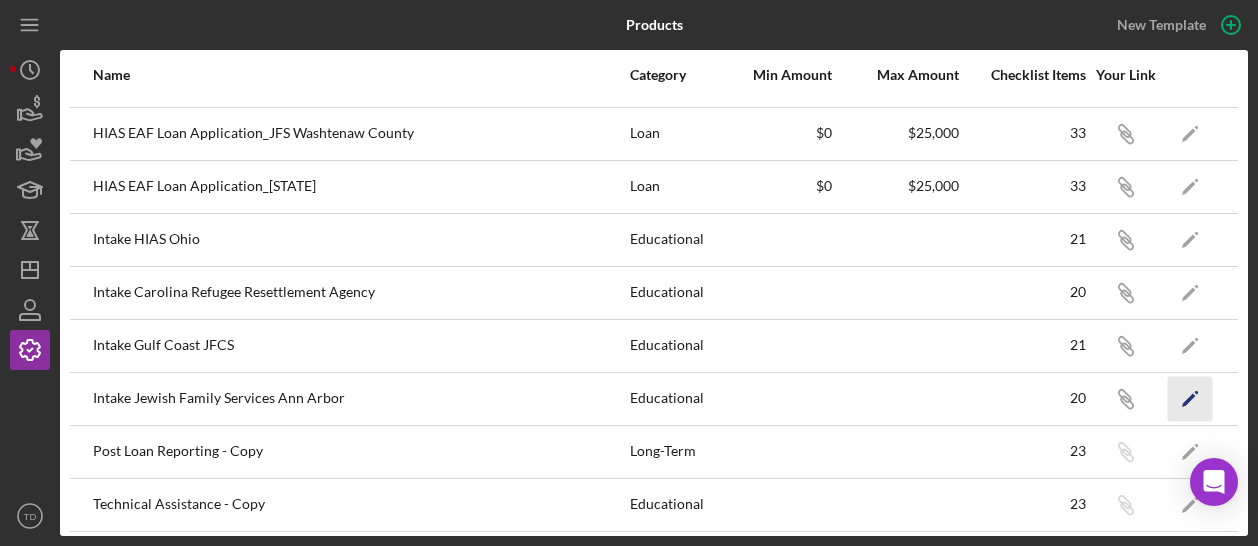 click on "Icon/Edit" 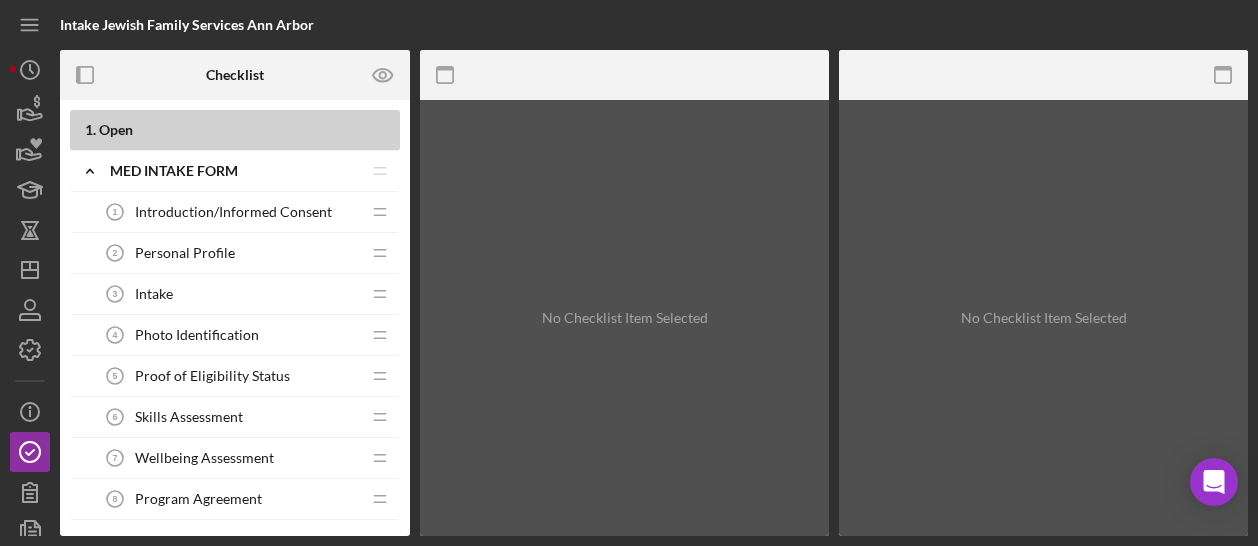 click on "Introduction/Informed Consent 1 Introduction/Informed Consent" at bounding box center (227, 212) 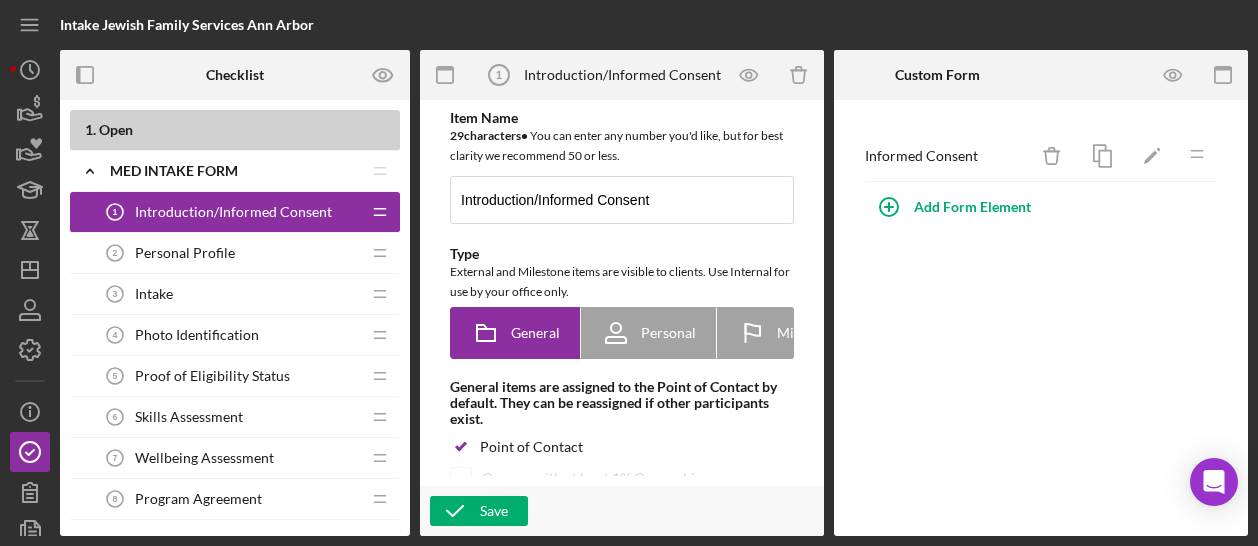 click on "Personal Profile" at bounding box center (185, 253) 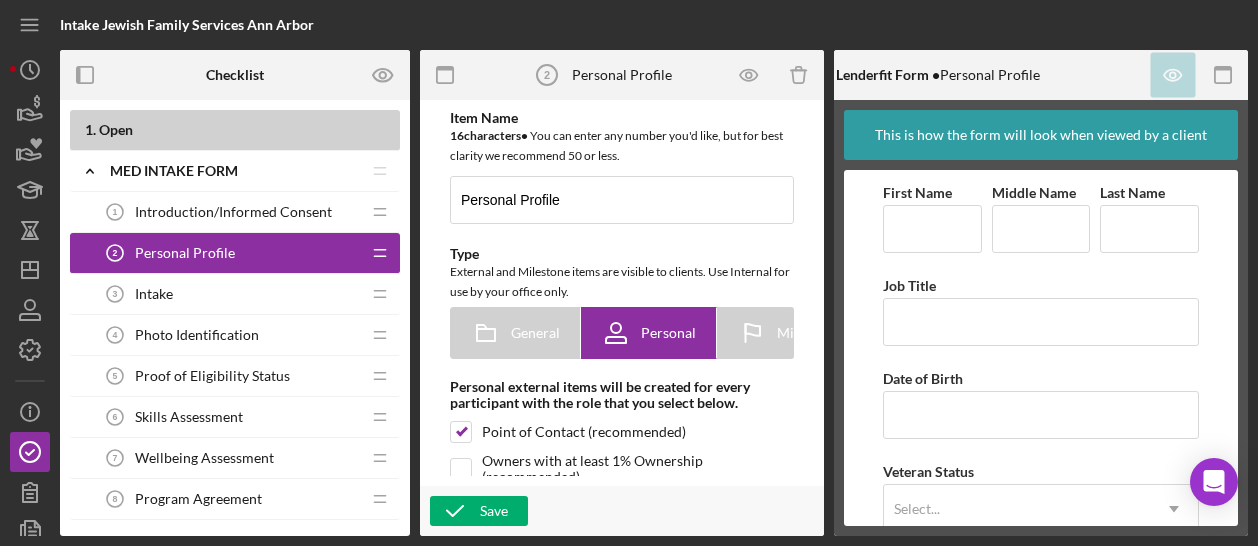 scroll, scrollTop: 0, scrollLeft: 0, axis: both 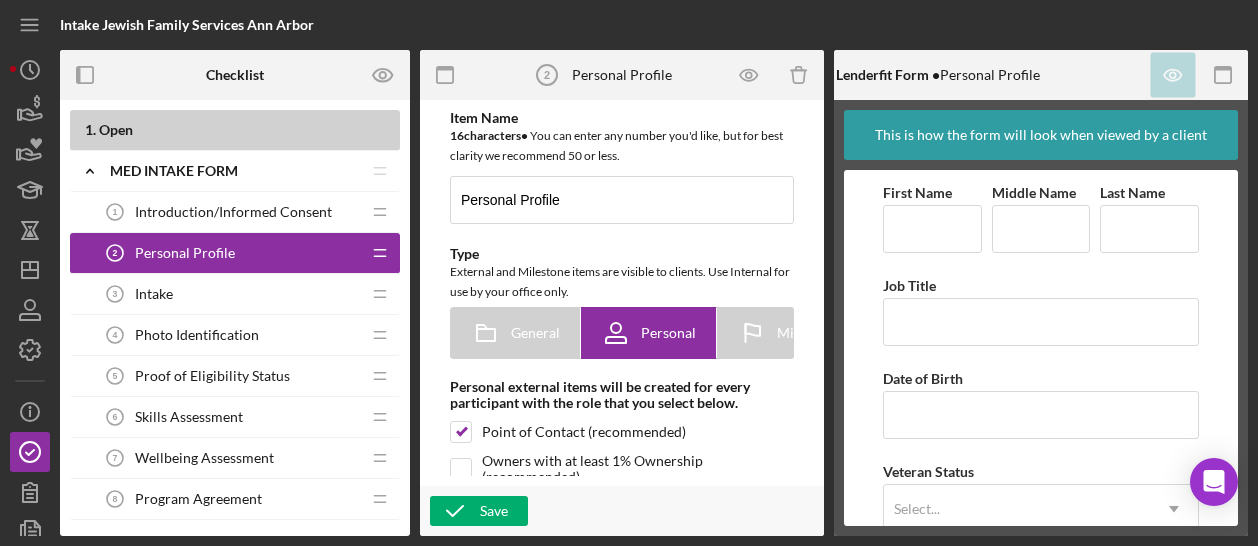 click on "Introduction/Informed Consent" at bounding box center (233, 212) 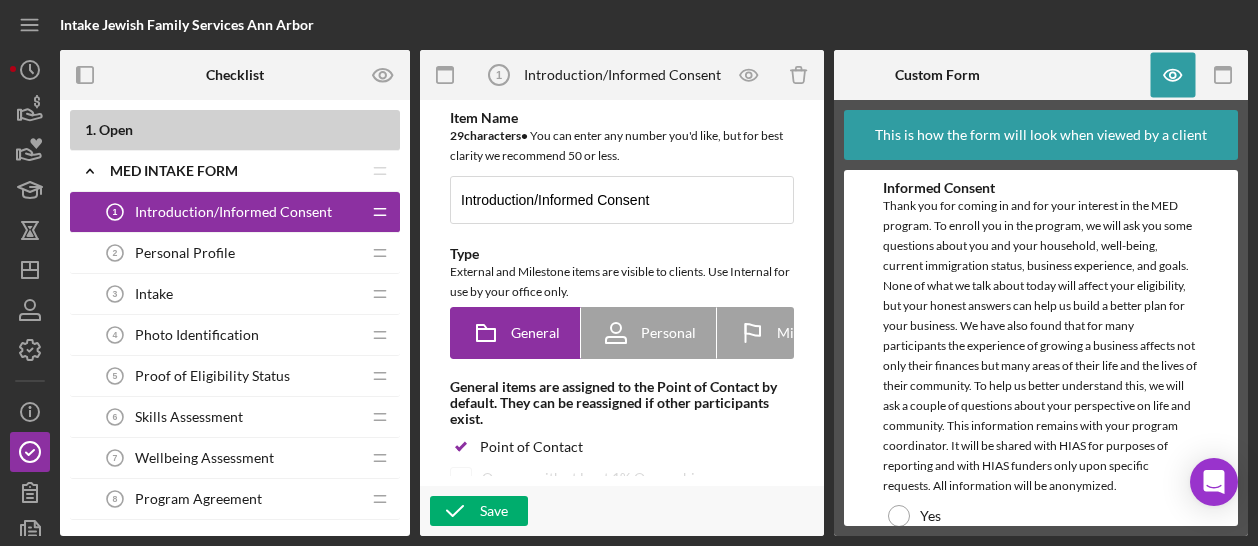 scroll, scrollTop: 0, scrollLeft: 0, axis: both 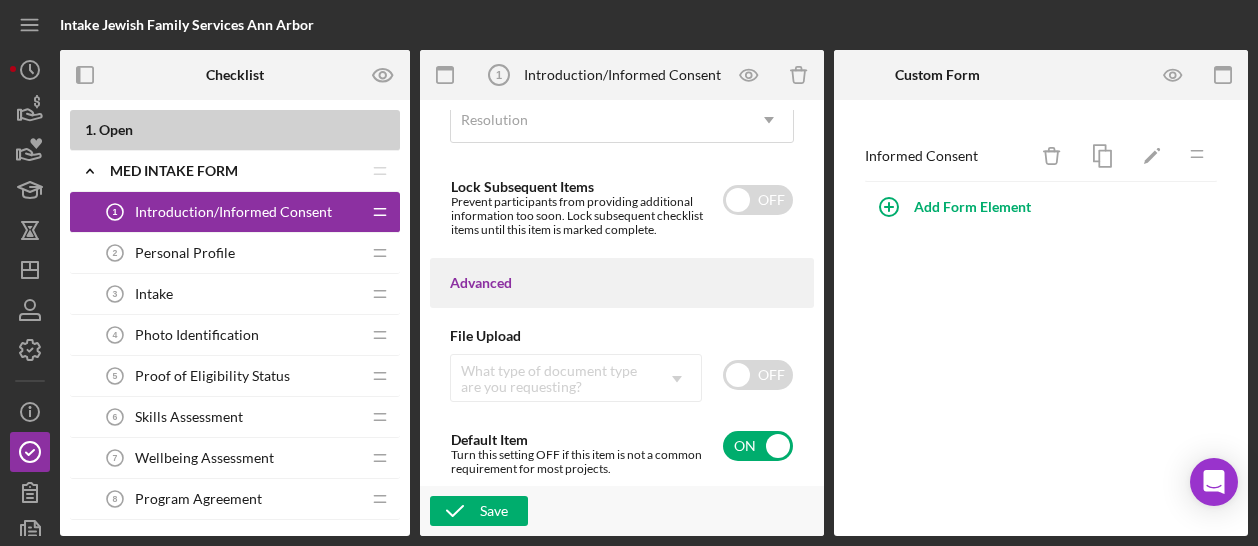 click on "Personal Profile 2 Personal Profile" at bounding box center (227, 253) 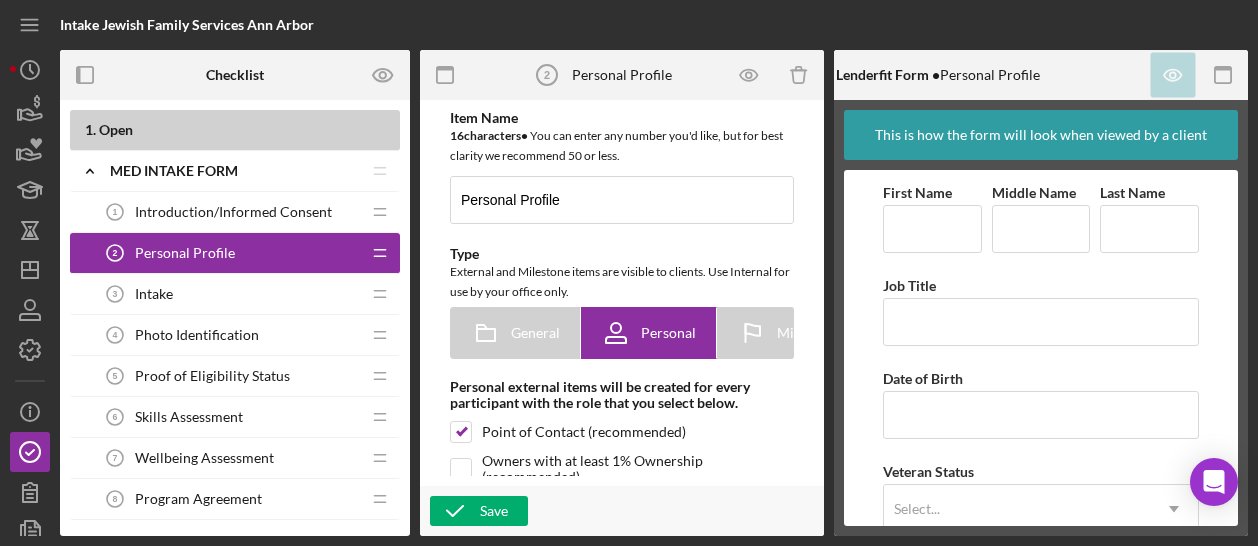 scroll, scrollTop: 0, scrollLeft: 0, axis: both 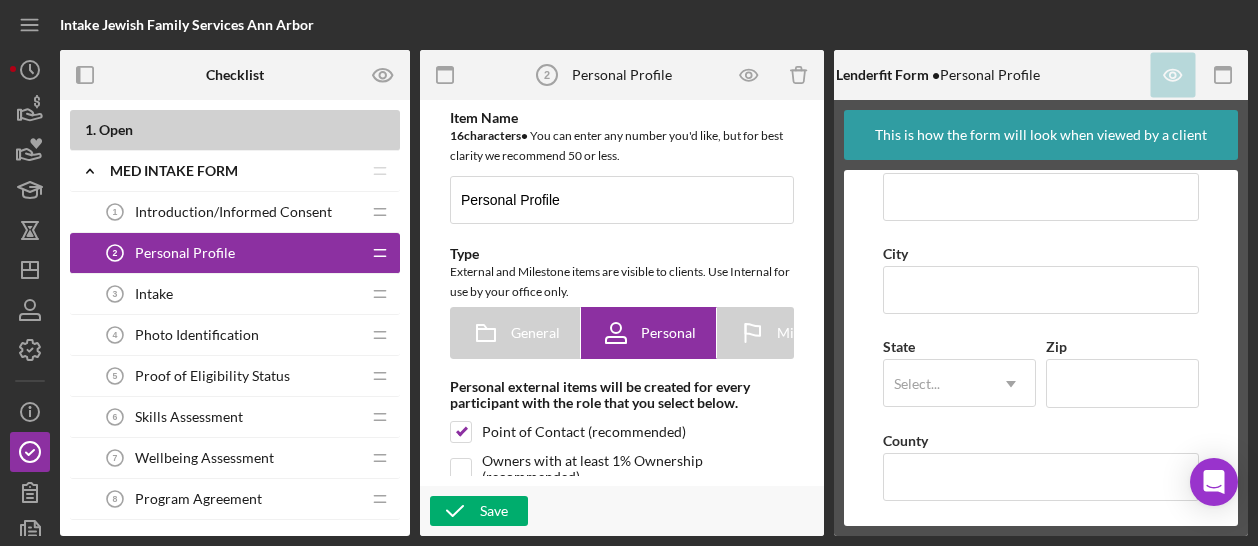 click on "Intake 3 Intake" at bounding box center (227, 294) 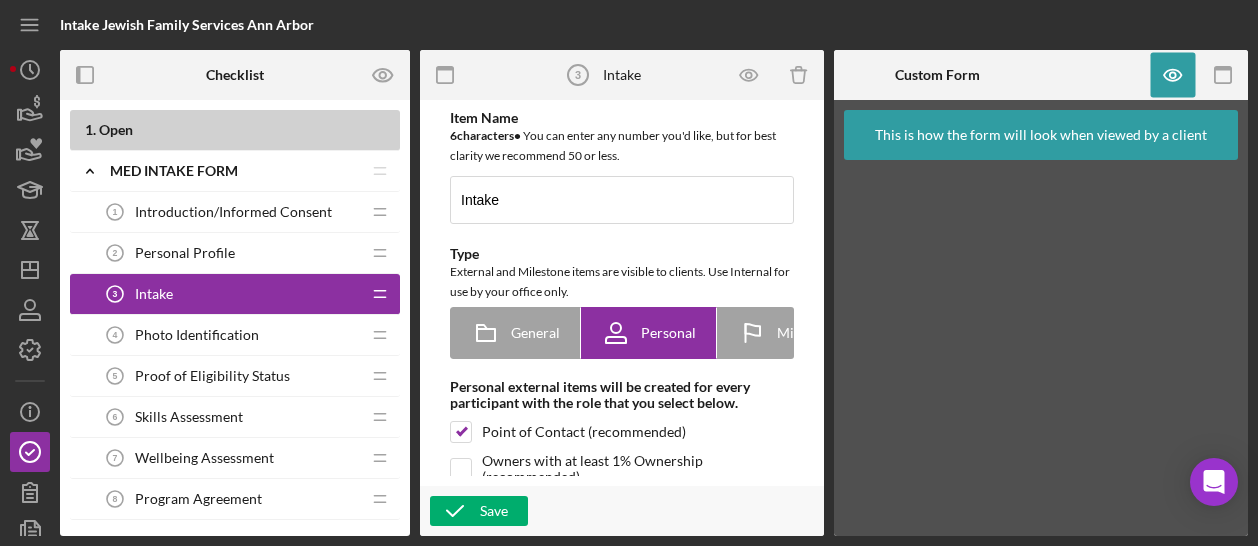 scroll, scrollTop: 0, scrollLeft: 0, axis: both 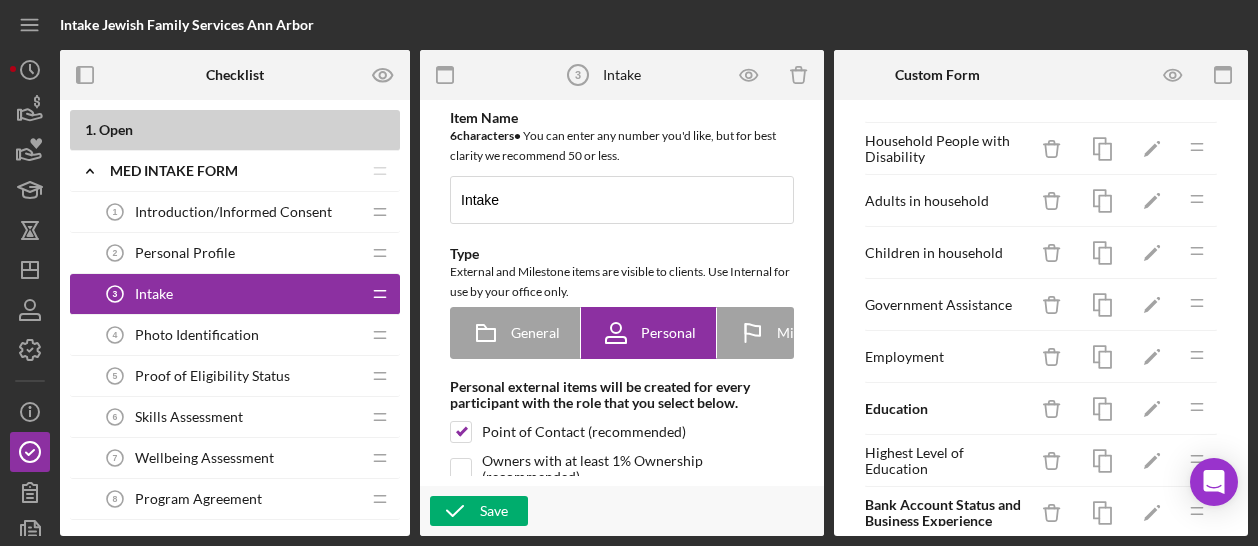 click on "Icon/Drag" 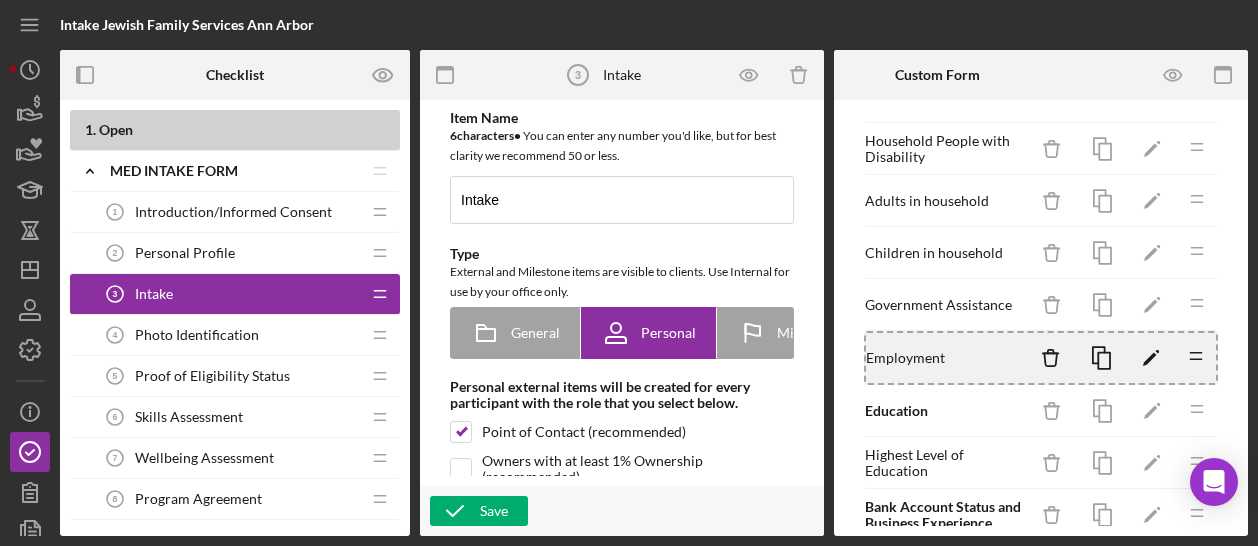 click on "Employment" at bounding box center (946, 358) 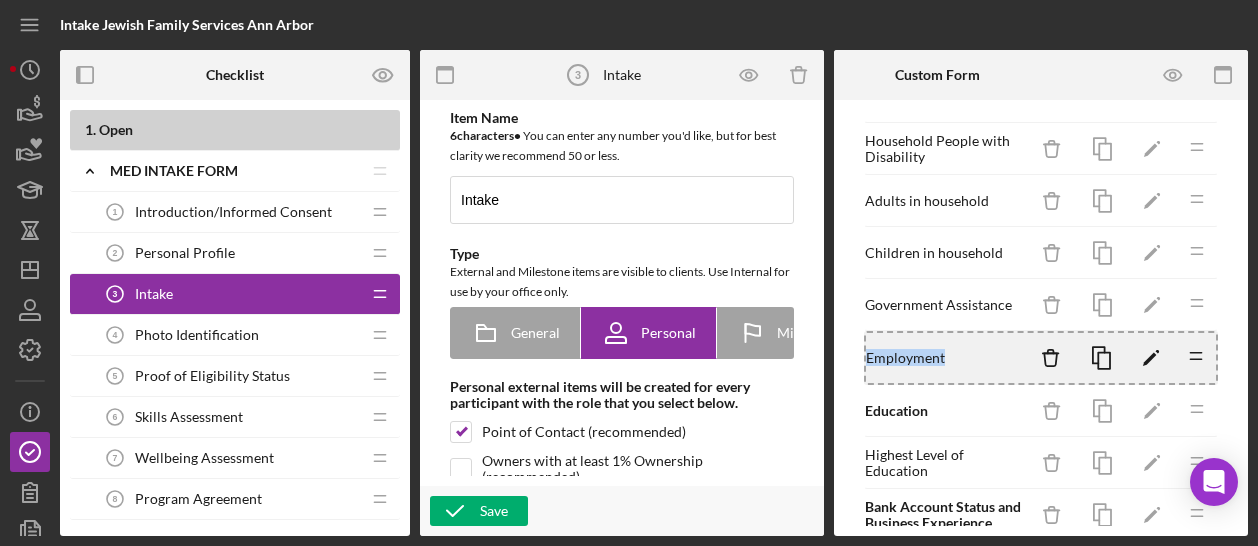 click on "Employment" at bounding box center (946, 358) 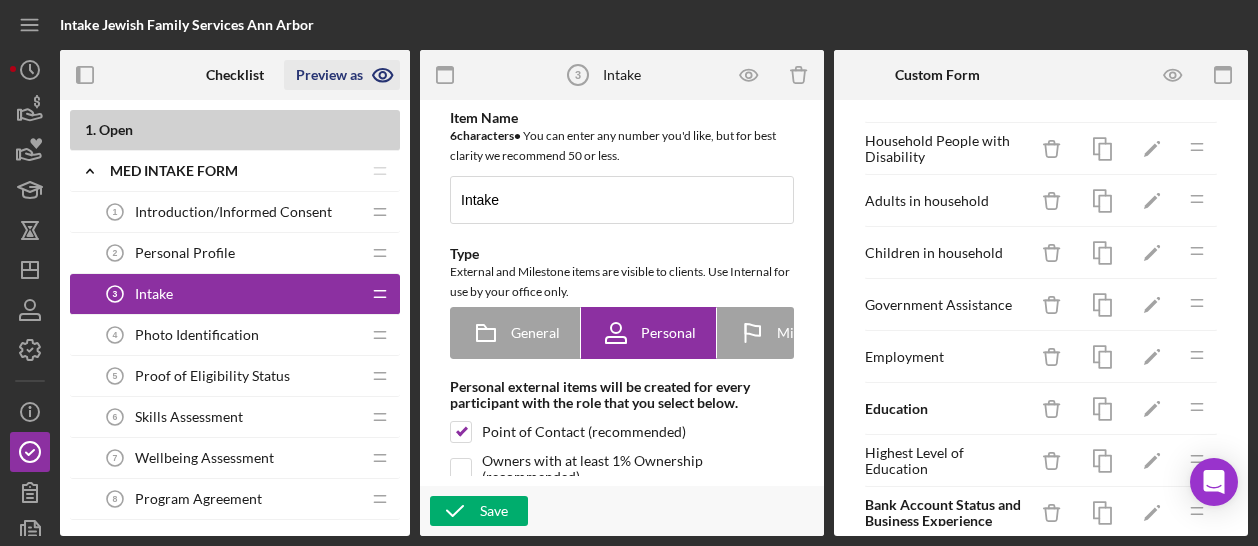 click 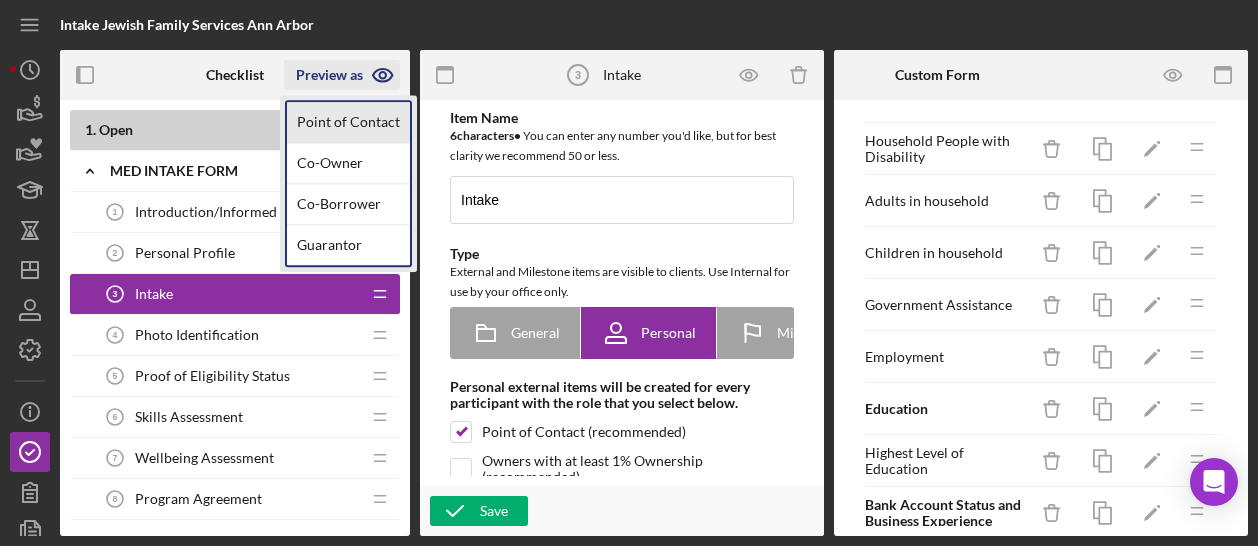 click on "Point of Contact" at bounding box center (348, 122) 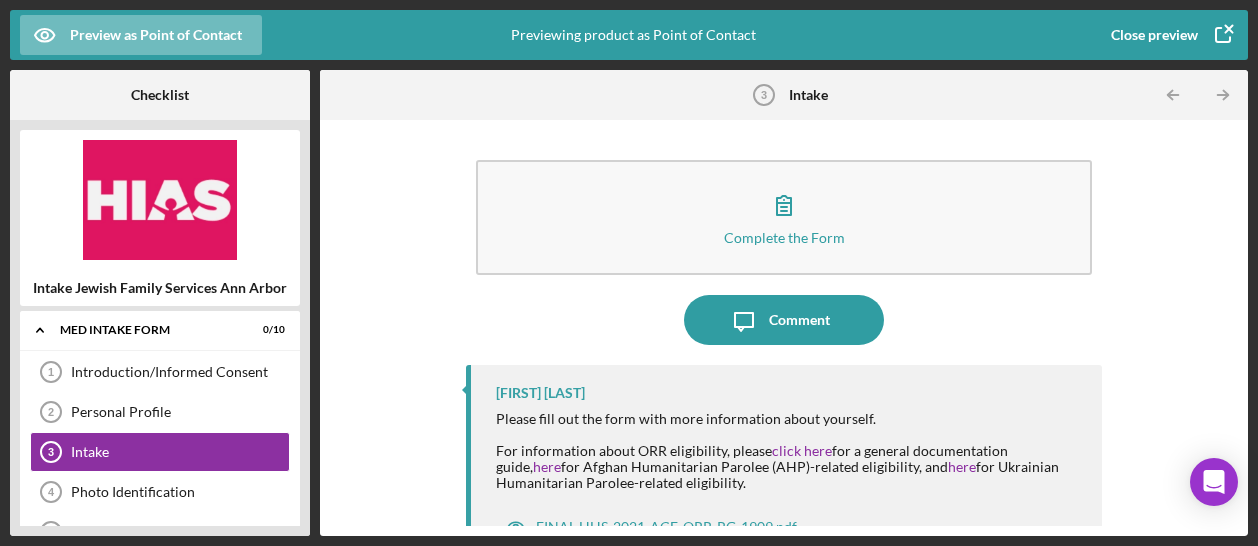 scroll, scrollTop: 31, scrollLeft: 0, axis: vertical 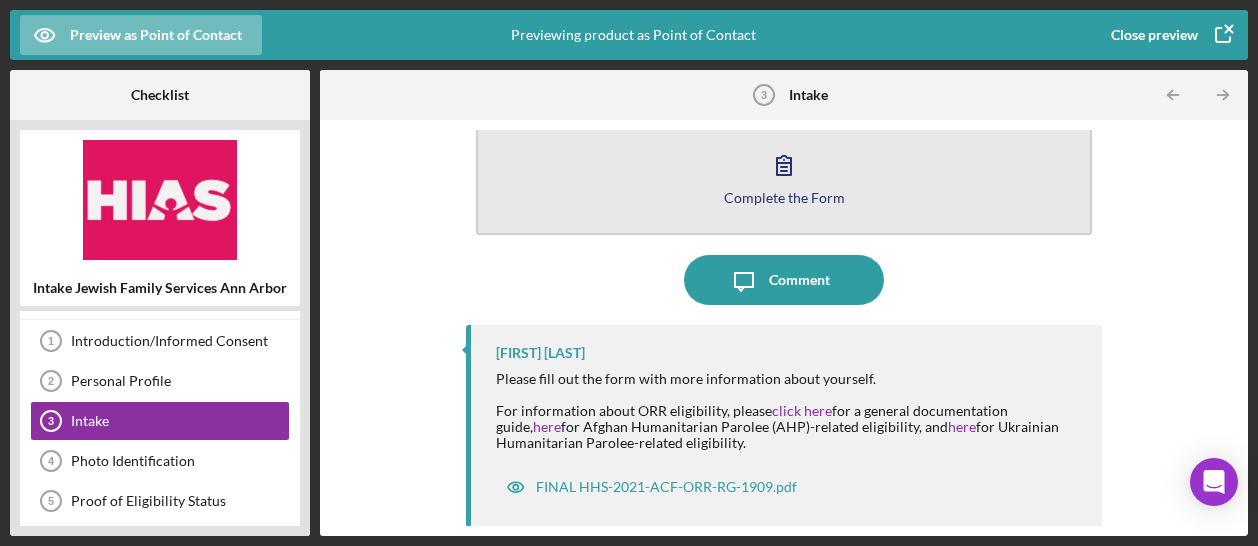 drag, startPoint x: 744, startPoint y: 185, endPoint x: 730, endPoint y: 183, distance: 14.142136 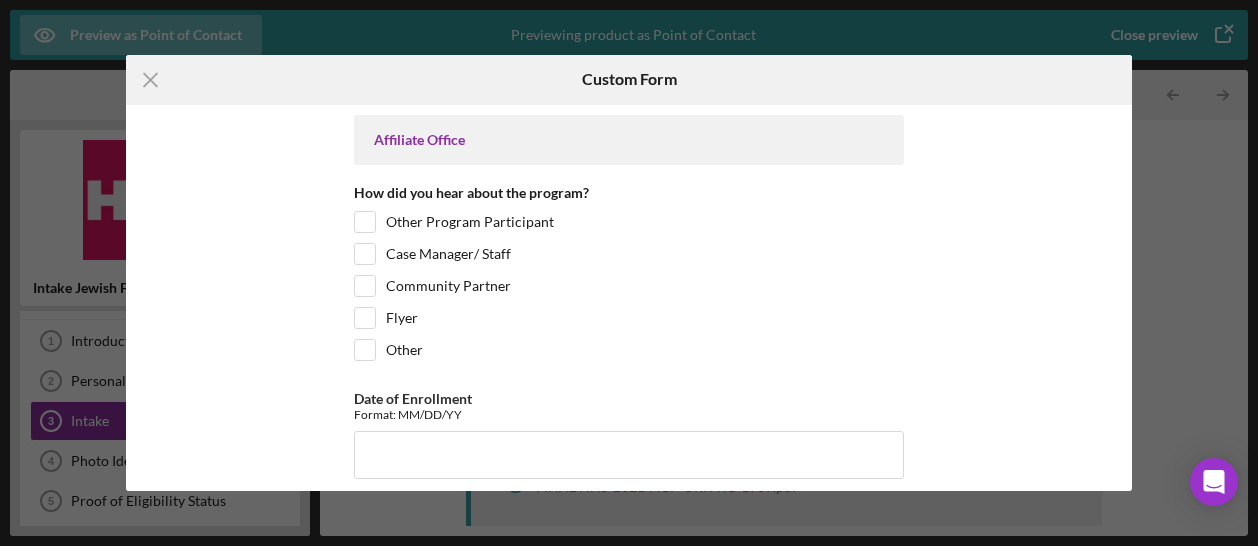 scroll, scrollTop: 0, scrollLeft: 0, axis: both 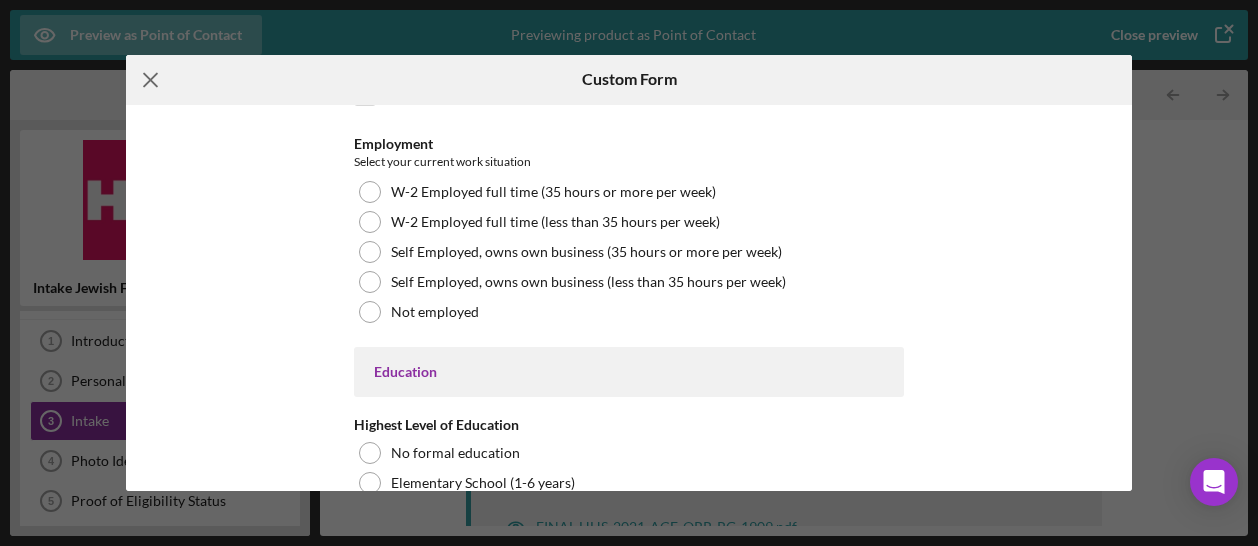 click on "Icon/Menu Close" 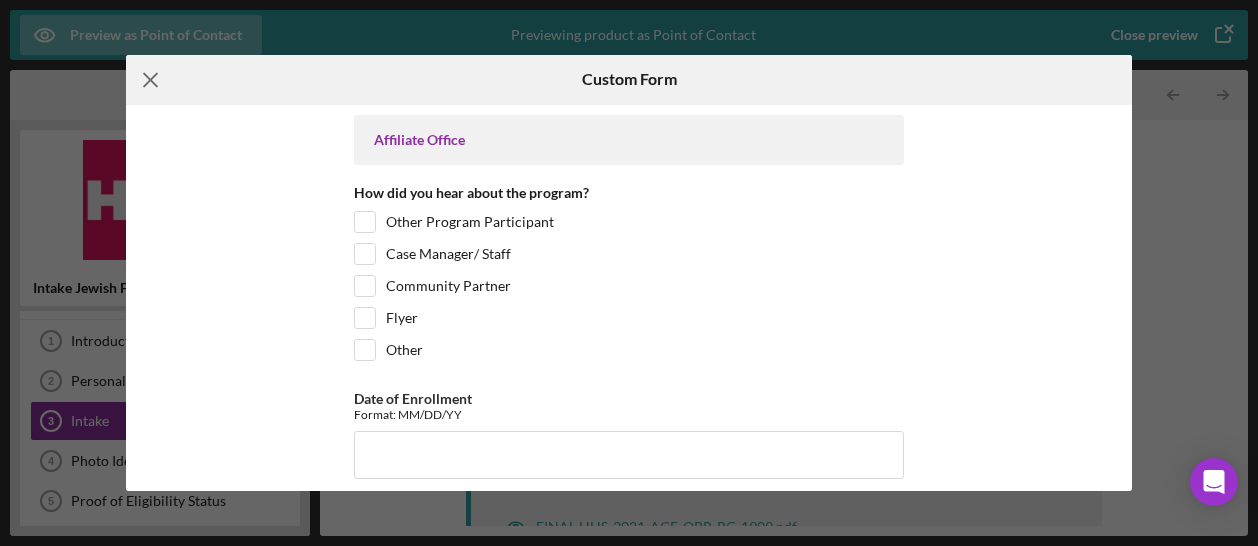 click on "Icon/Menu Close" 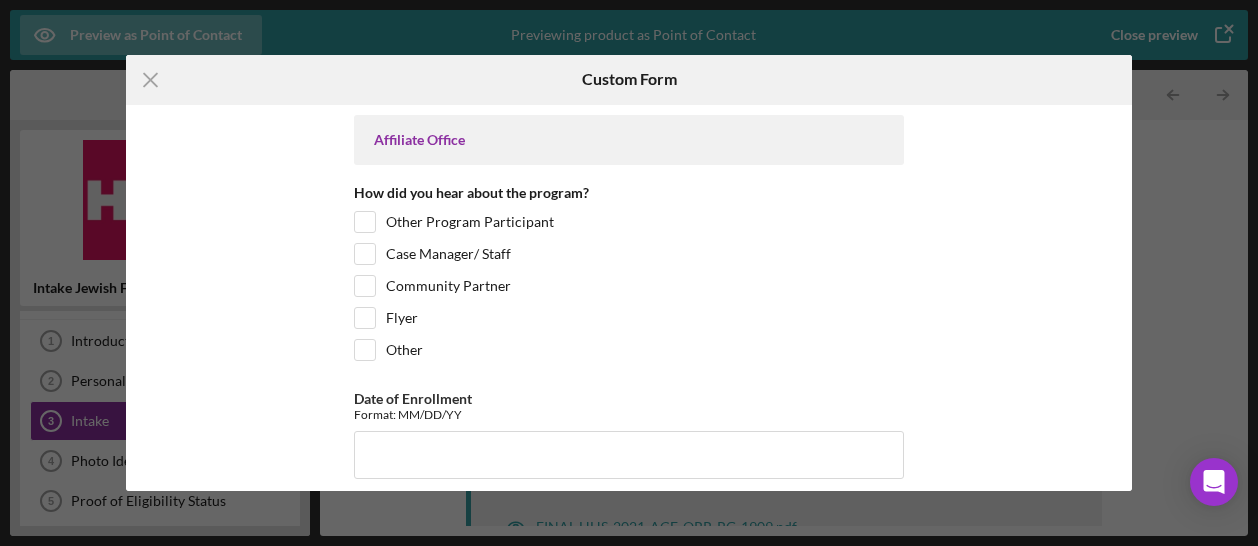 click on "Icon/Menu Close Custom Form Affiliate Office How did you hear about the program? Other Program Participant Case Manager/ Staff Community Partner Flyer Other Date of Enrollment Format: MM/DD/YY Loan number ID based off the participant tracker (PC) *ORR Status ORR Eligible Non-ORR Eligible Personal Information A-Number If no A number leave blank Date of Entry in the U.S. Format: MM/DD/YY (For asylees, date of asylum granted) Age at Enrollment # *Status Refugee Asylee SIV Cuban/Haitian Entrant Afghan Parolee Other Immigrant/ New American US Citizen Ukrainian Parolee Demographics Gender Female Male Transgender Female Transgender Male Non-binary Prefer not to answer Race *If a refugee, asylee, or if you entered via a humanitarian visa select Other African or African American Asian American Indian / Alaska Native Native Hawaiian / Other Pacific Islander Mixed race White (non Middle Eastern) Other Ethnicity Hispanic Non-Hispanic Country of Origin Primary Language Level of English competency Fluent" at bounding box center [629, 273] 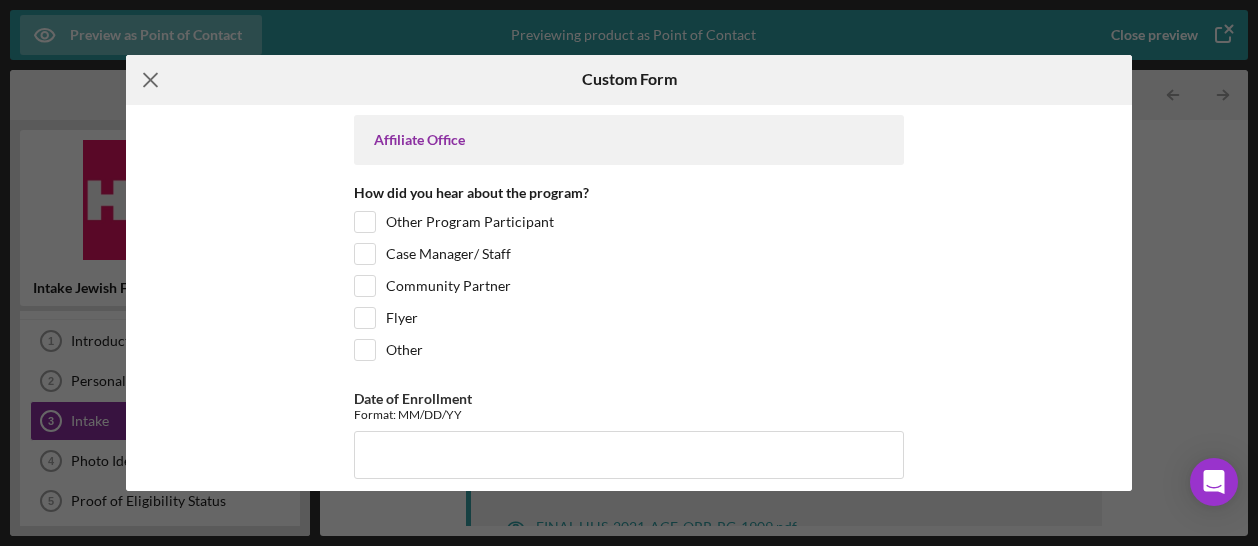 click on "Icon/Menu Close" 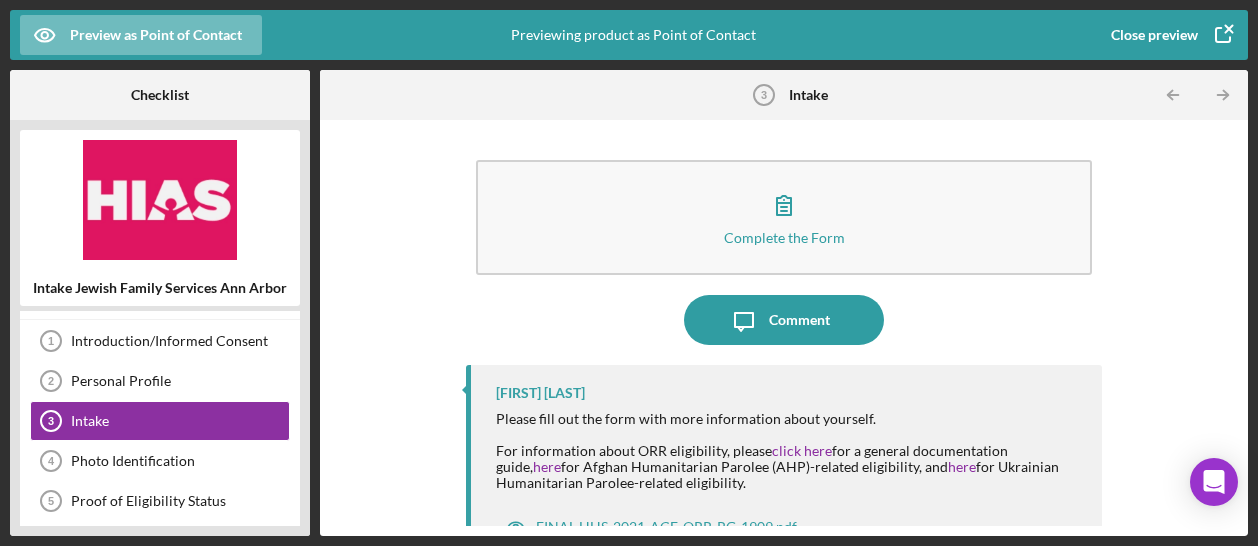 click on "Close preview" at bounding box center (1154, 35) 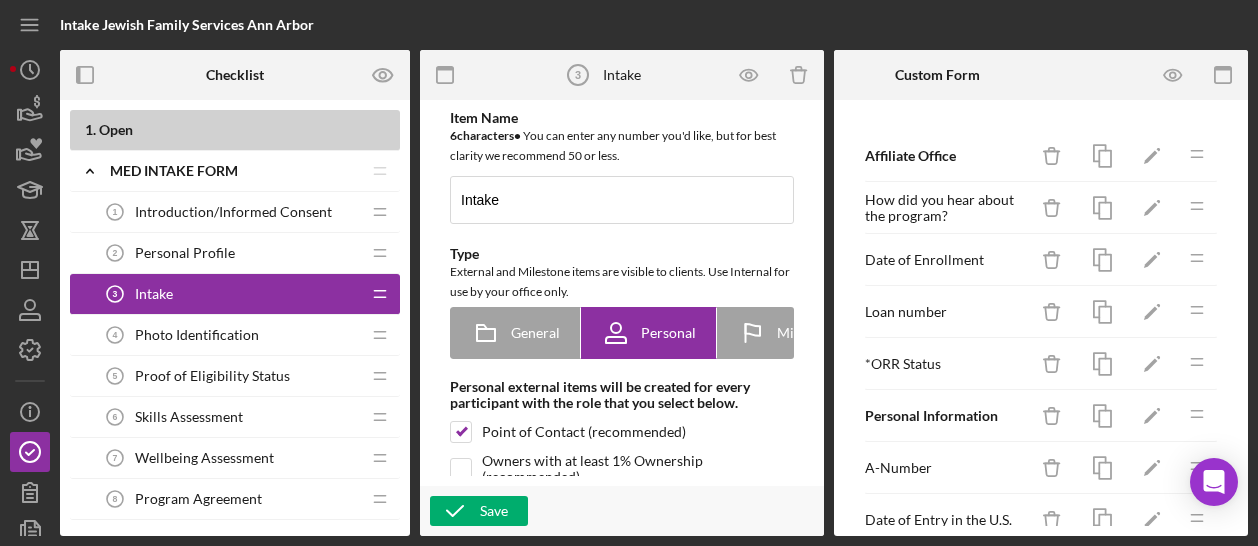 scroll, scrollTop: 0, scrollLeft: 0, axis: both 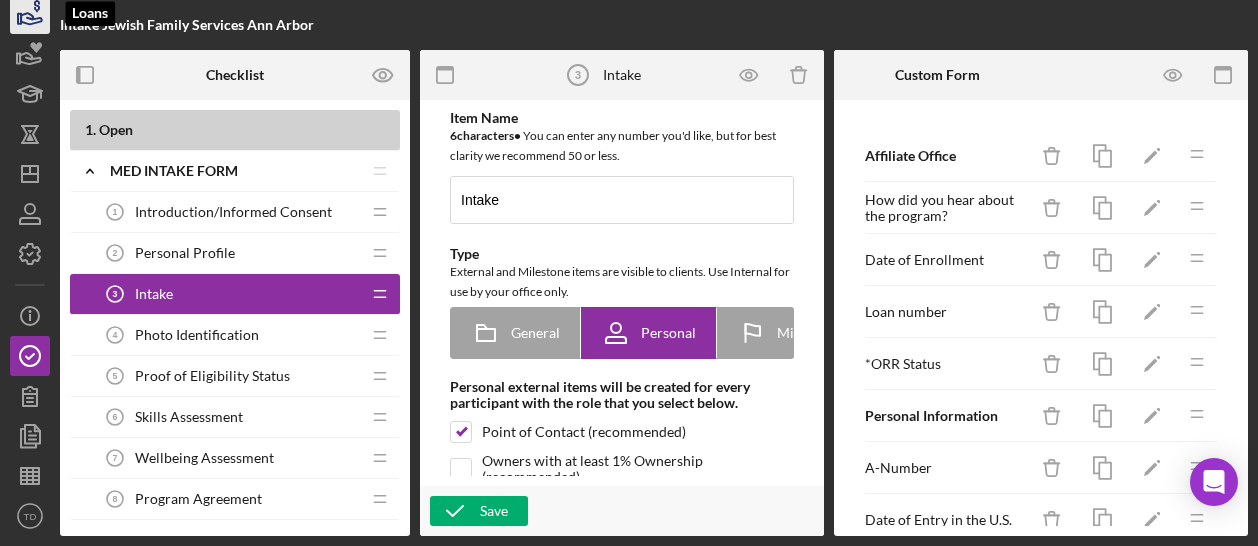 click 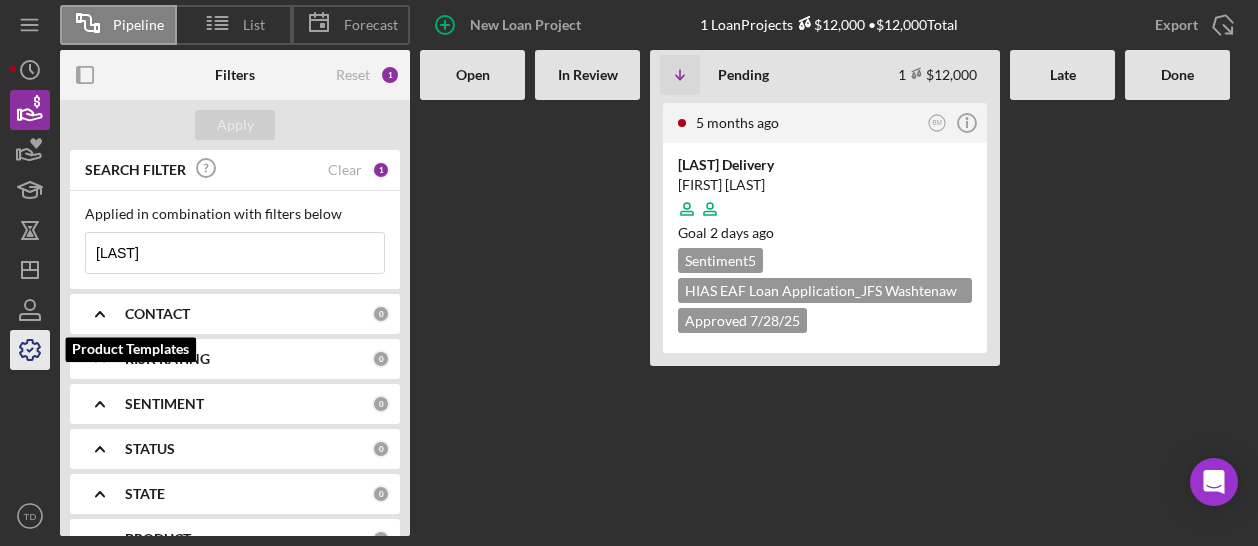 click 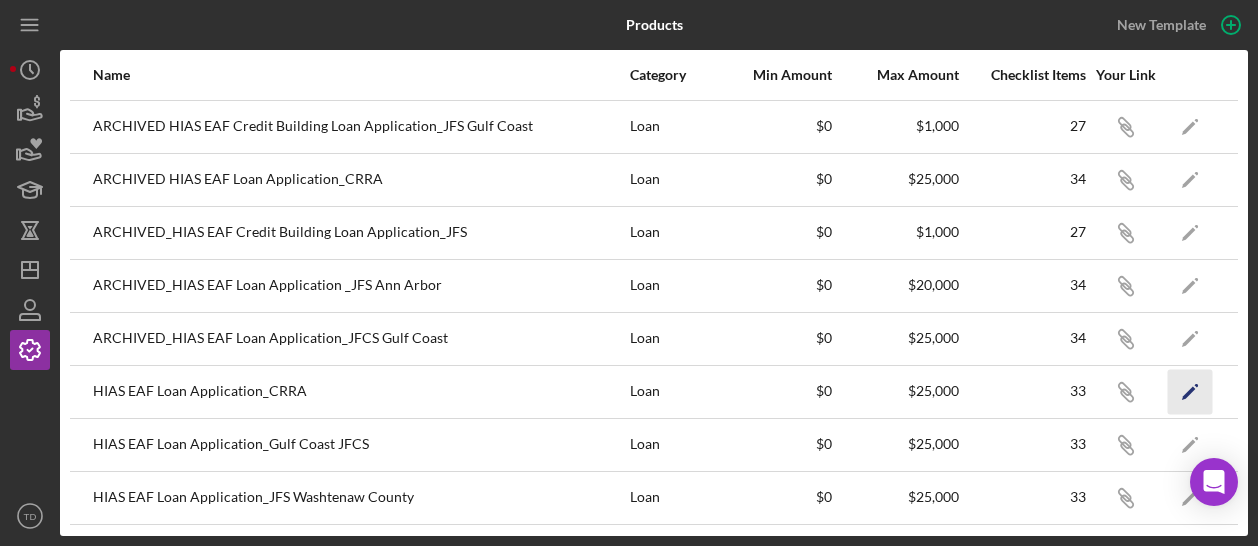 click on "Icon/Edit" 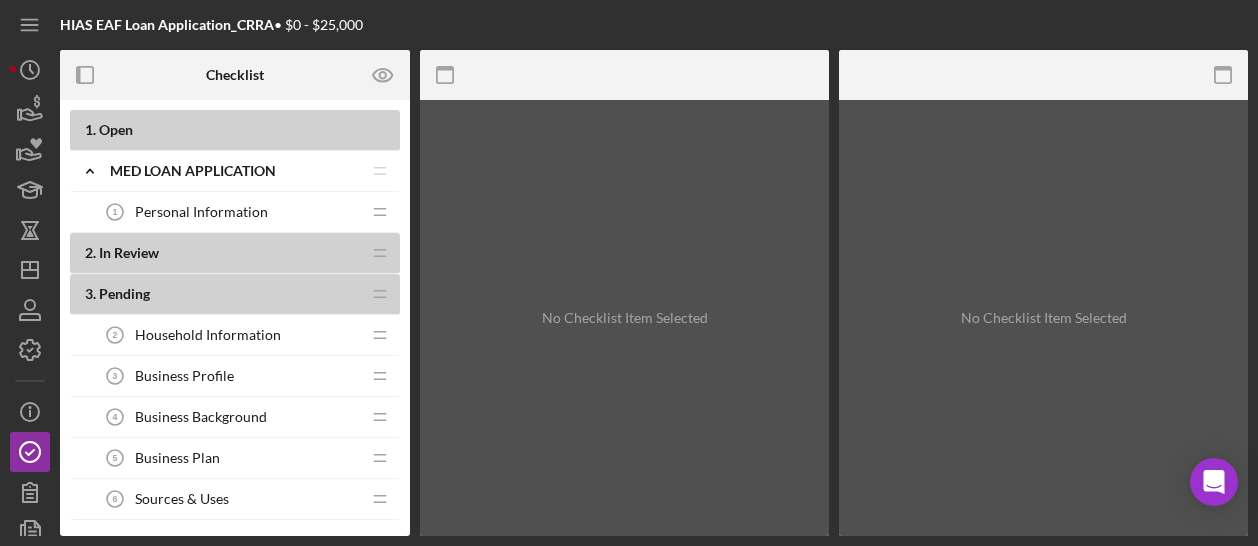 click on "Personal Information" at bounding box center [201, 212] 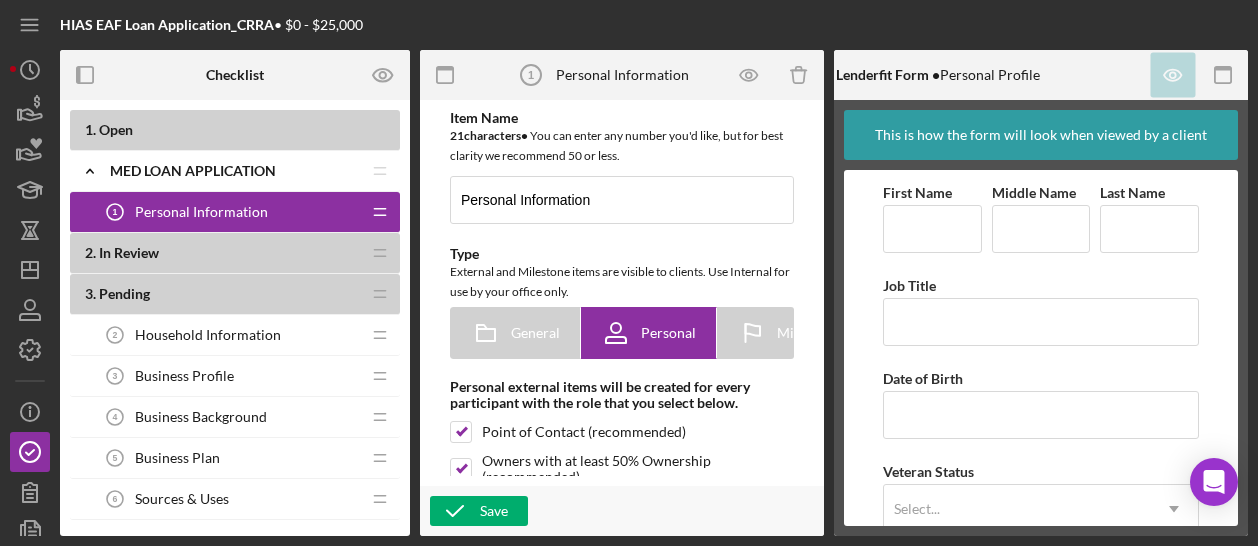 scroll, scrollTop: 0, scrollLeft: 0, axis: both 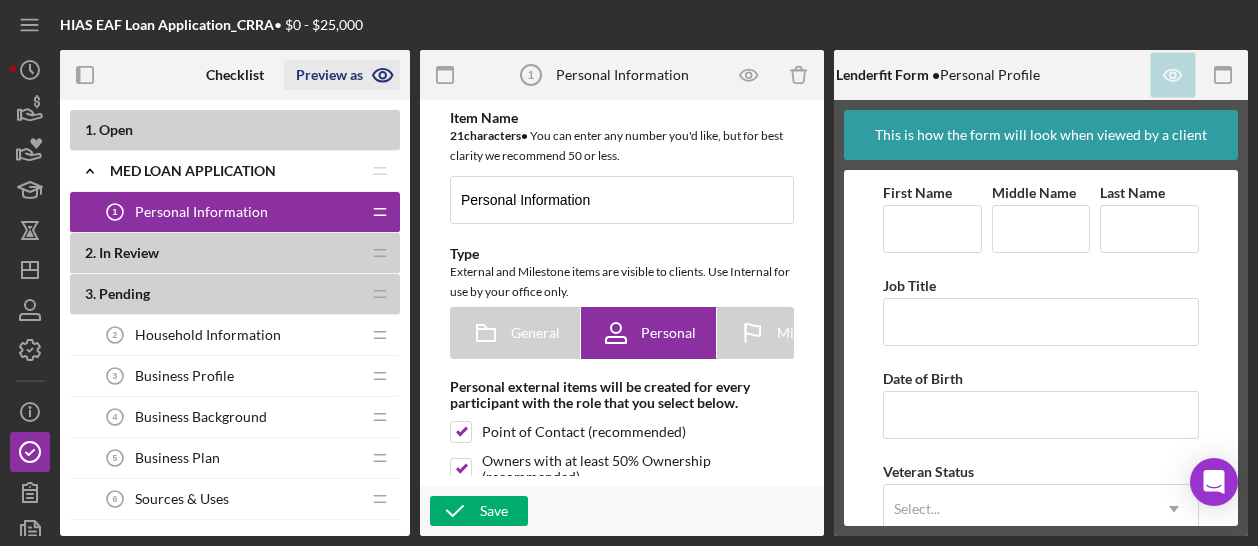 click 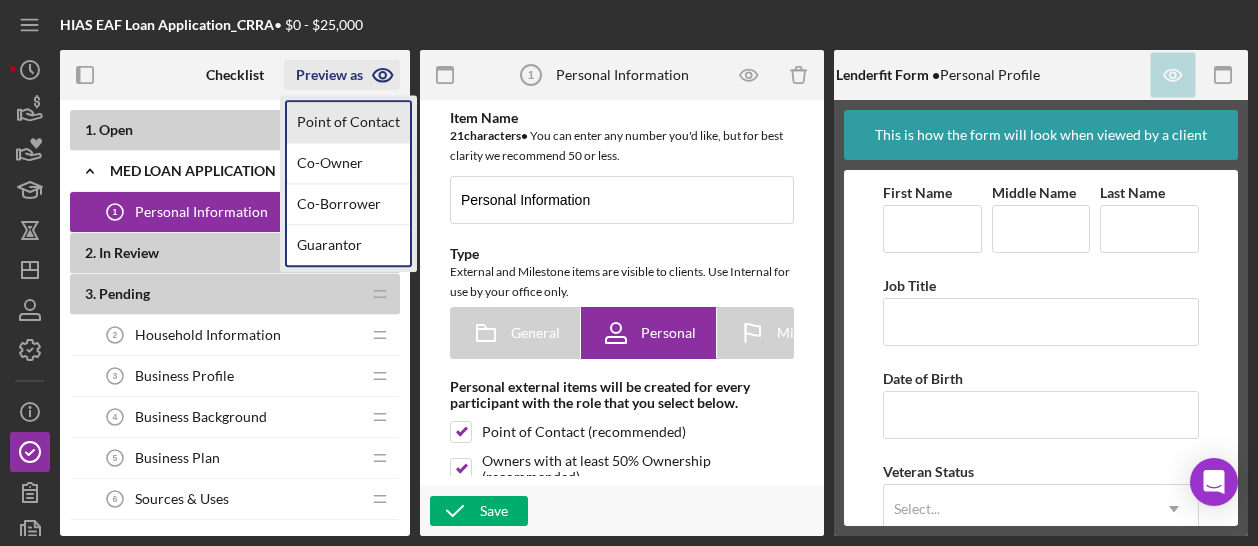 click on "Point of Contact" at bounding box center (348, 122) 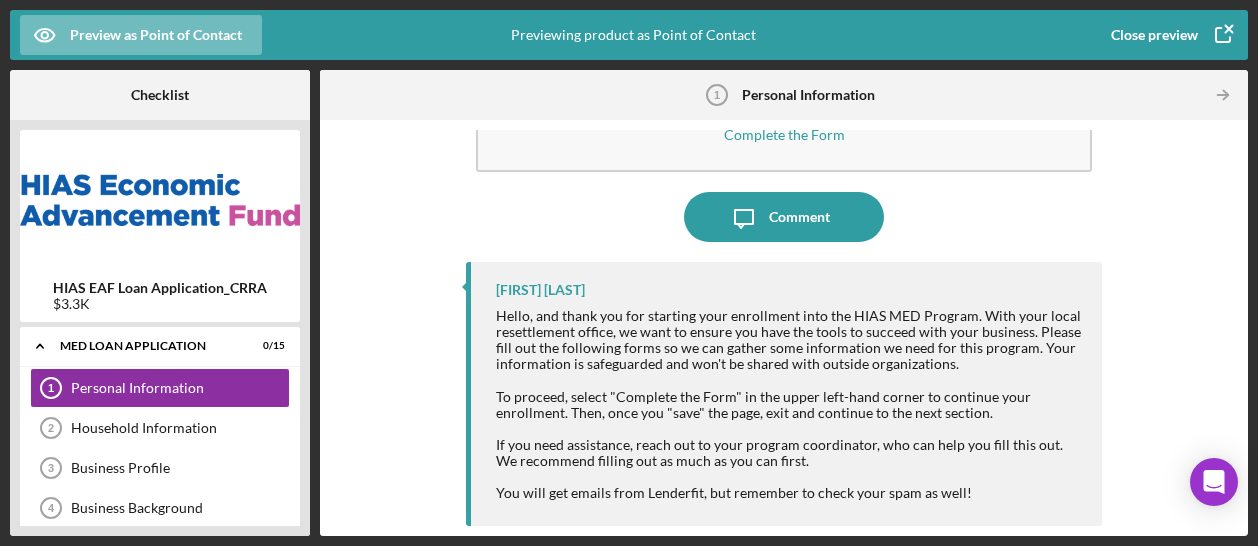 scroll, scrollTop: 102, scrollLeft: 0, axis: vertical 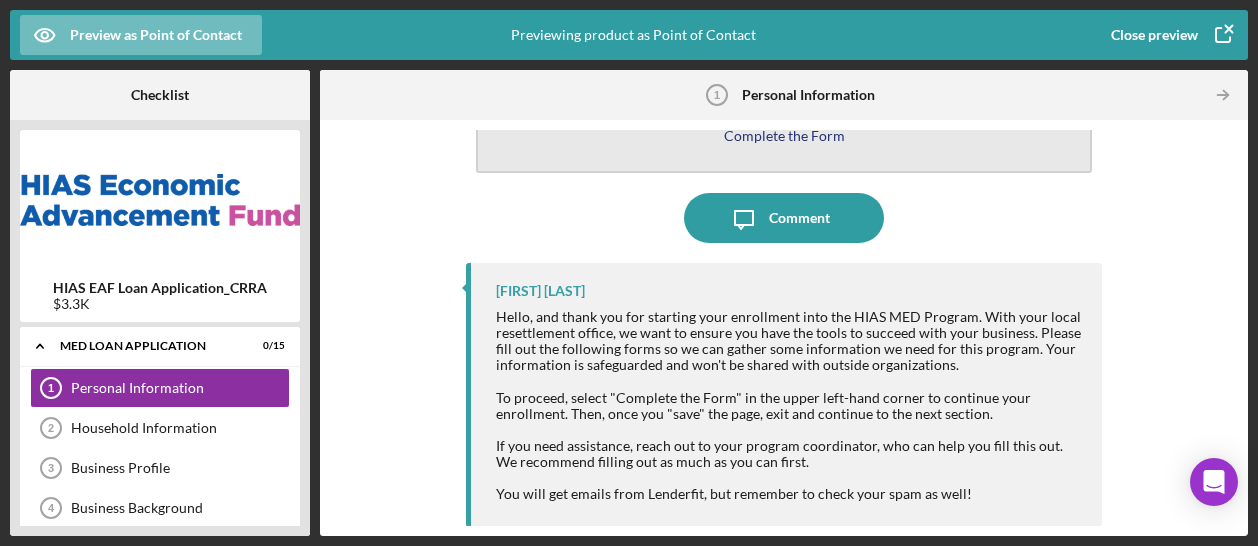 click on "Complete the Form Form" at bounding box center (784, 115) 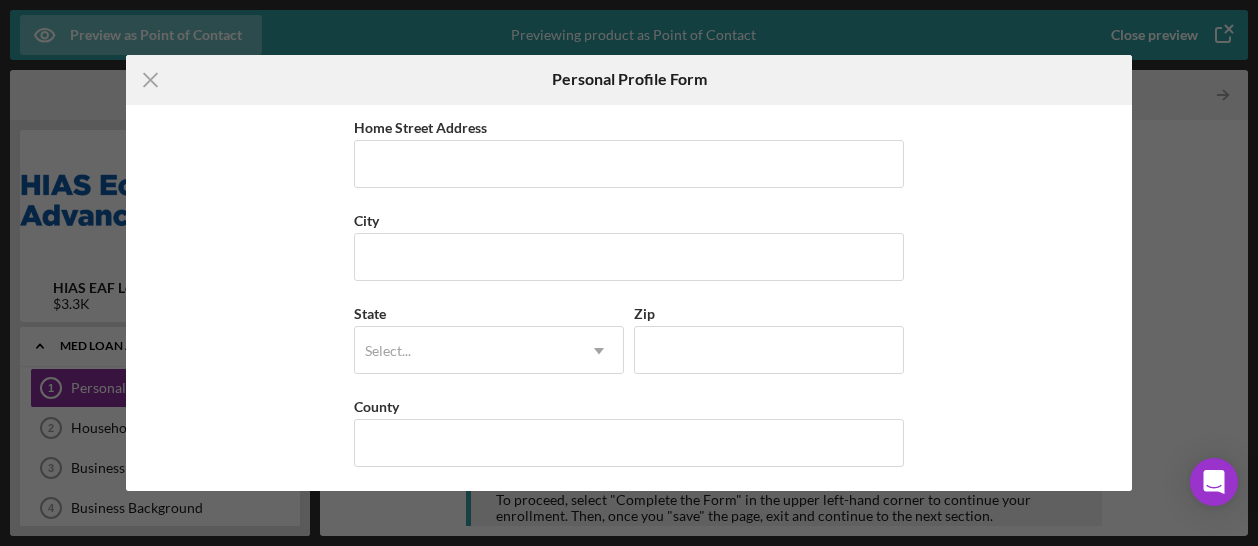 scroll, scrollTop: 373, scrollLeft: 0, axis: vertical 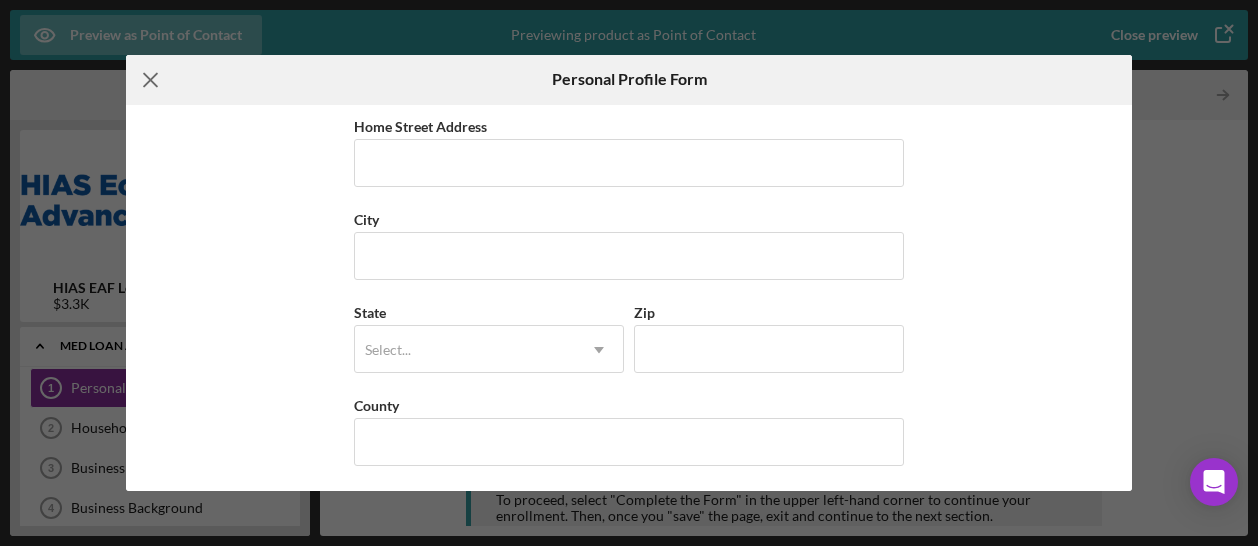 click on "Icon/Menu Close" 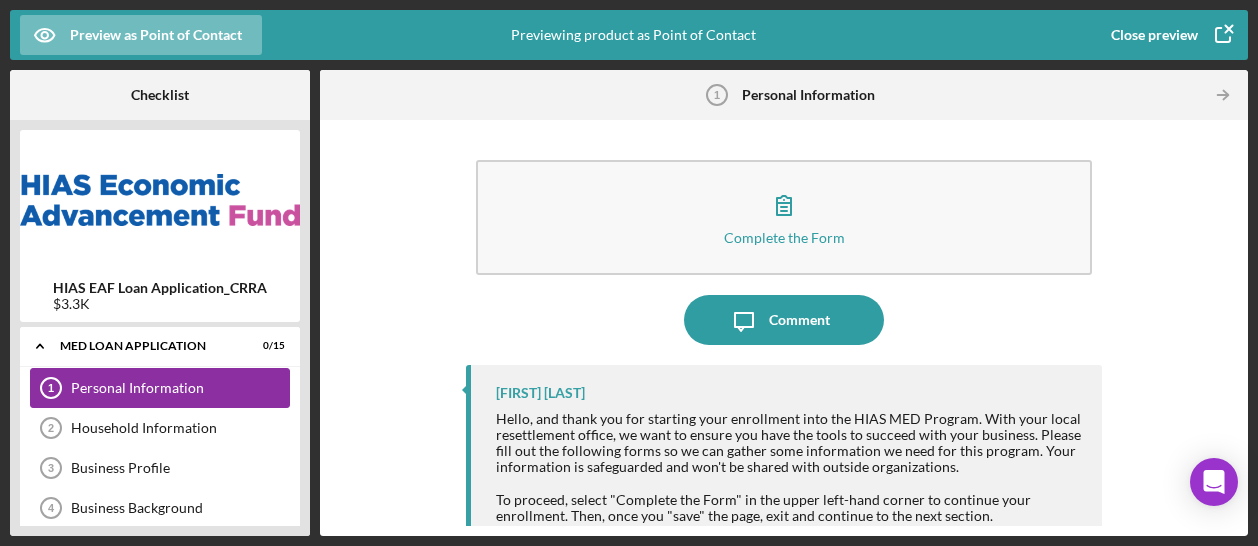 click on "Personal Information  1 Personal Information" at bounding box center [160, 388] 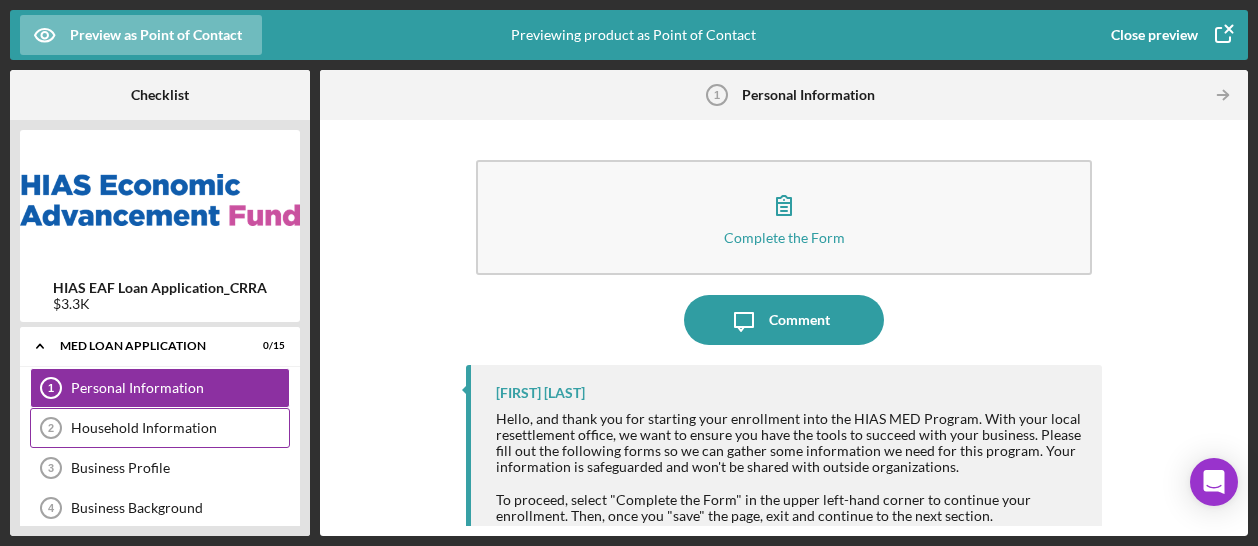 click on "Household Information" at bounding box center [180, 428] 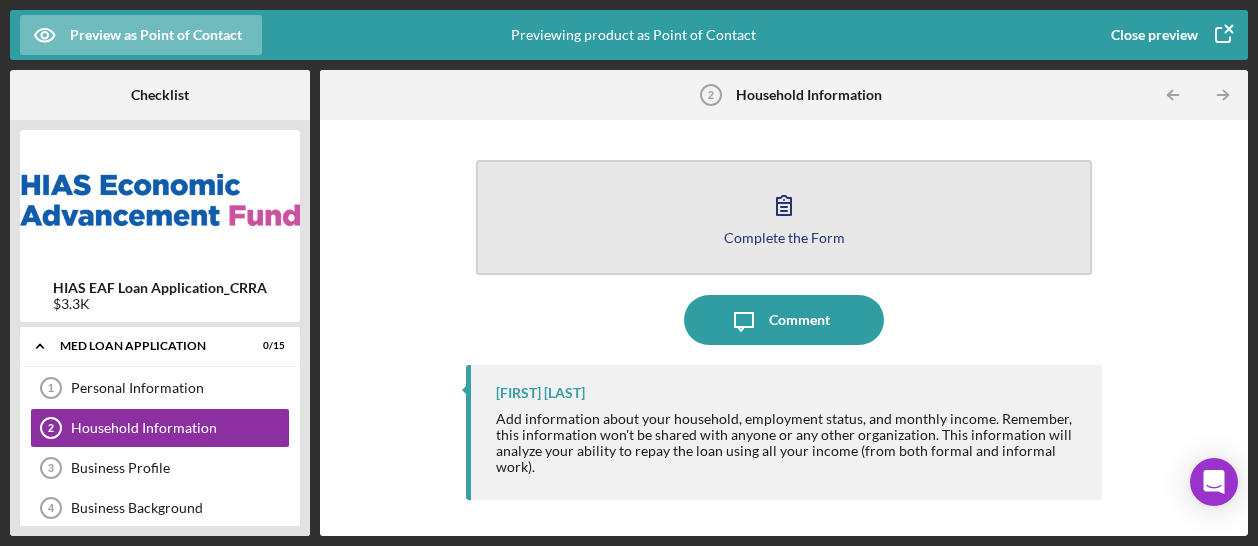 click on "Complete the Form Form" at bounding box center [784, 217] 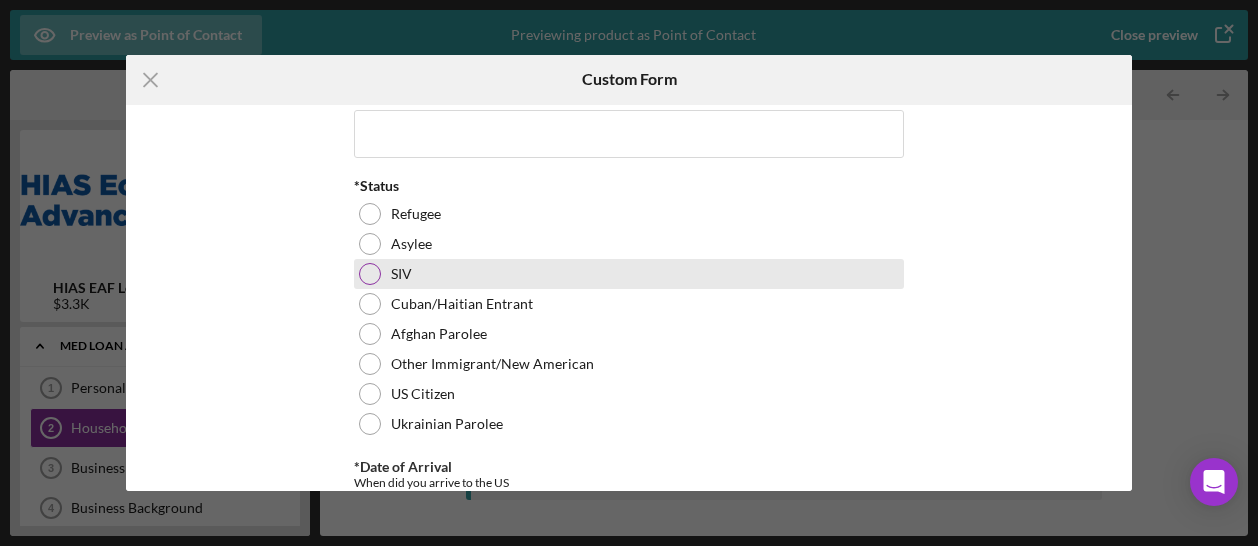scroll, scrollTop: 0, scrollLeft: 0, axis: both 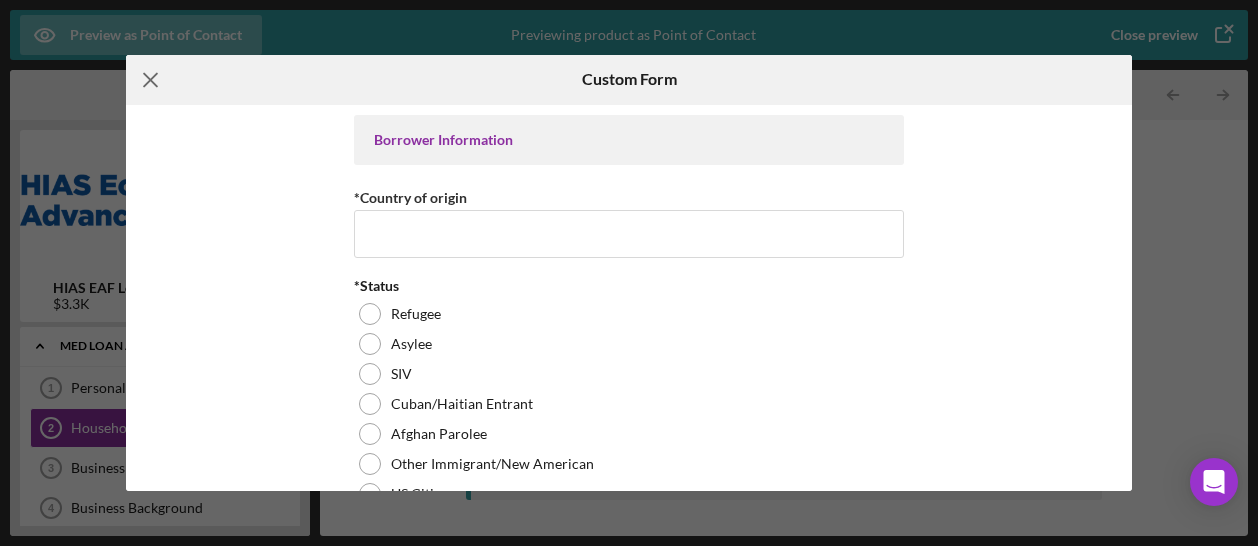 click on "Icon/Menu Close" 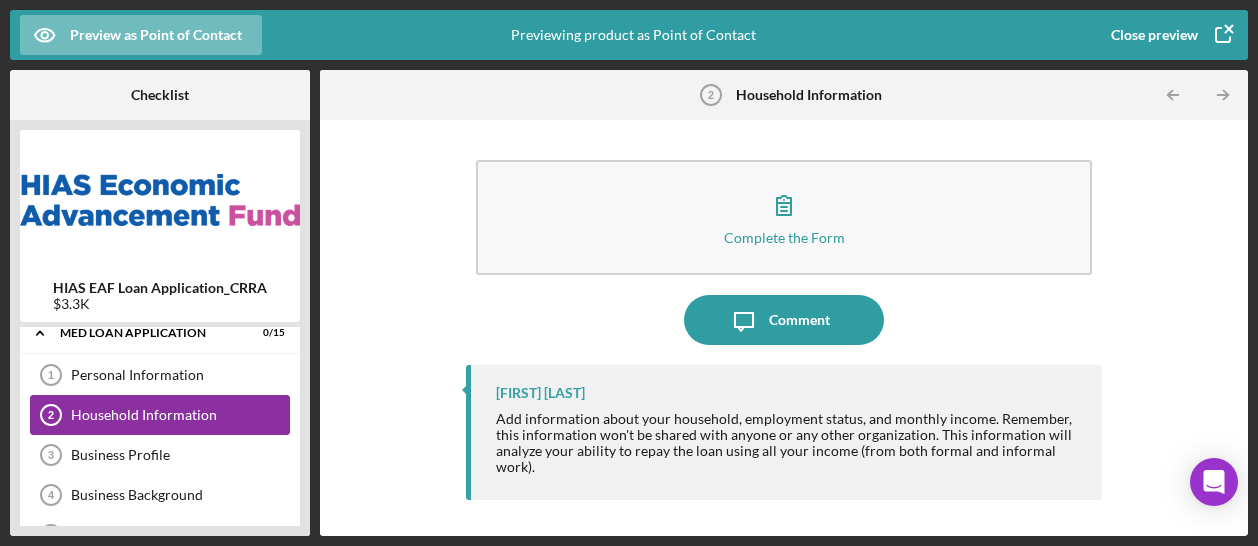 scroll, scrollTop: 0, scrollLeft: 0, axis: both 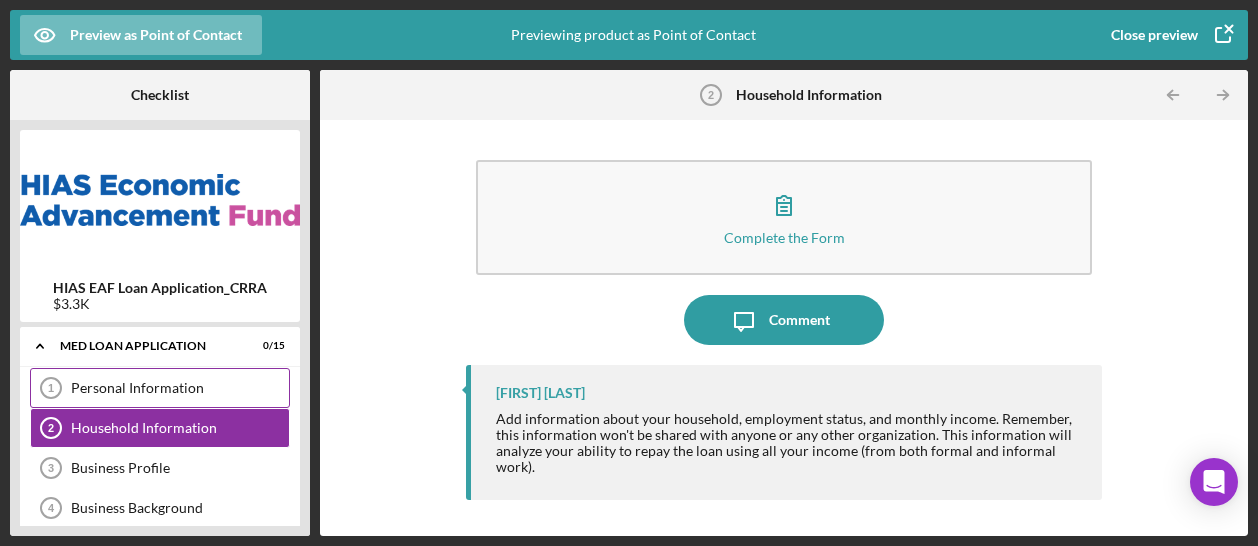 click on "Personal Information" at bounding box center (180, 388) 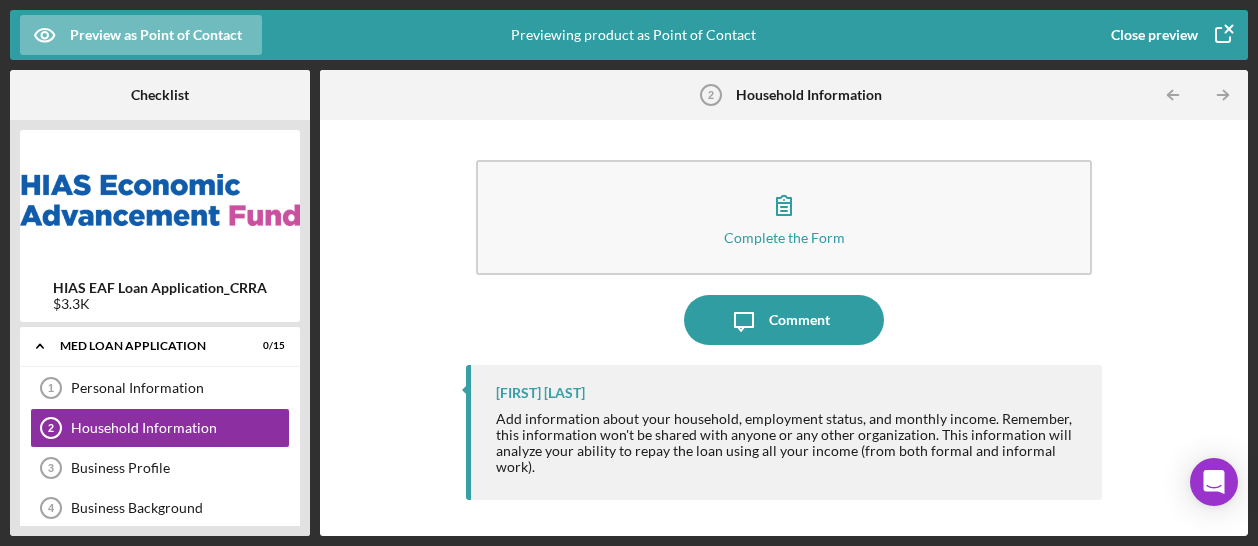 click on "Close preview" at bounding box center (1154, 35) 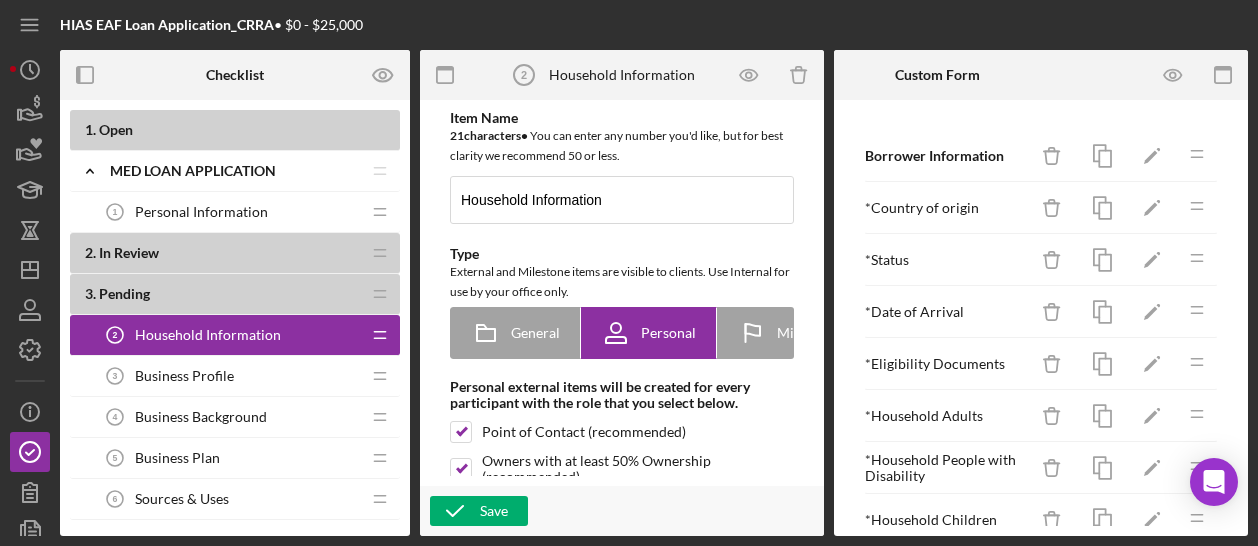 scroll, scrollTop: 0, scrollLeft: 0, axis: both 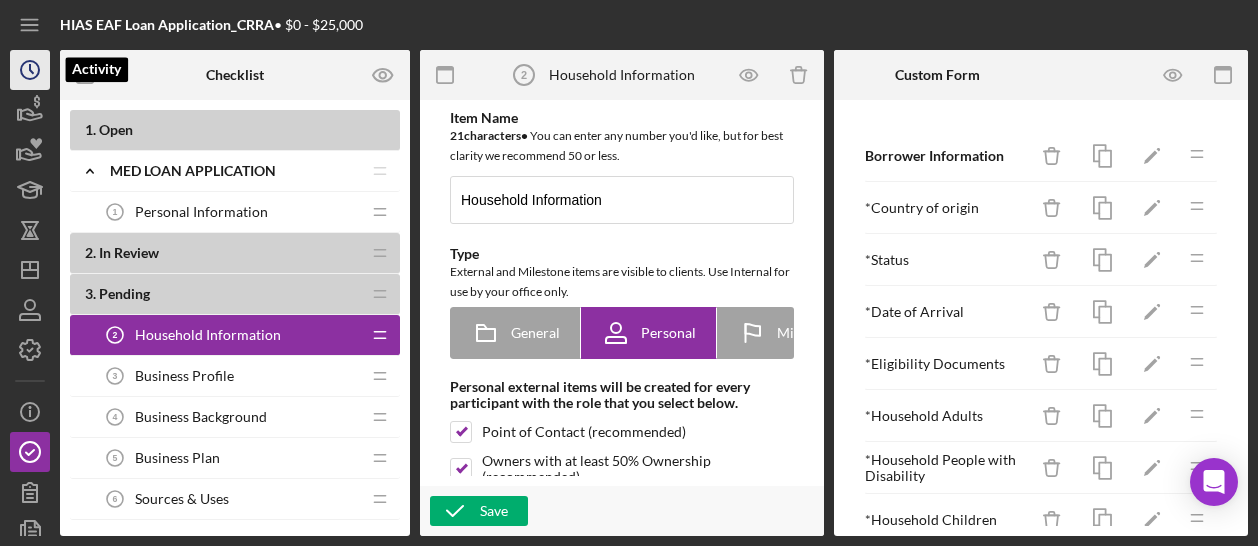 click on "Icon/History" 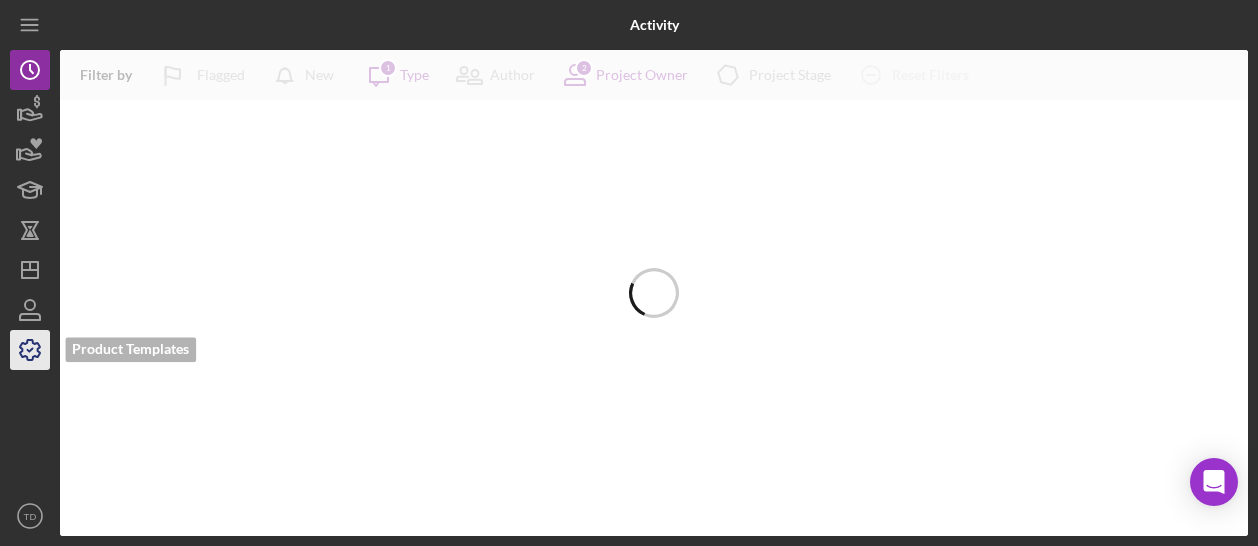 click 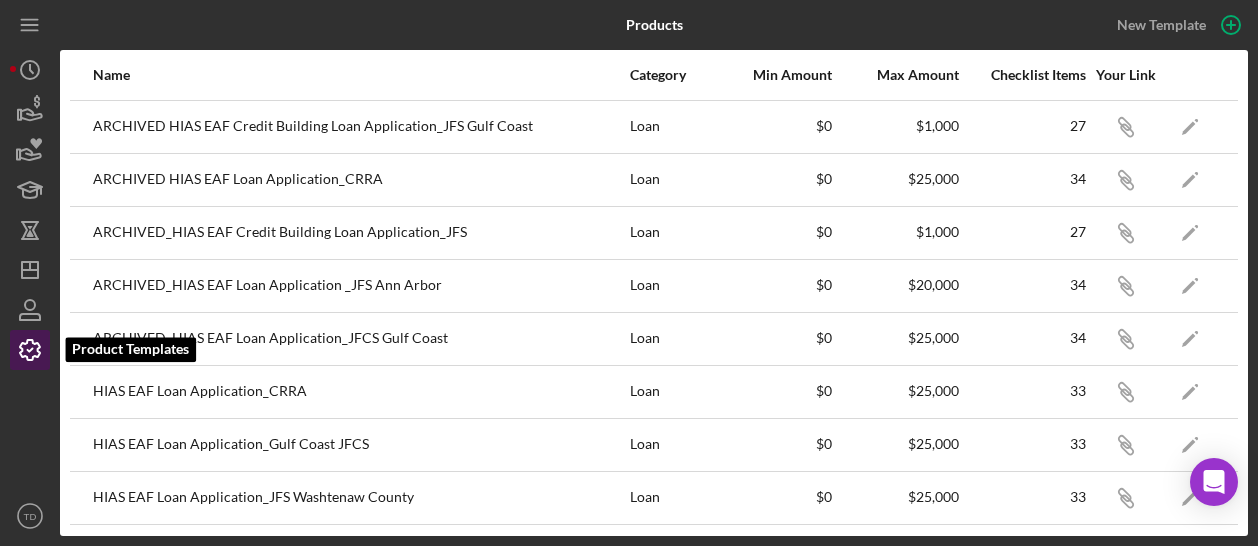 click 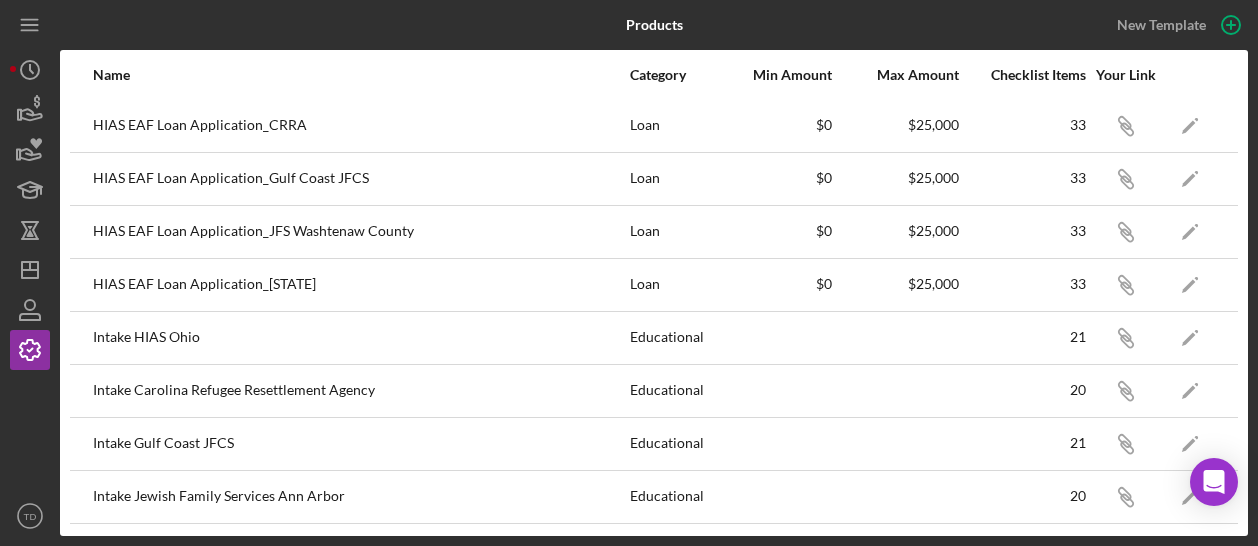 scroll, scrollTop: 266, scrollLeft: 0, axis: vertical 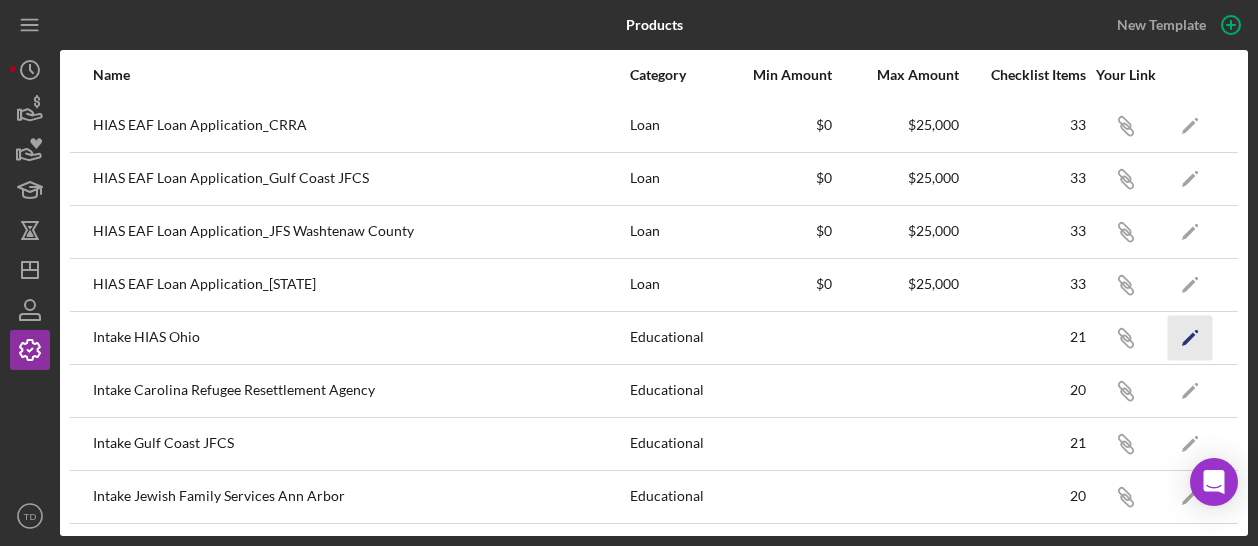 click on "Icon/Edit" 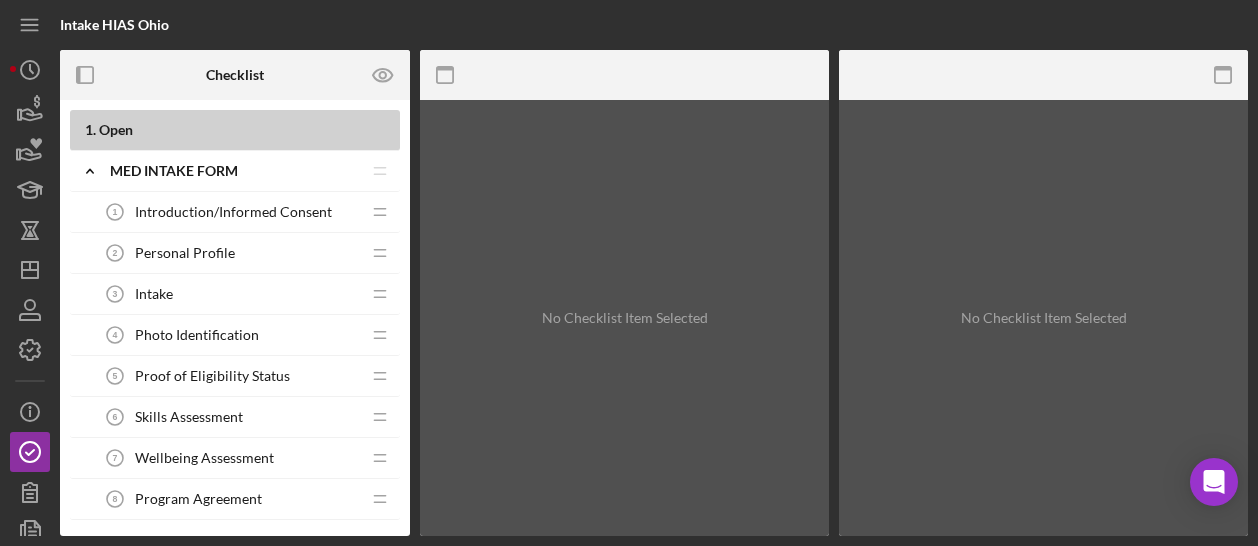 click on "Introduction/Informed Consent" at bounding box center [233, 212] 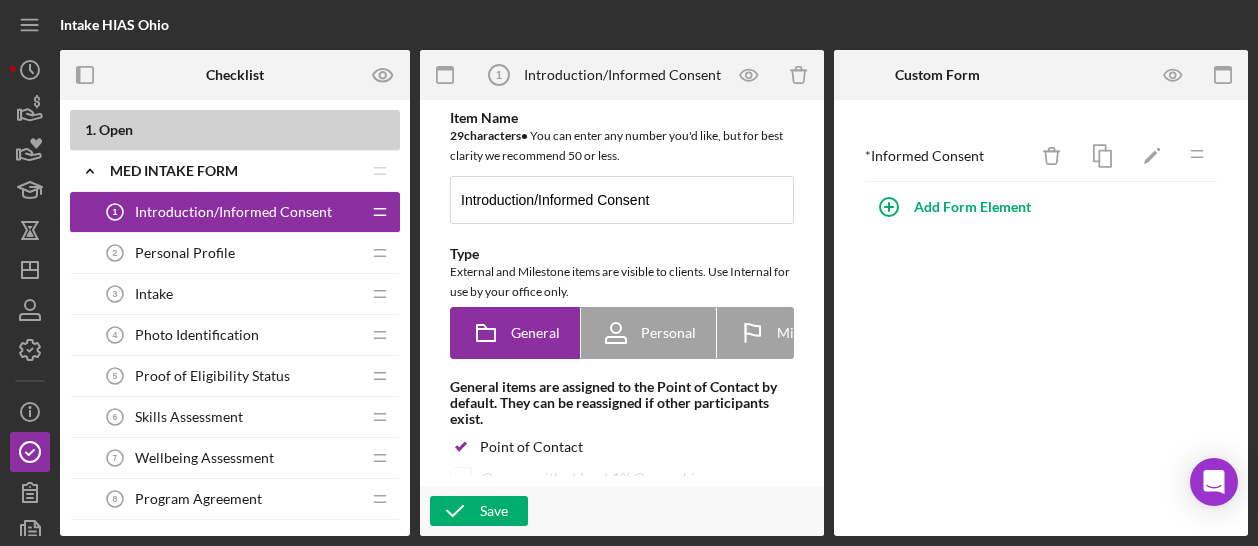 scroll, scrollTop: 0, scrollLeft: 0, axis: both 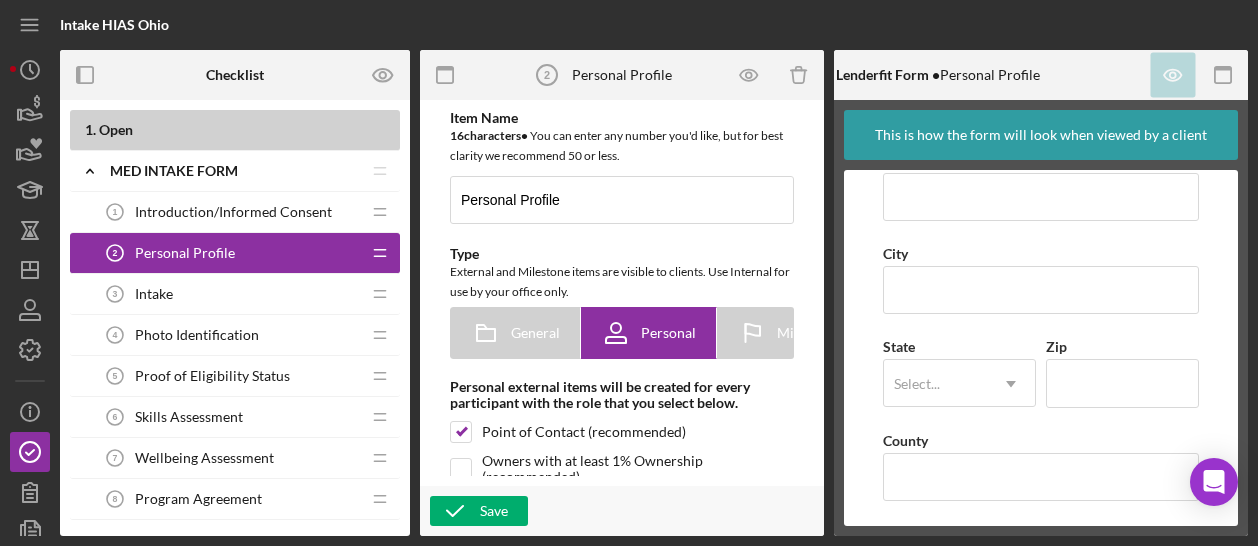 click on "Intake 3 Intake" at bounding box center (227, 294) 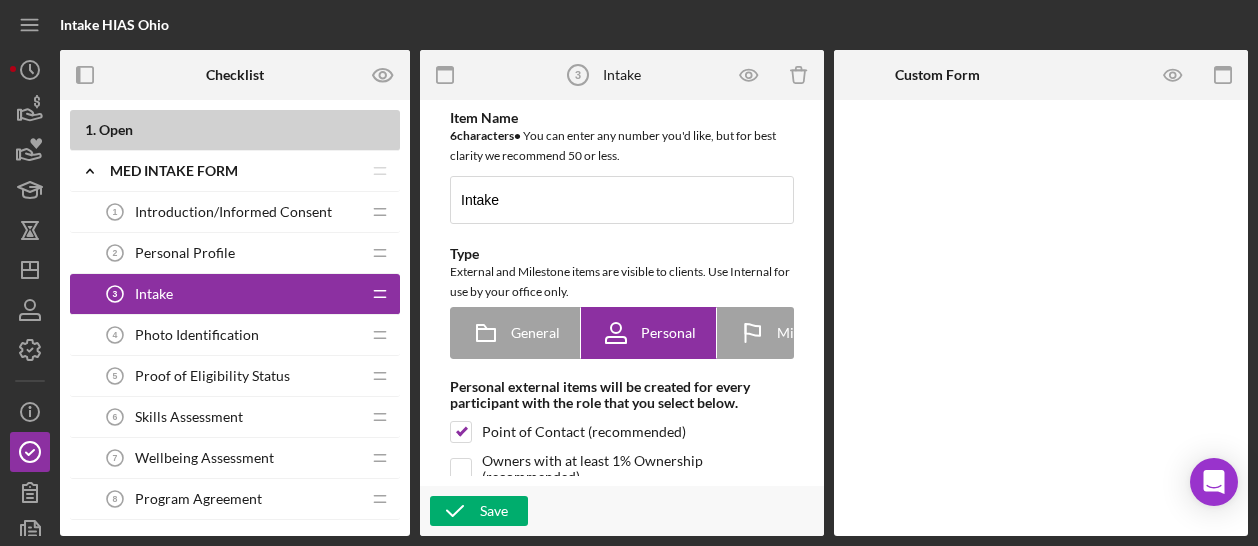 scroll, scrollTop: 0, scrollLeft: 0, axis: both 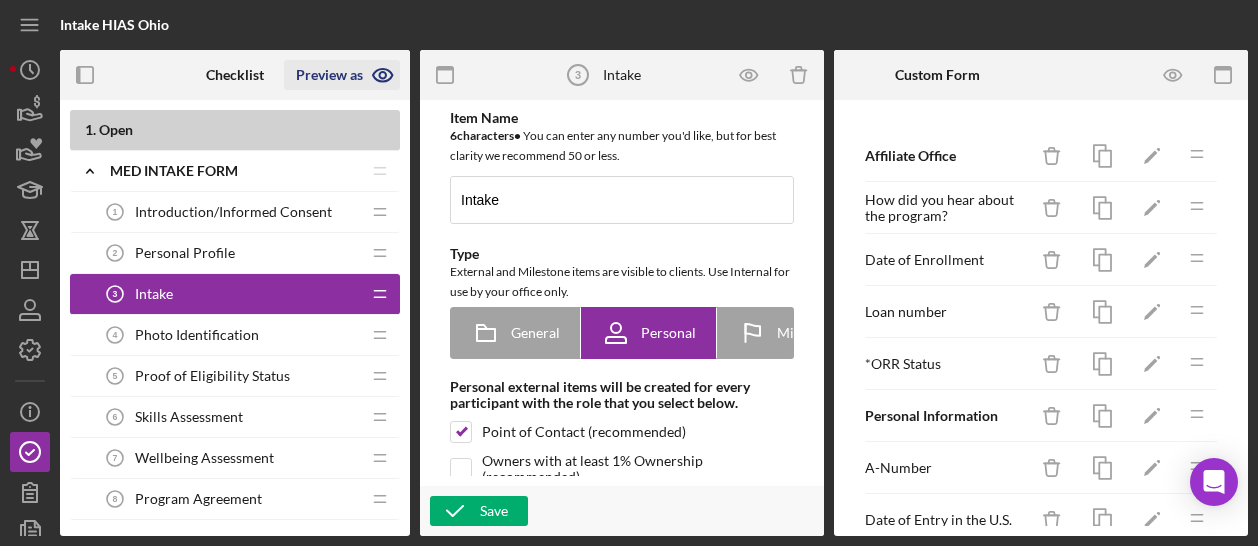 click 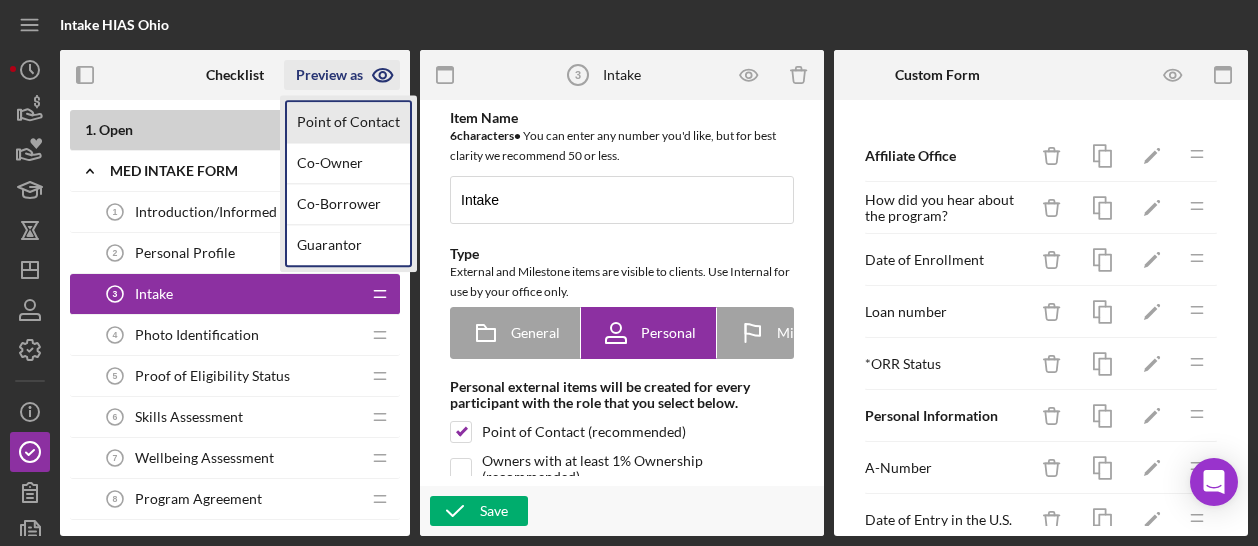 click on "Point of Contact" at bounding box center (348, 122) 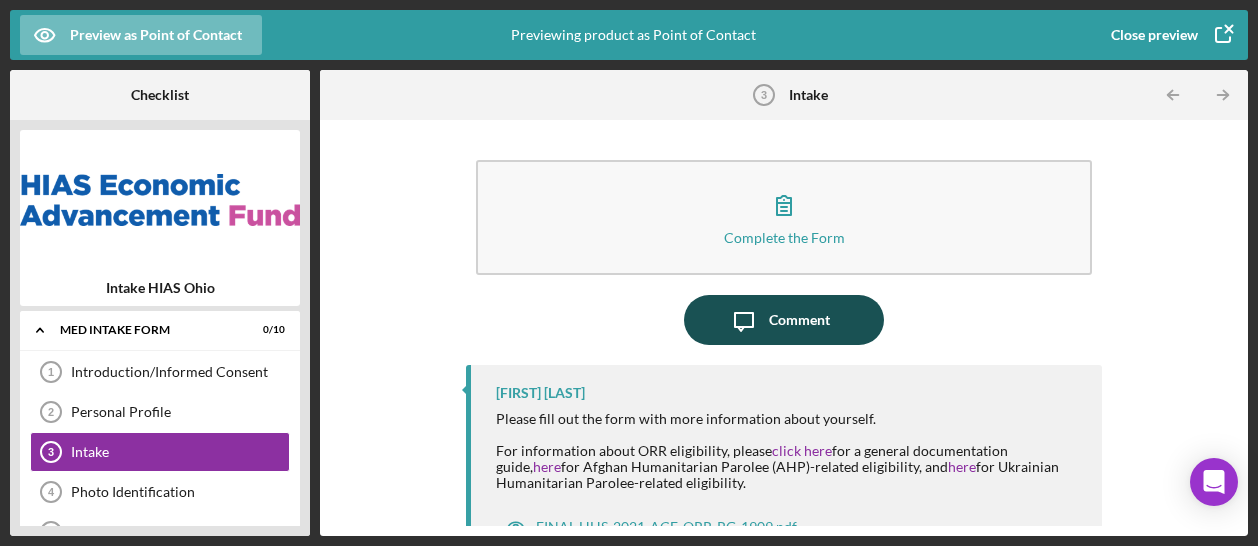 scroll, scrollTop: 31, scrollLeft: 0, axis: vertical 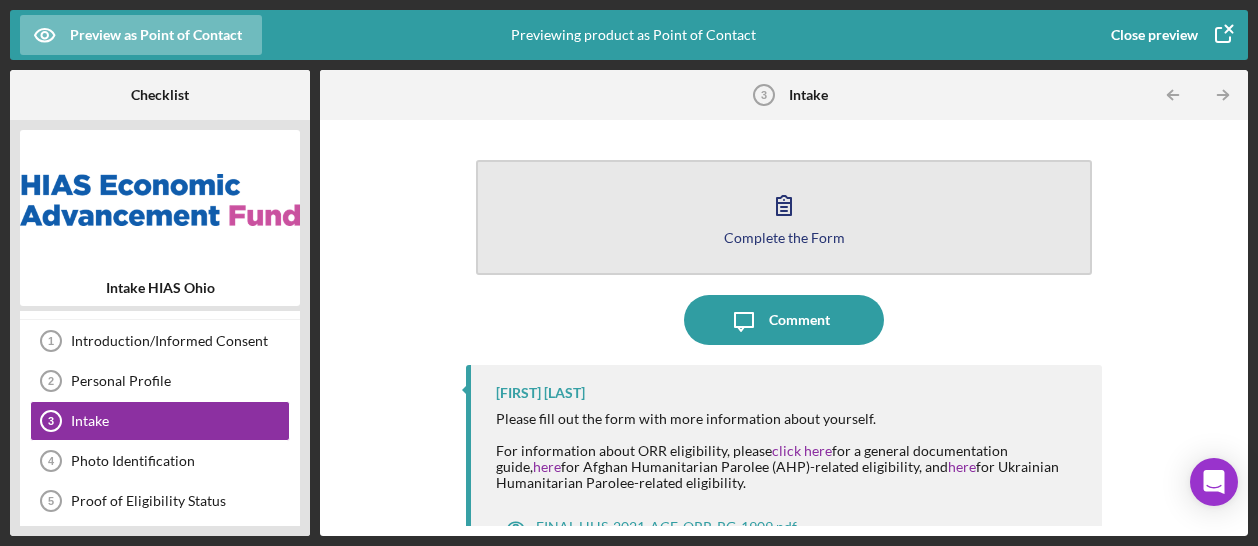 click on "Complete the Form" at bounding box center (784, 237) 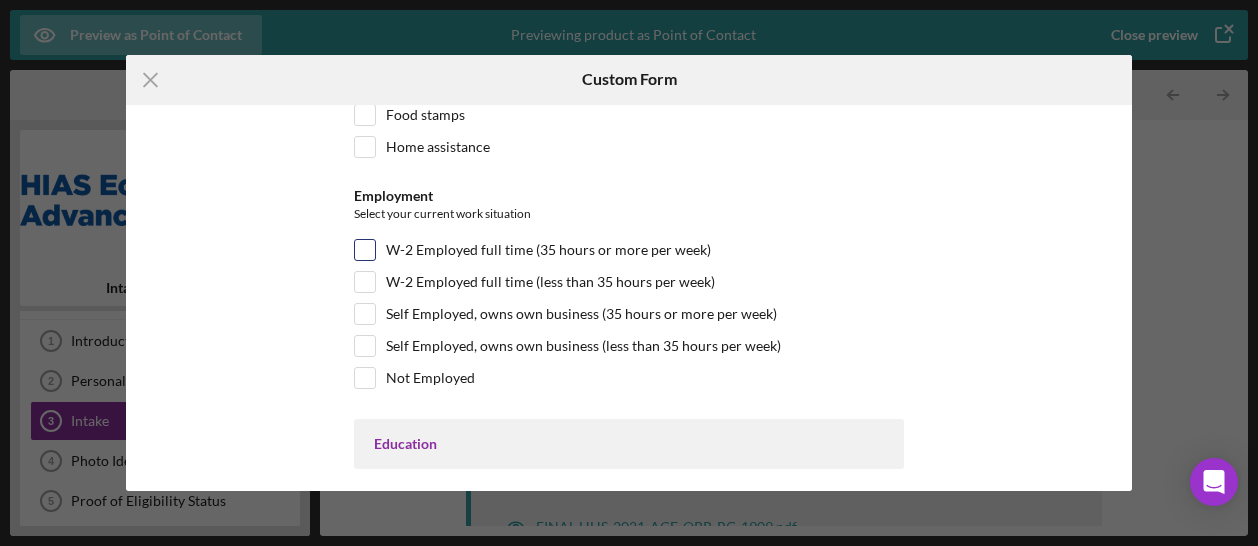 scroll, scrollTop: 3137, scrollLeft: 0, axis: vertical 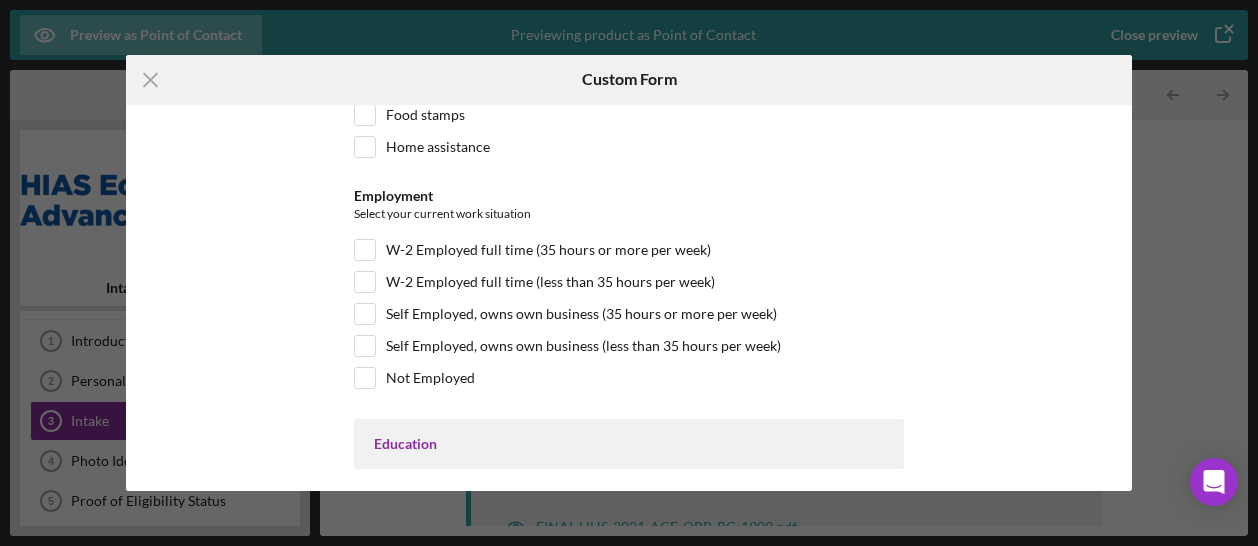 click on "Icon/Menu Close Custom Form Affiliate Office How did you hear about the program? Other Program Participant Case Manager/ Staff Community Partner Flyer Other Date of Enrollment  Format: MM/DD/YY (For asylees, date of asylum granted) Loan number ID based off the participant tracker (PC) *ORR Status ORR Eligible Non-ORR Eligible Personal Information A-Number If no A number leave blank Date of Entry in the U.S. Format: MM/DD/YY (For asylees, date of asylum granted) Age at Enrollment  *Status Refugee Asylee SIV Cuban/Haitian Entrant      Afghan Parolee        Other Immigrant/ New American US Citizen Ukrainian Parolee  Demographics Gender Female Male Transgender Female Transgender Male Non-binary Prefer not to answer Race *If a refugee, asylee, or if you entered via a humanitarian visa select Other African or African American Asian American Indian / Alaska Native Native Hawaiian / Other Pacific Islander Mixed race White (non Middle Eastern) Other Ethnicity  Hispanic  Non-Hispanic Country of Origin Primary Language" at bounding box center [629, 273] 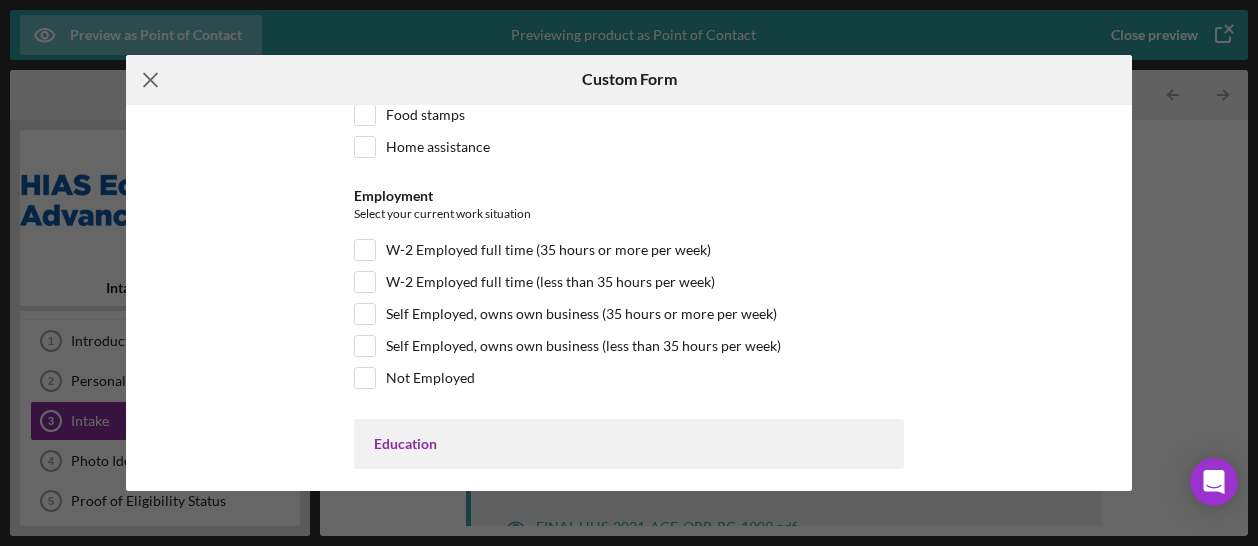 click on "Icon/Menu Close" 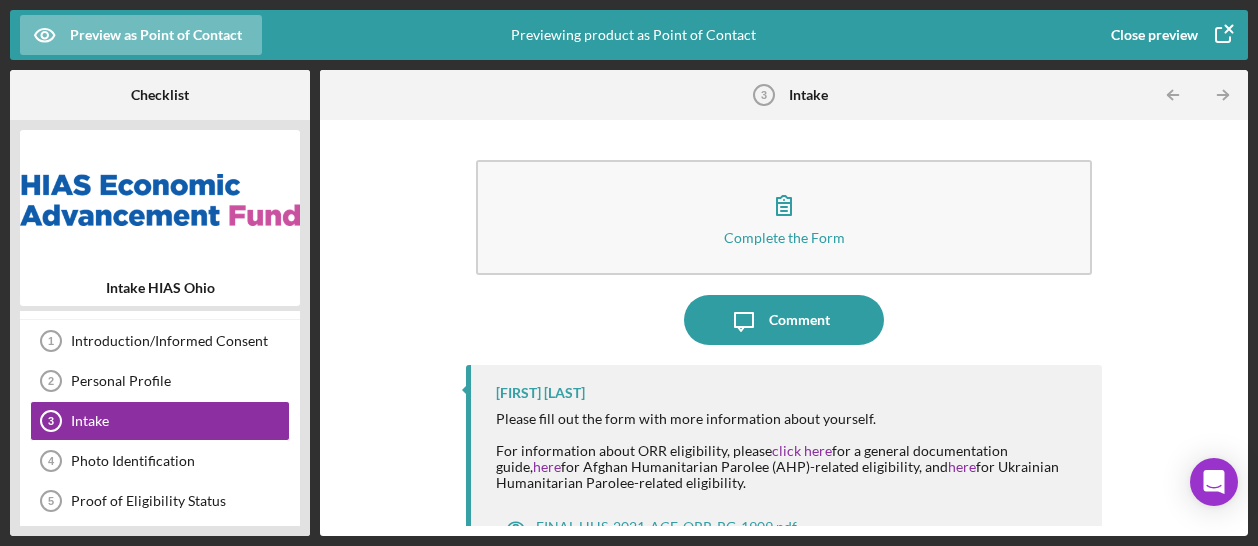 click 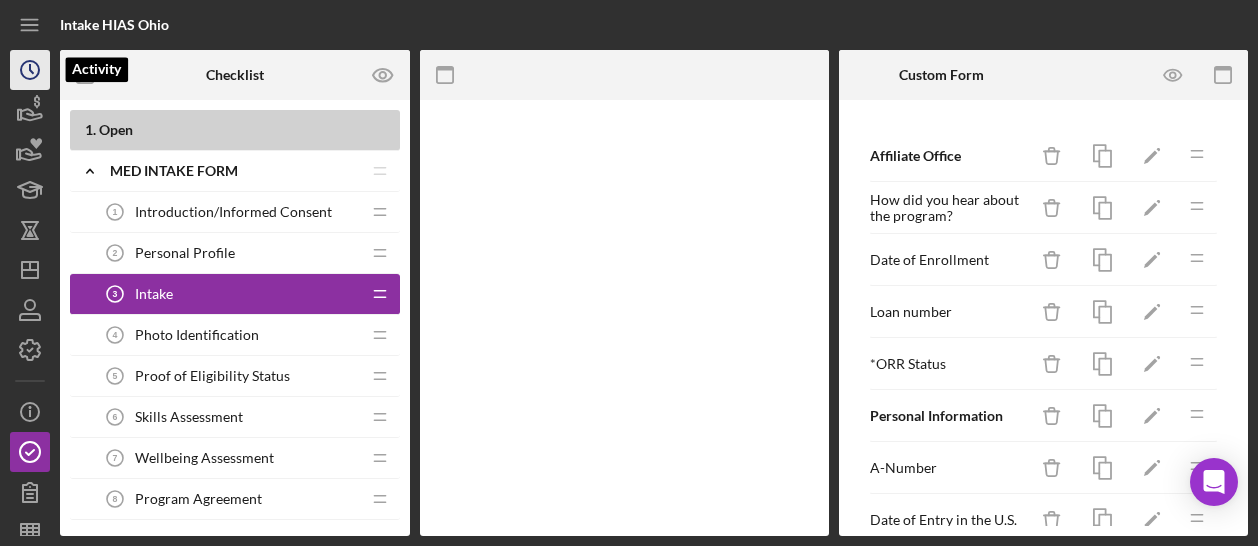 click on "Icon/History" 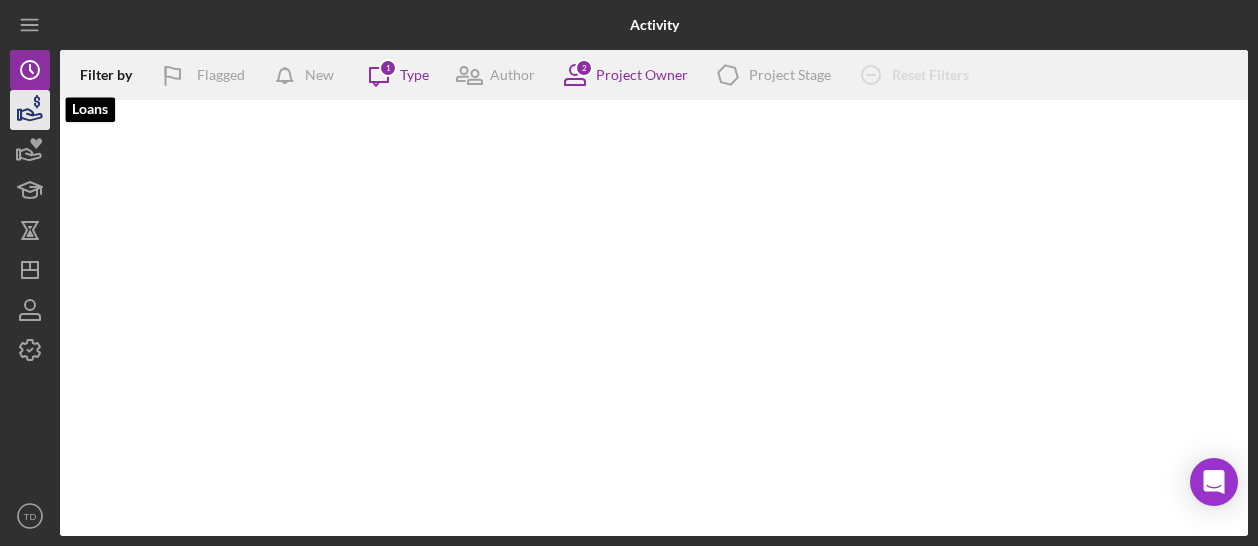 click 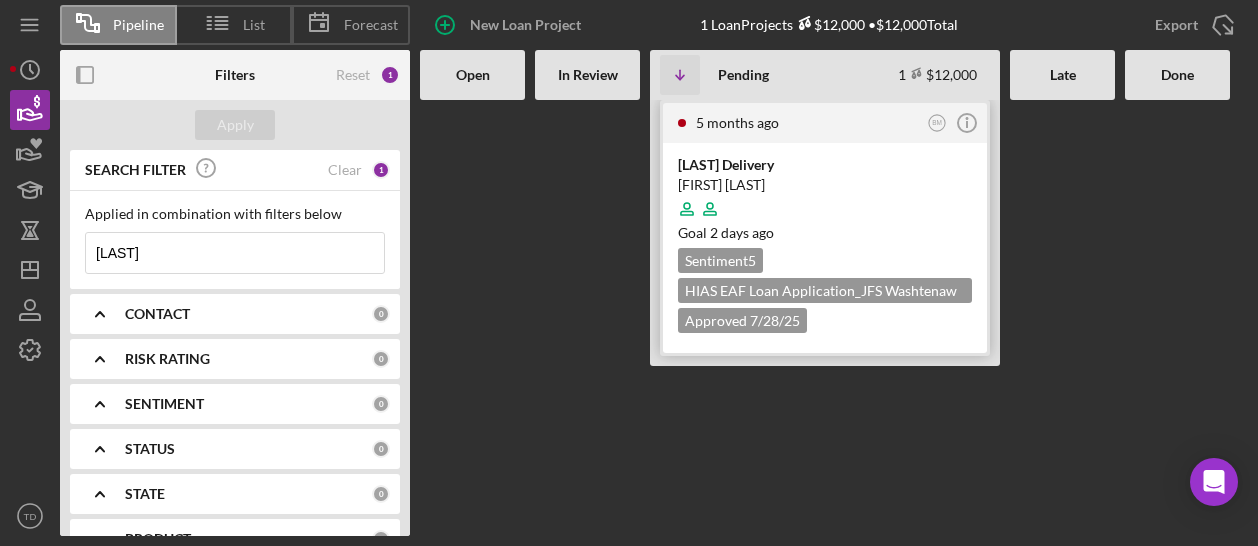 click on "[FIRST] [LAST]" at bounding box center (825, 185) 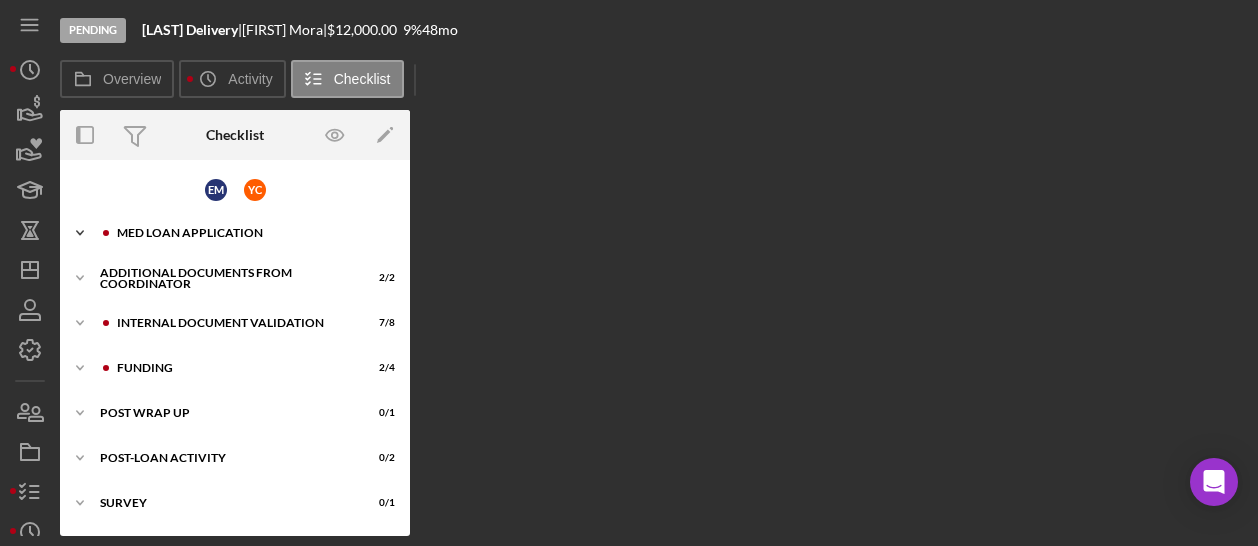 click on "MED Loan Application" at bounding box center [251, 233] 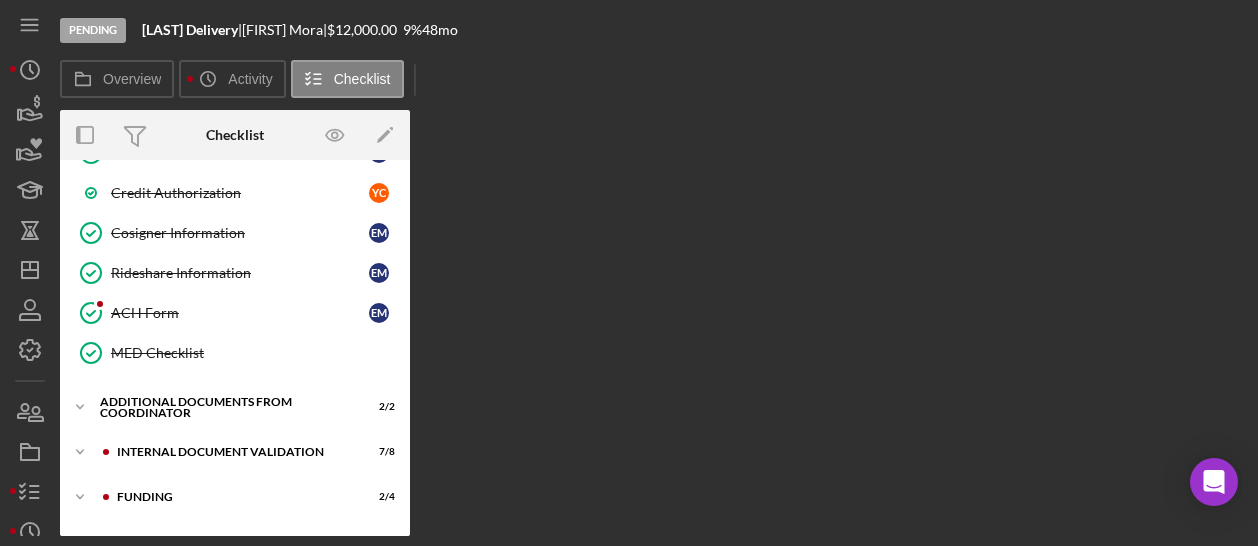 scroll, scrollTop: 763, scrollLeft: 0, axis: vertical 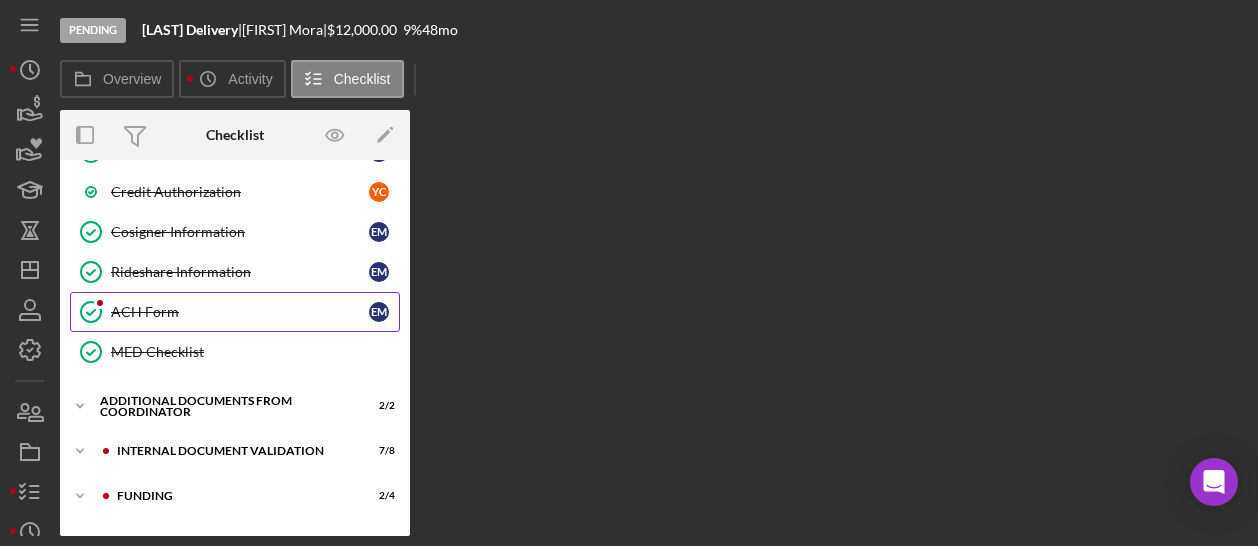 click on "ACH Form" at bounding box center [240, 312] 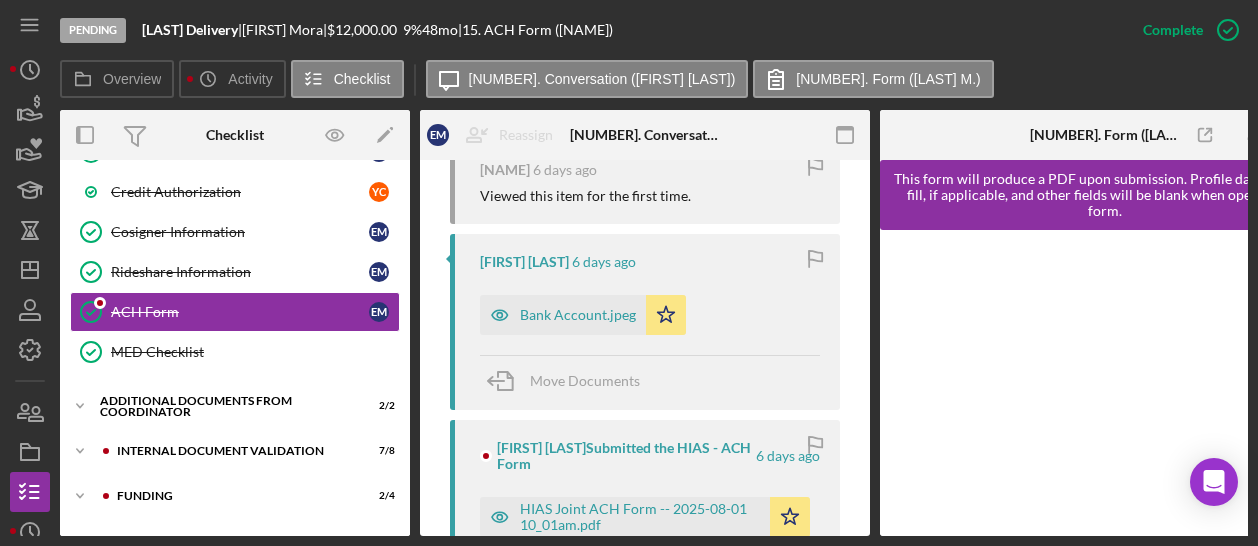 scroll, scrollTop: 708, scrollLeft: 0, axis: vertical 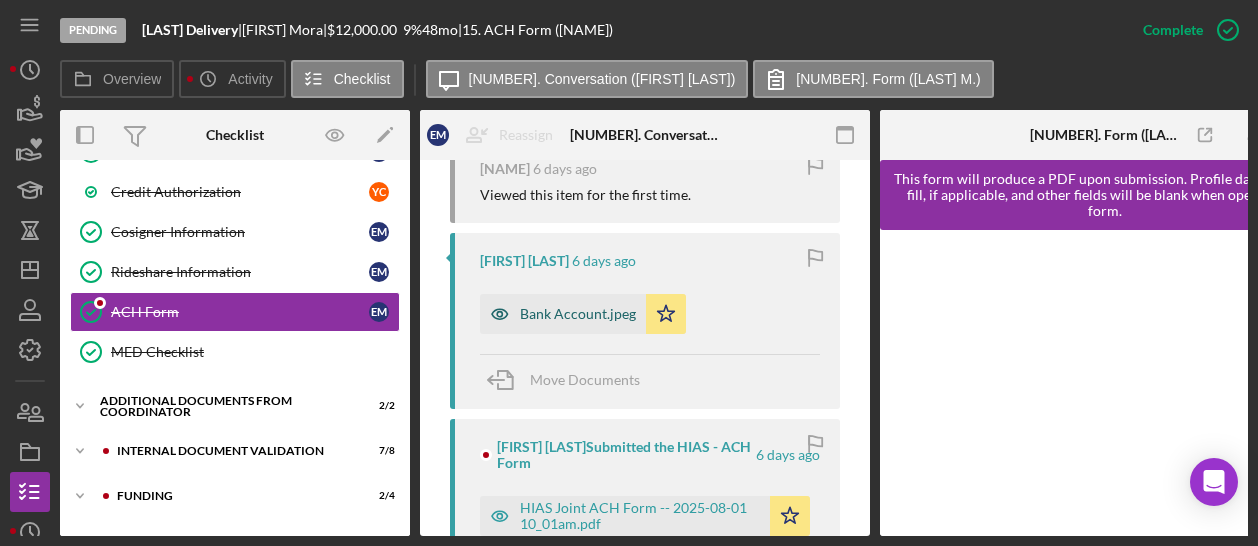 click on "Bank Account.jpeg" at bounding box center [578, 314] 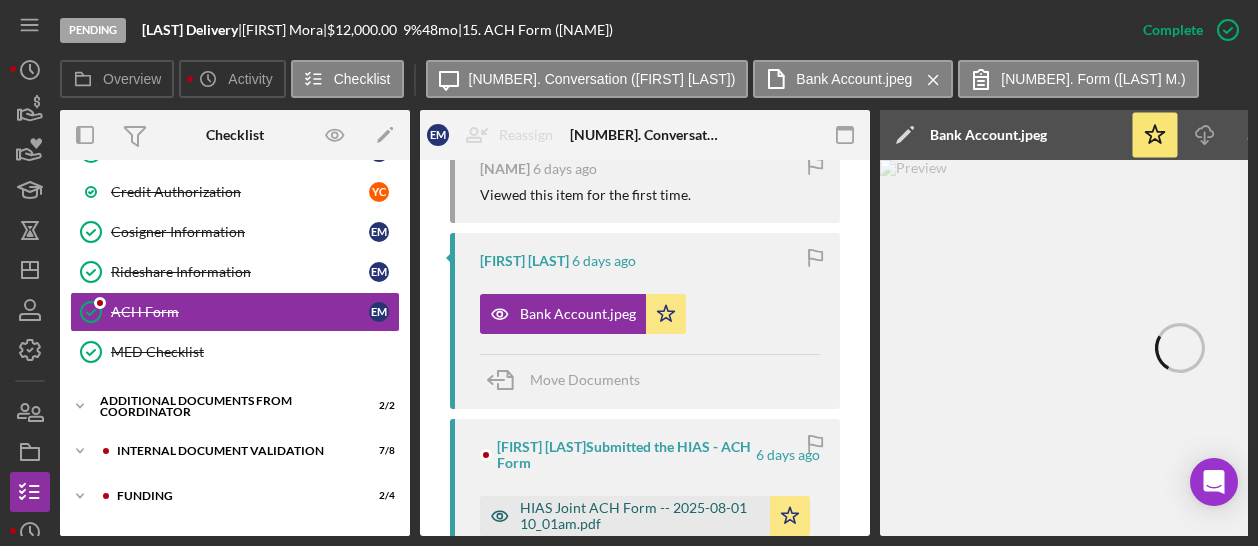 click on "HIAS Joint ACH Form -- 2025-08-01 10_01am.pdf" at bounding box center [640, 516] 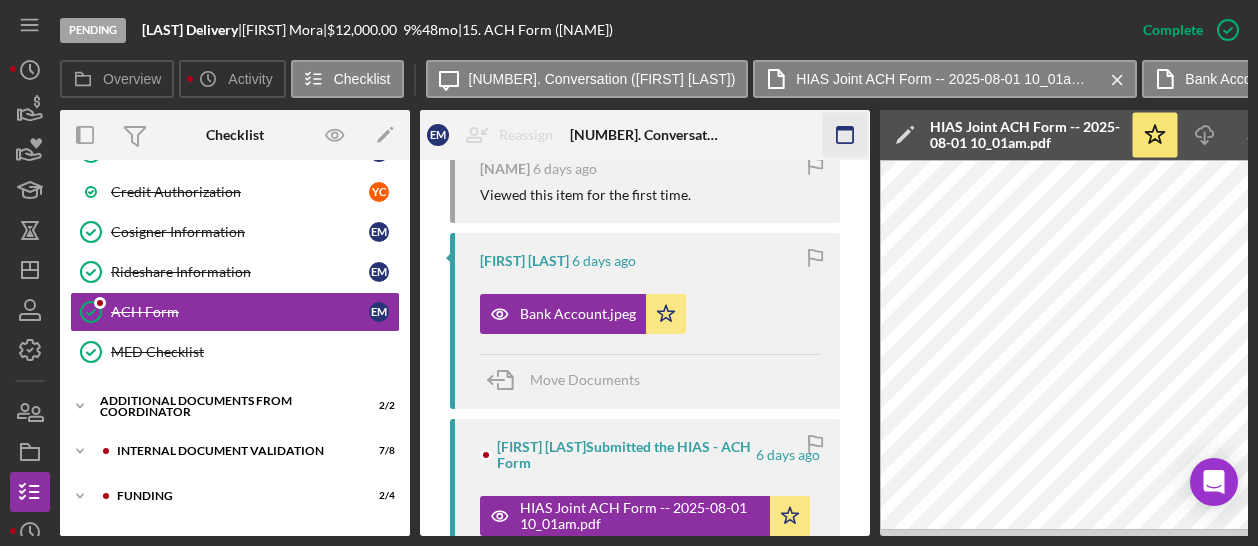 click 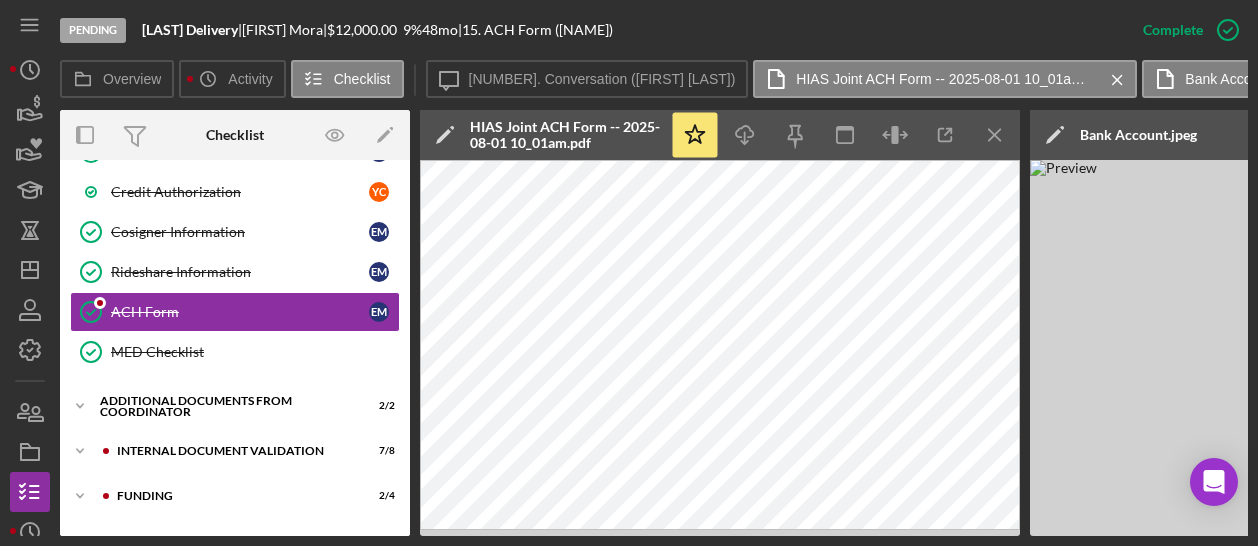click at bounding box center [1330, 348] 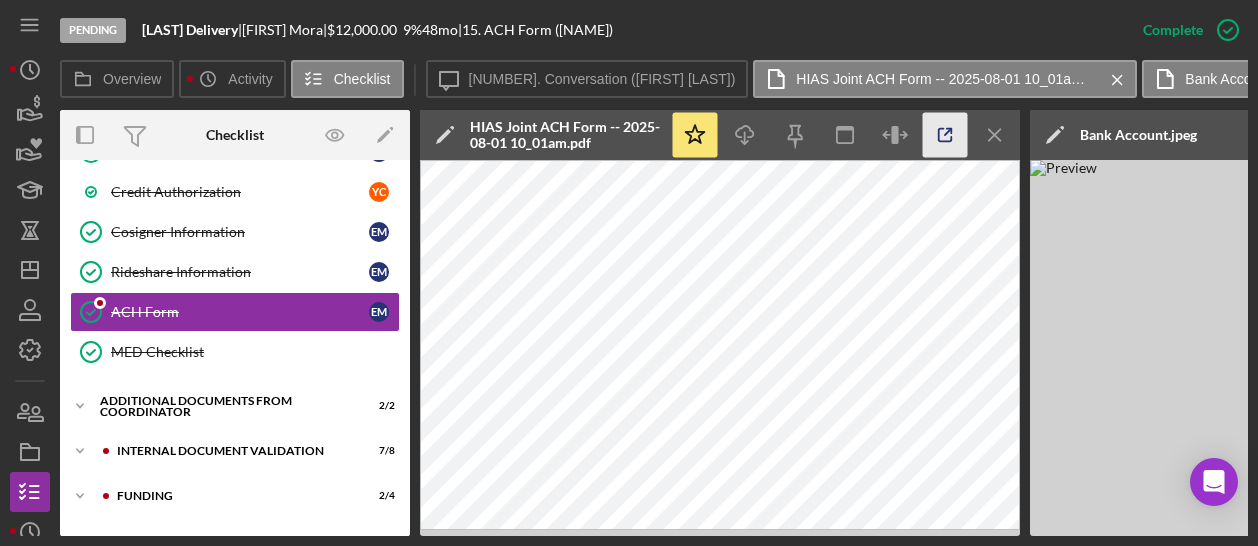 click 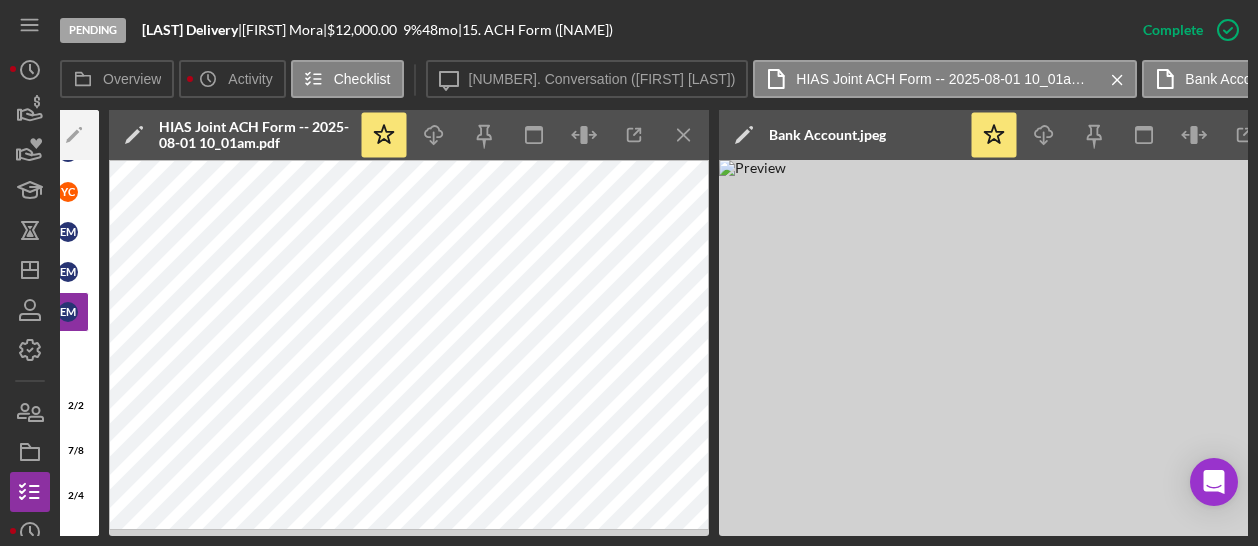 scroll, scrollTop: 0, scrollLeft: 313, axis: horizontal 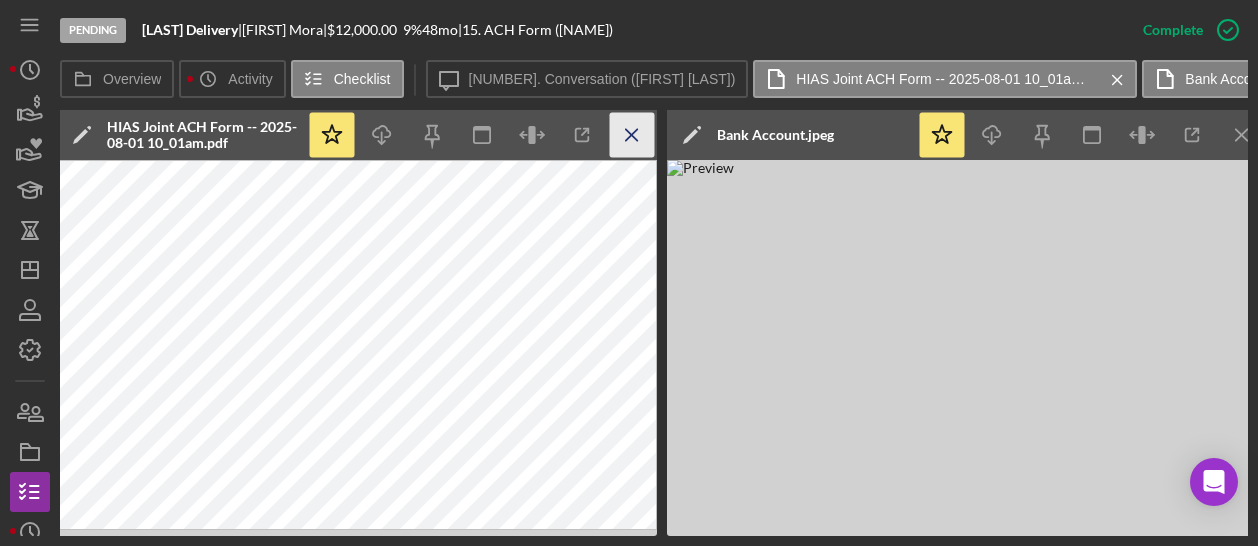 click on "Icon/Menu Close" 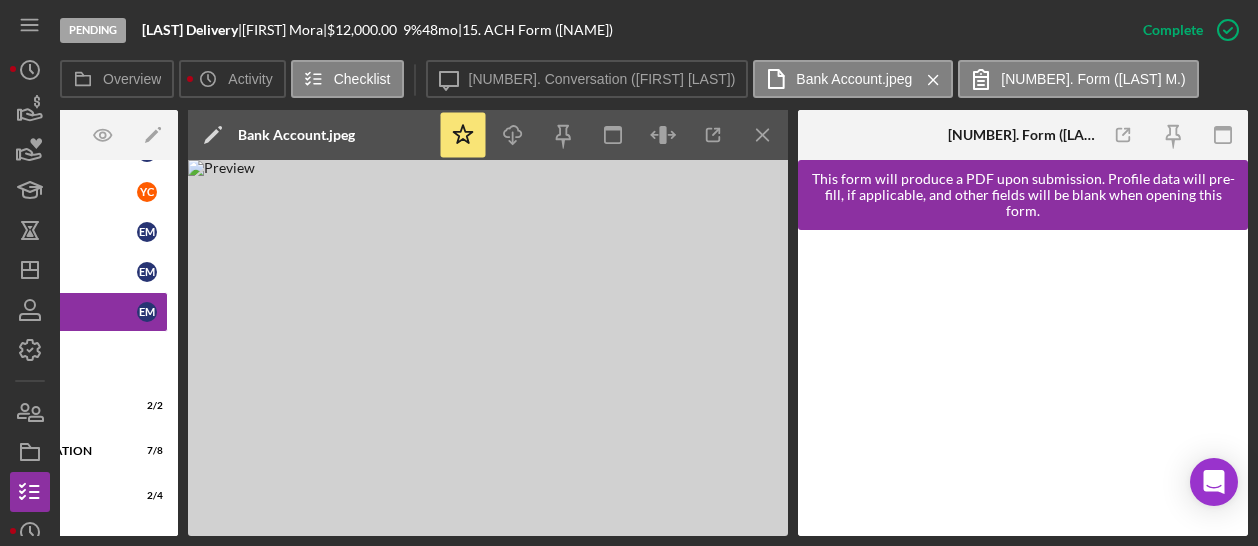 scroll, scrollTop: 0, scrollLeft: 232, axis: horizontal 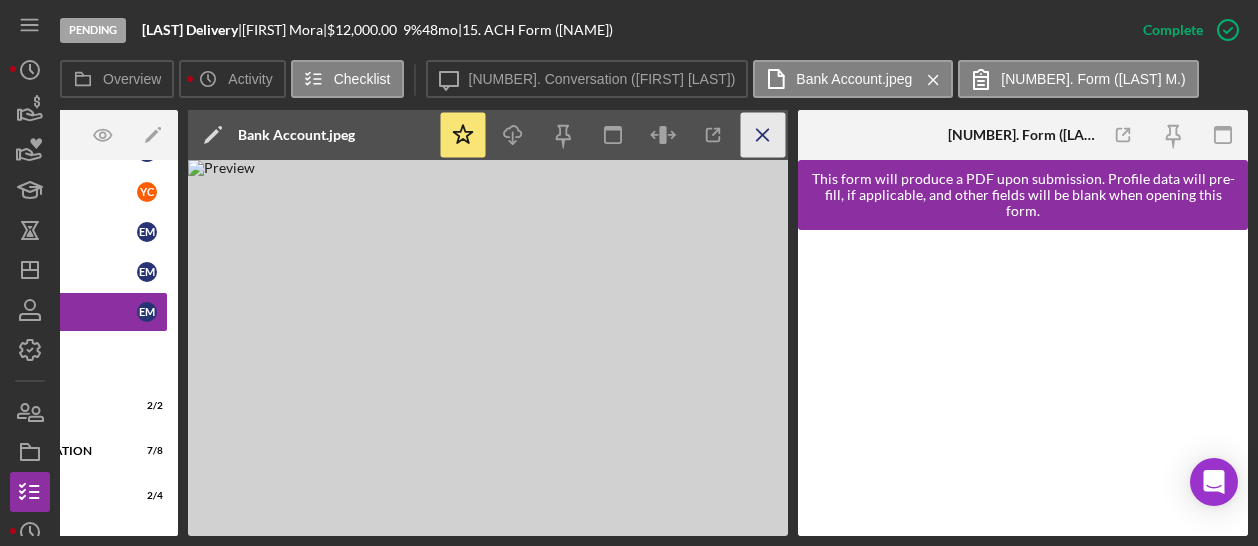 click 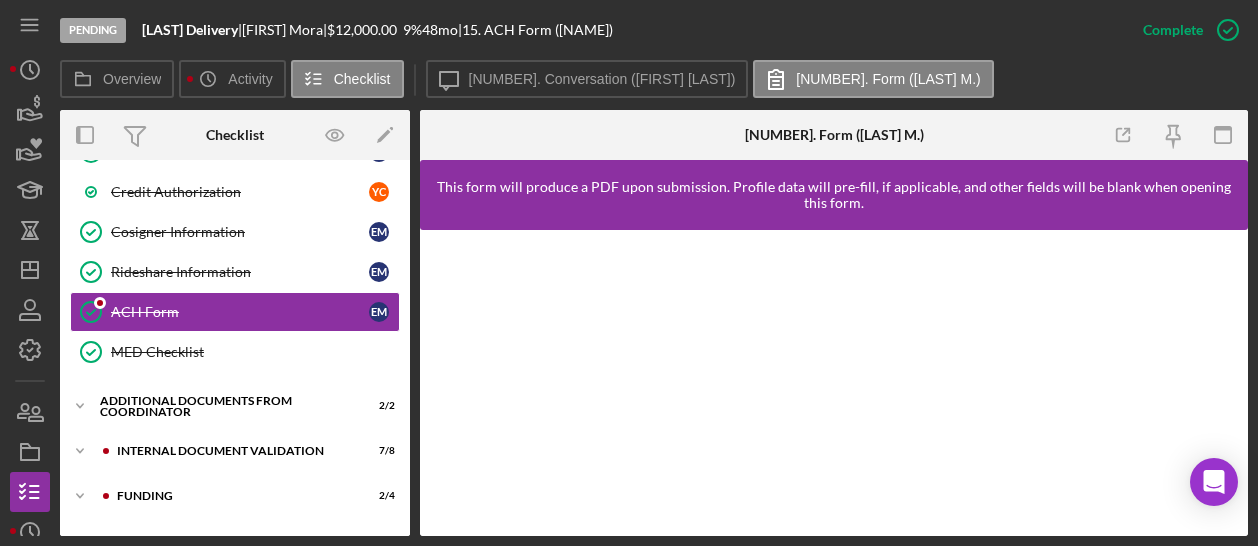 scroll, scrollTop: 0, scrollLeft: 0, axis: both 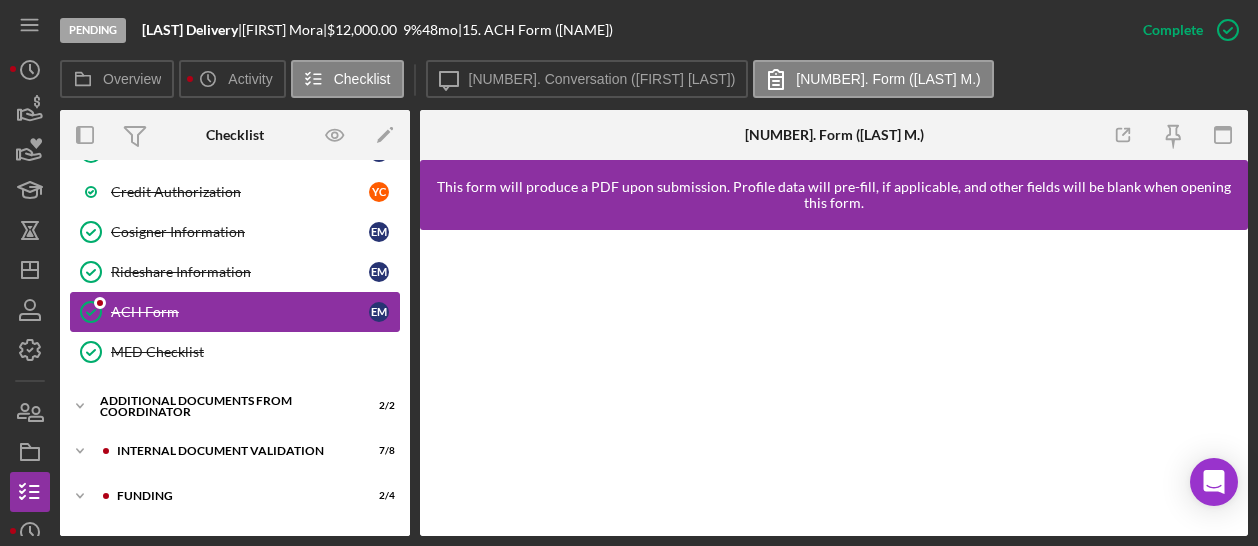 click on "ACH Form" at bounding box center (240, 312) 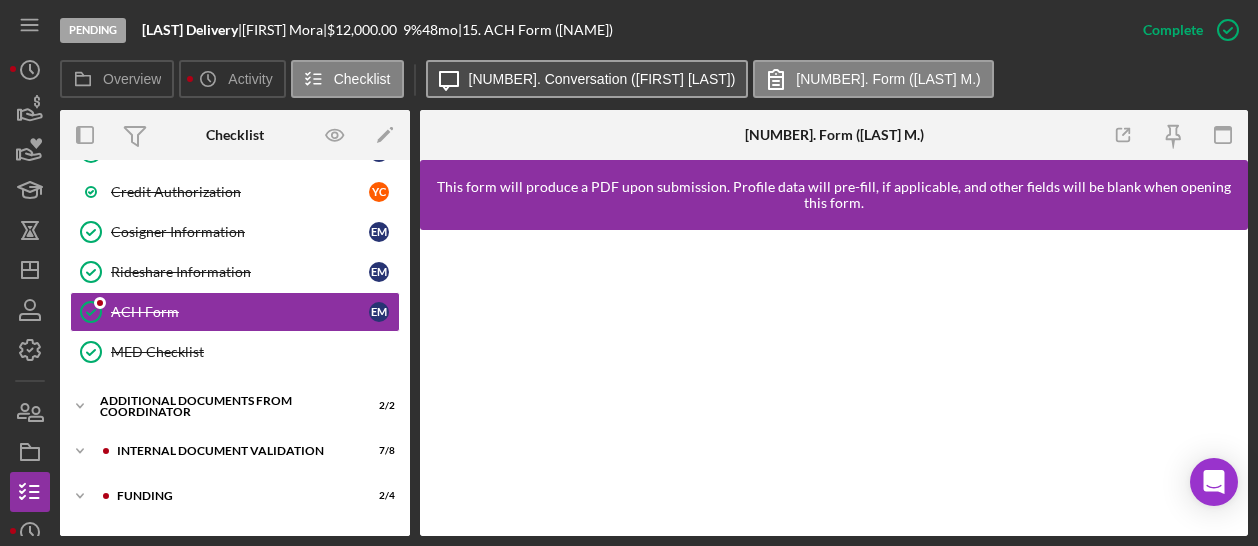 click on "Icon/Message 15. Conversation ([NAME])" at bounding box center (587, 79) 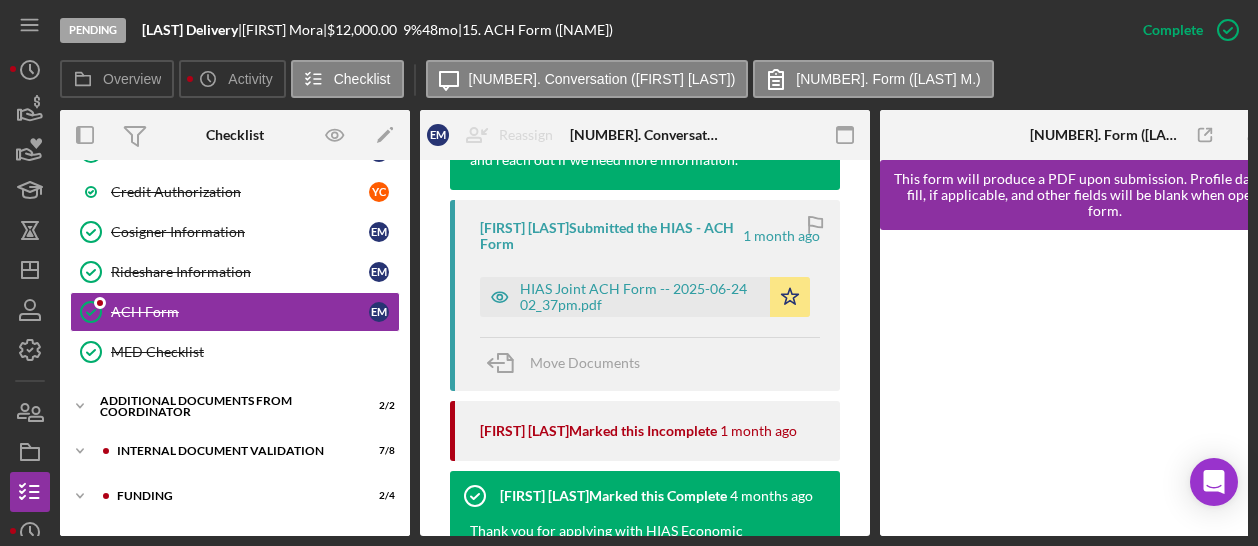 scroll, scrollTop: 1267, scrollLeft: 0, axis: vertical 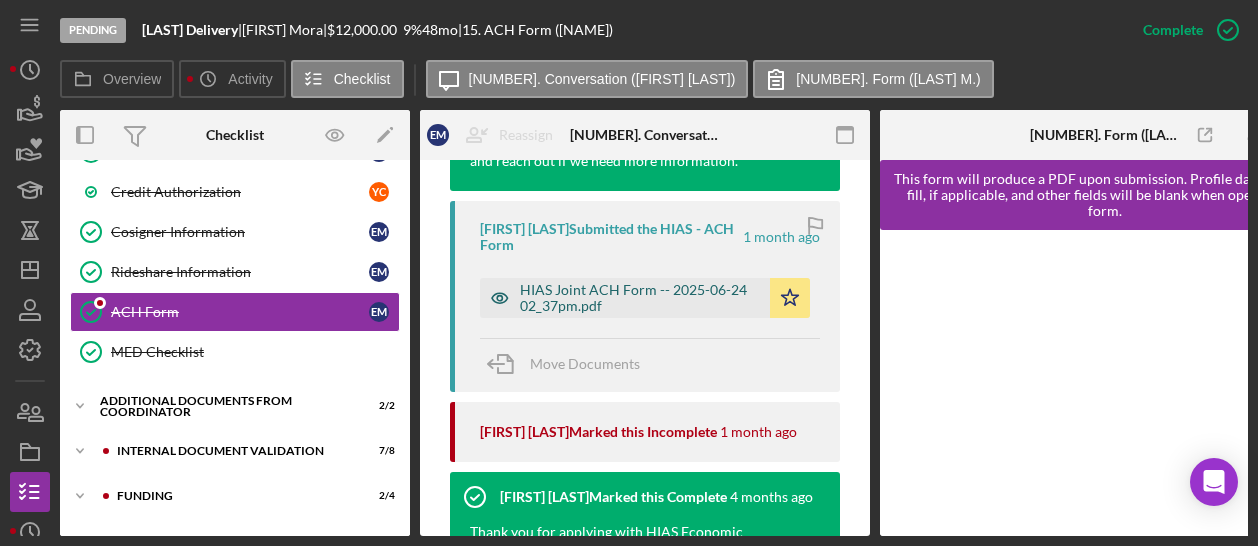 click on "HIAS Joint ACH Form -- 2025-06-24 02_37pm.pdf" at bounding box center [640, 298] 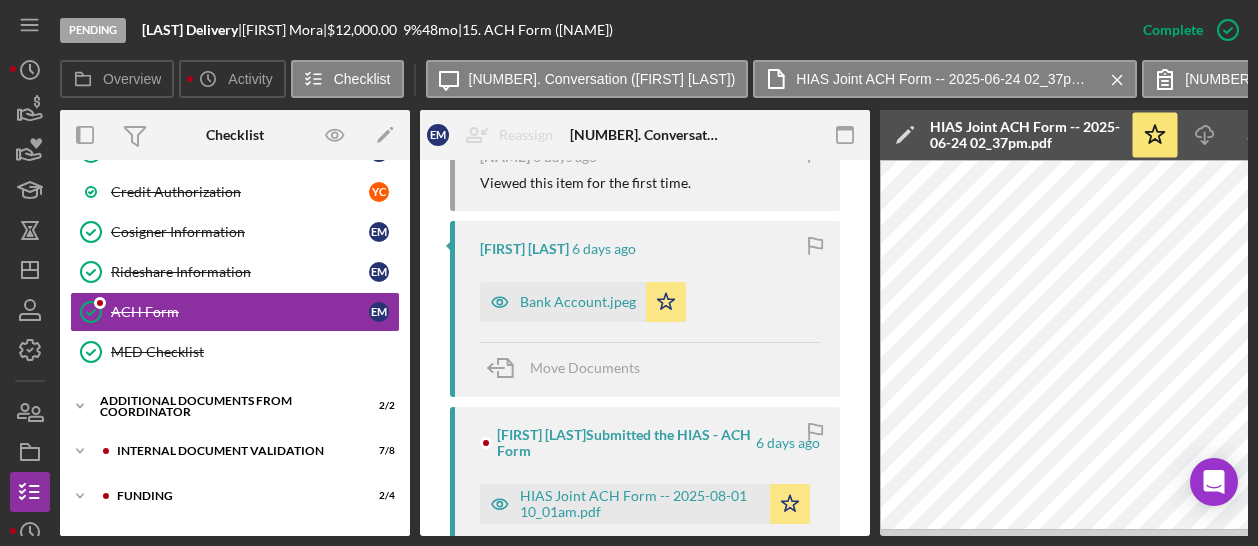 scroll, scrollTop: 719, scrollLeft: 0, axis: vertical 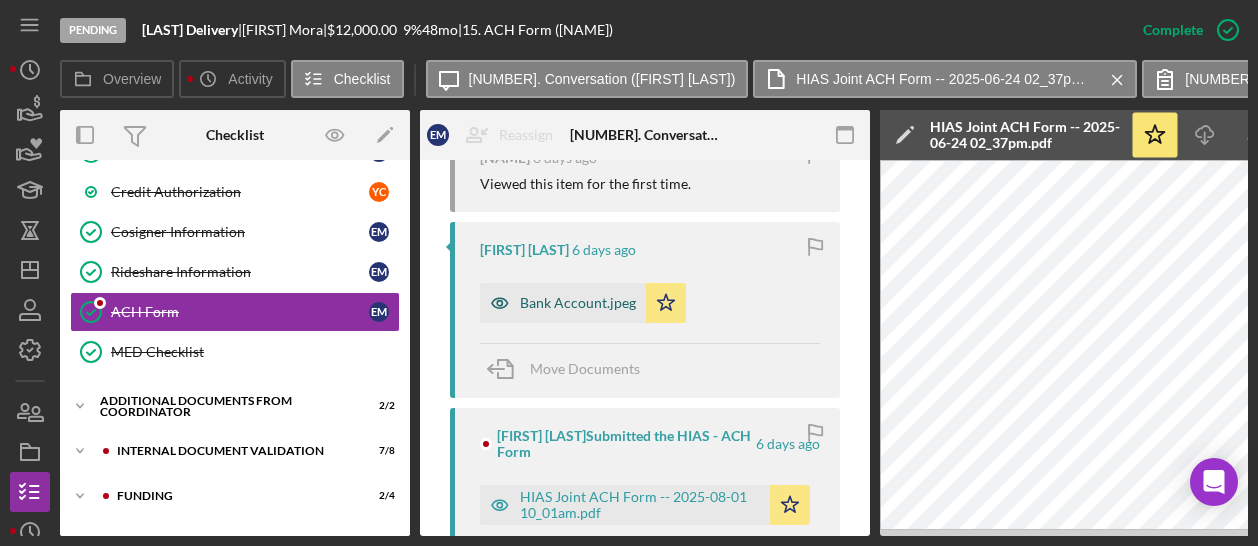 click on "Bank Account.jpeg" at bounding box center [563, 303] 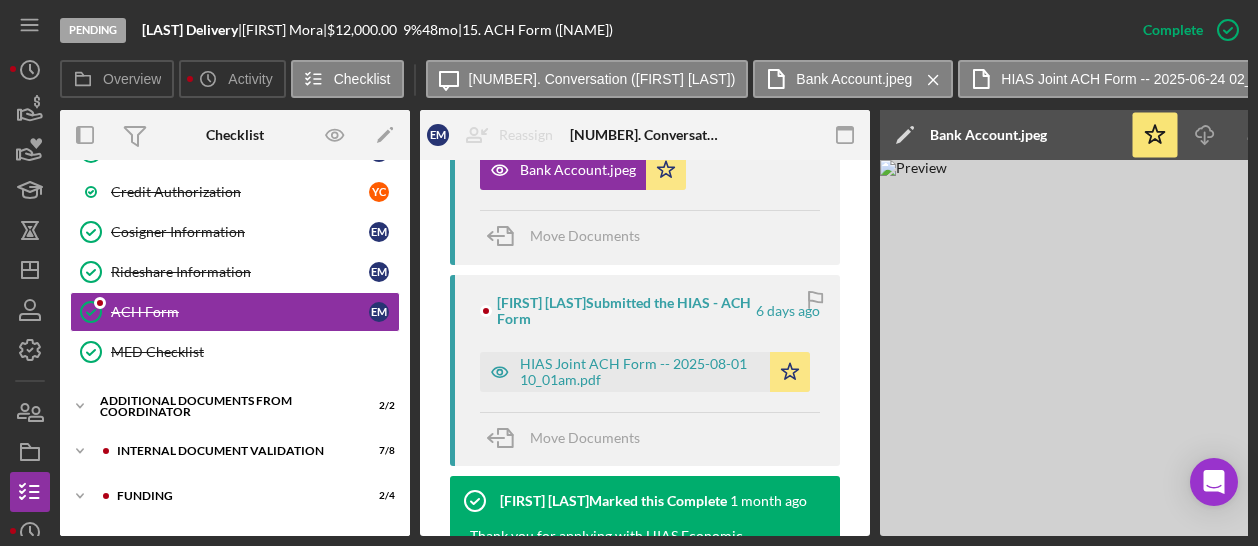 scroll, scrollTop: 851, scrollLeft: 0, axis: vertical 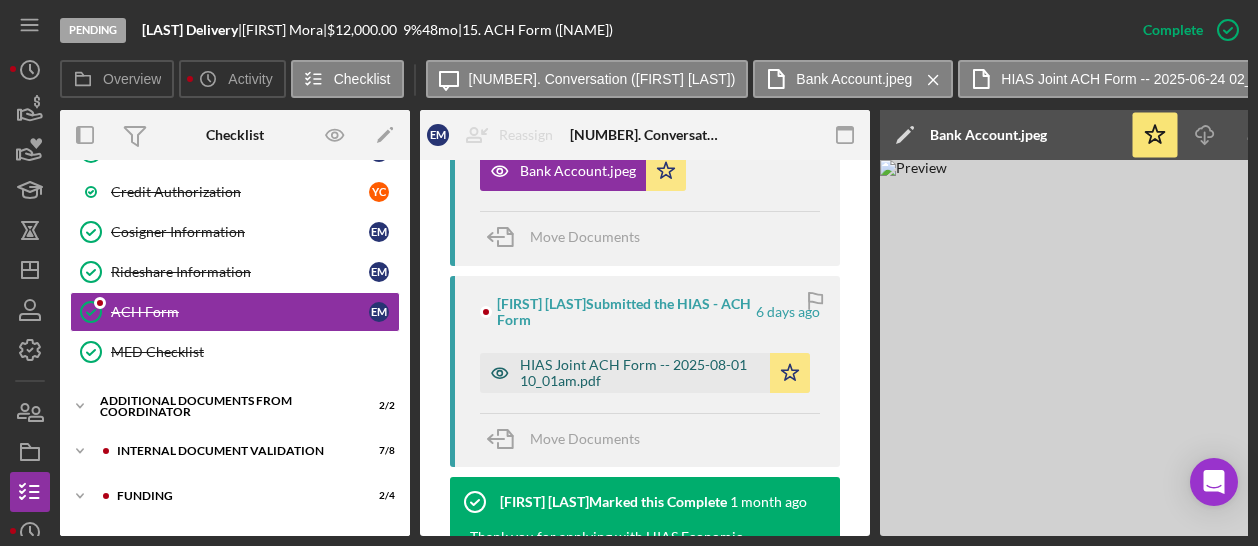 click on "HIAS Joint ACH Form -- 2025-08-01 10_01am.pdf" at bounding box center (640, 373) 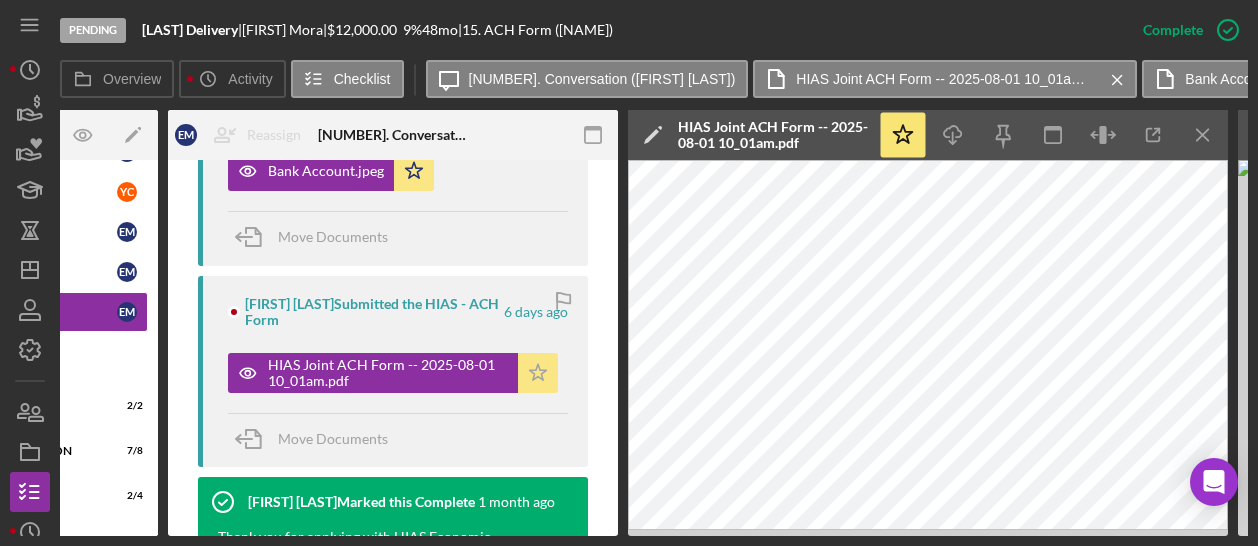 scroll, scrollTop: 0, scrollLeft: 253, axis: horizontal 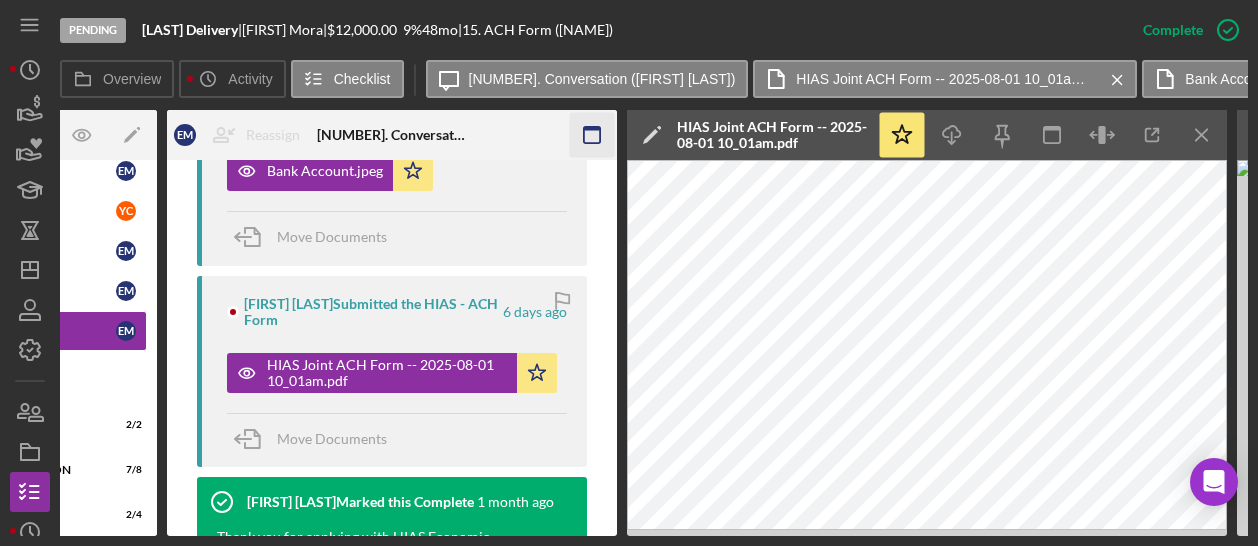 click 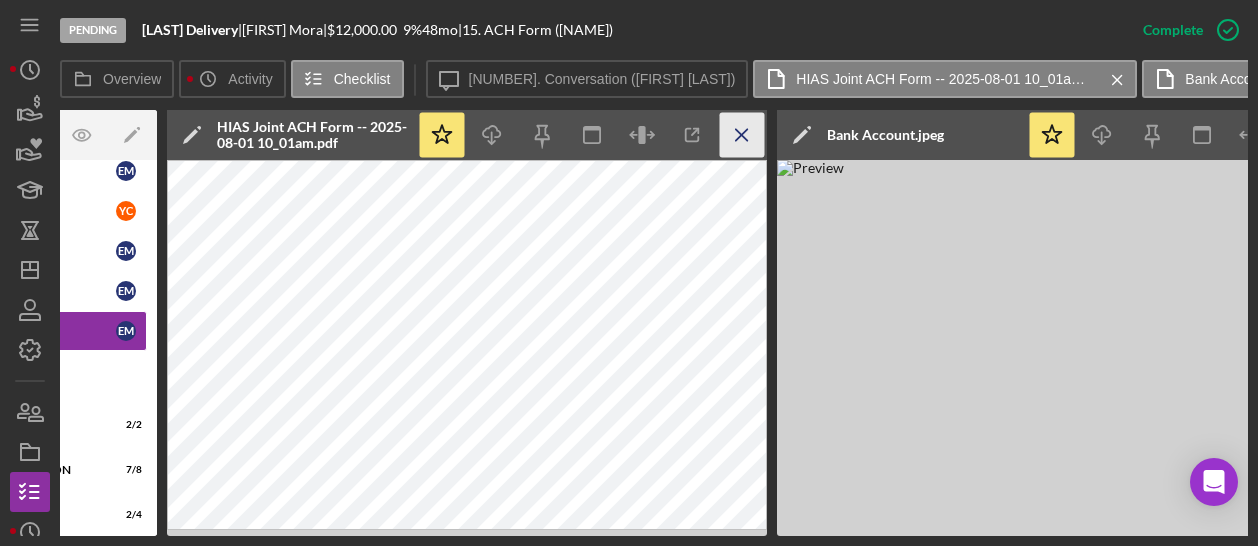 click on "Icon/Menu Close" 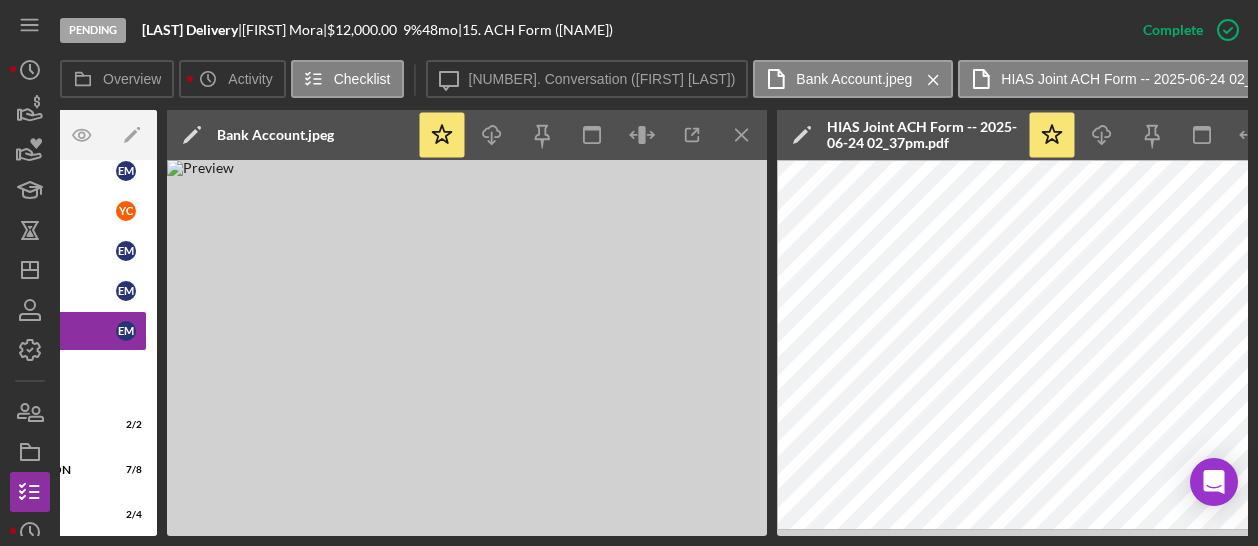 click on "Icon/Menu Close" 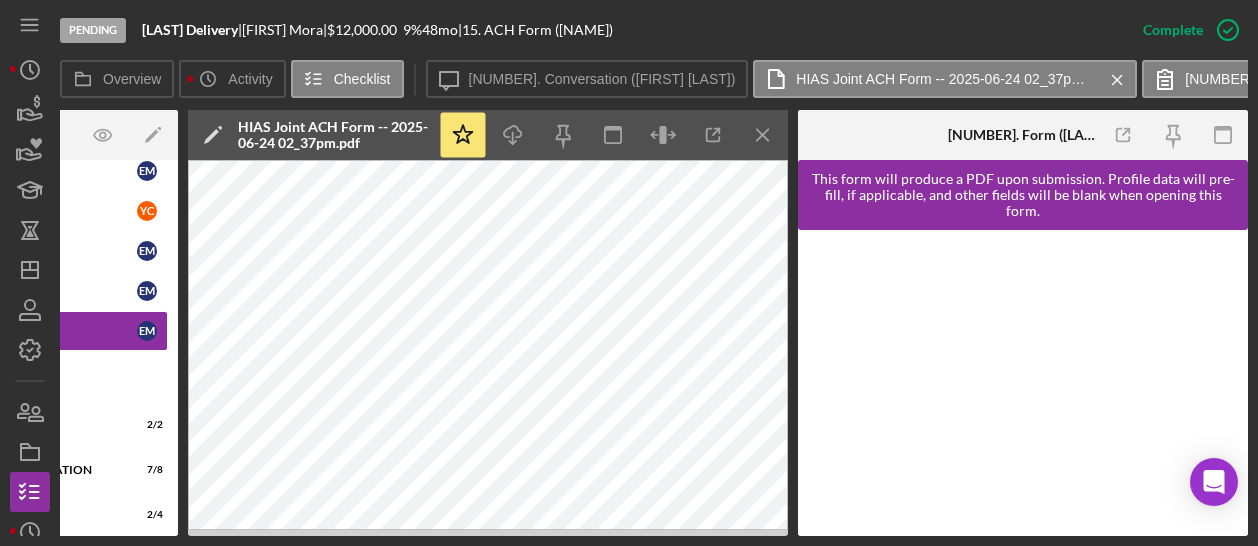 scroll, scrollTop: 0, scrollLeft: 232, axis: horizontal 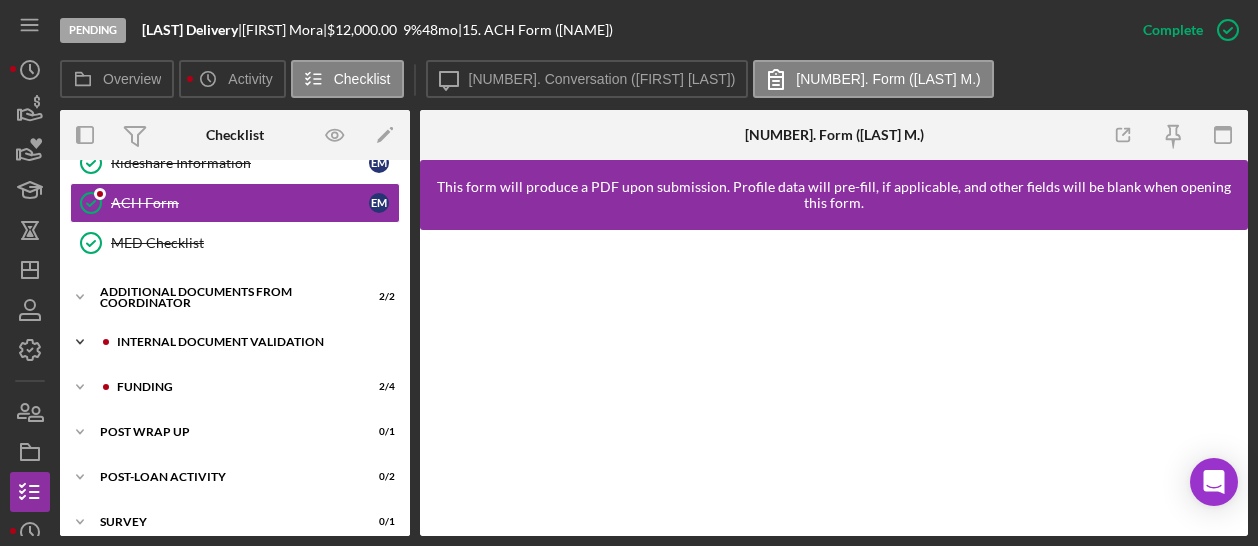 click on "Internal Document Validation" at bounding box center (251, 342) 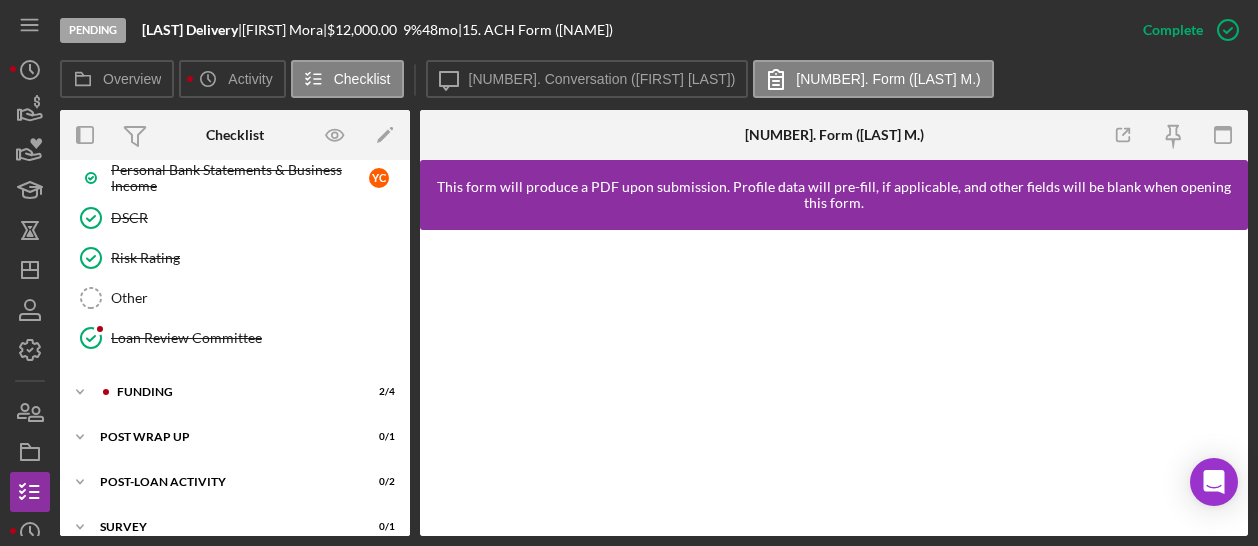 scroll, scrollTop: 1198, scrollLeft: 0, axis: vertical 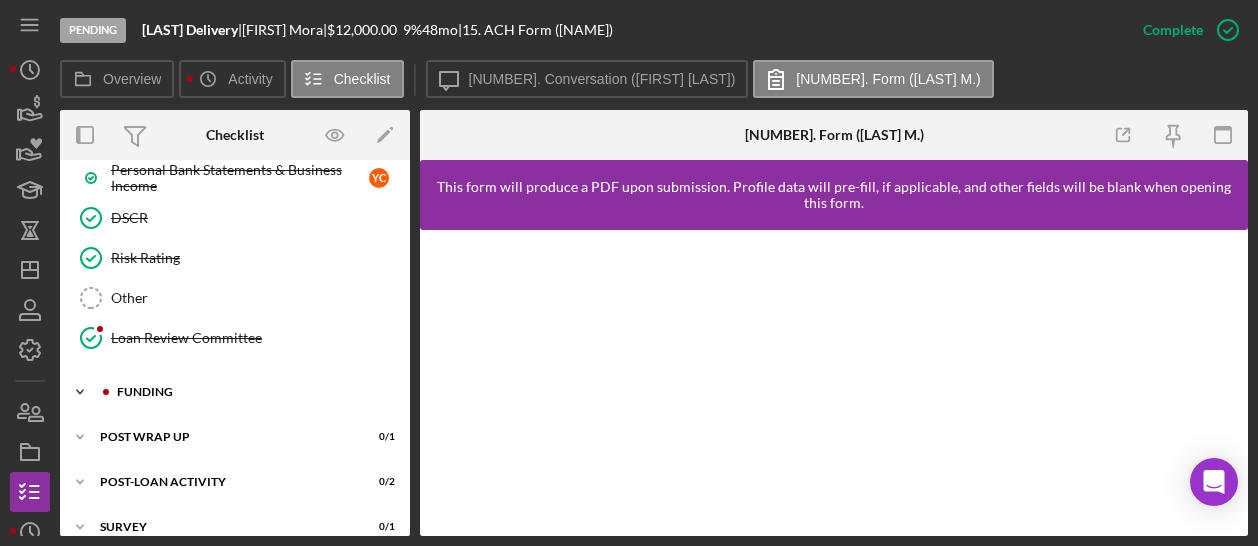 click on "Icon/Expander Funding 2 / 4" at bounding box center (235, 392) 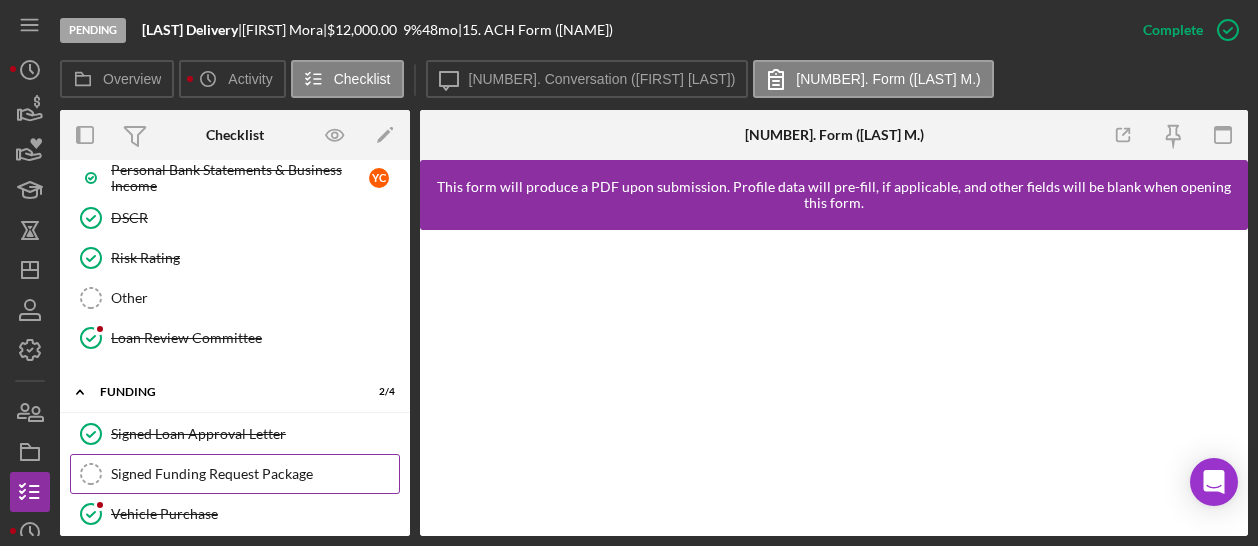 click on "Signed Funding Request Package" at bounding box center (255, 474) 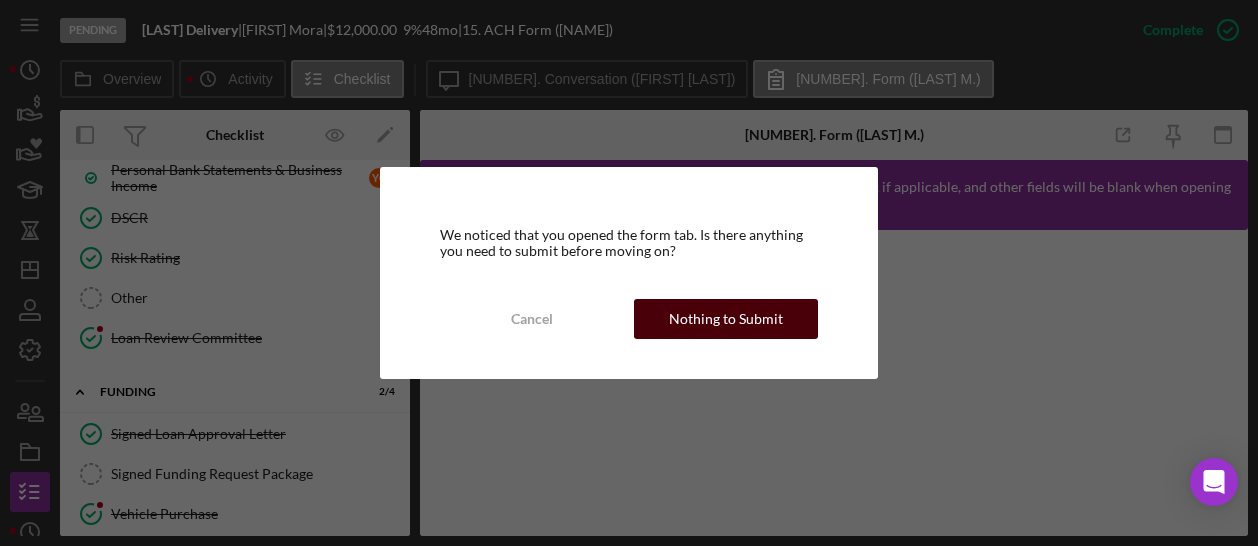 click on "Nothing to Submit" at bounding box center (726, 319) 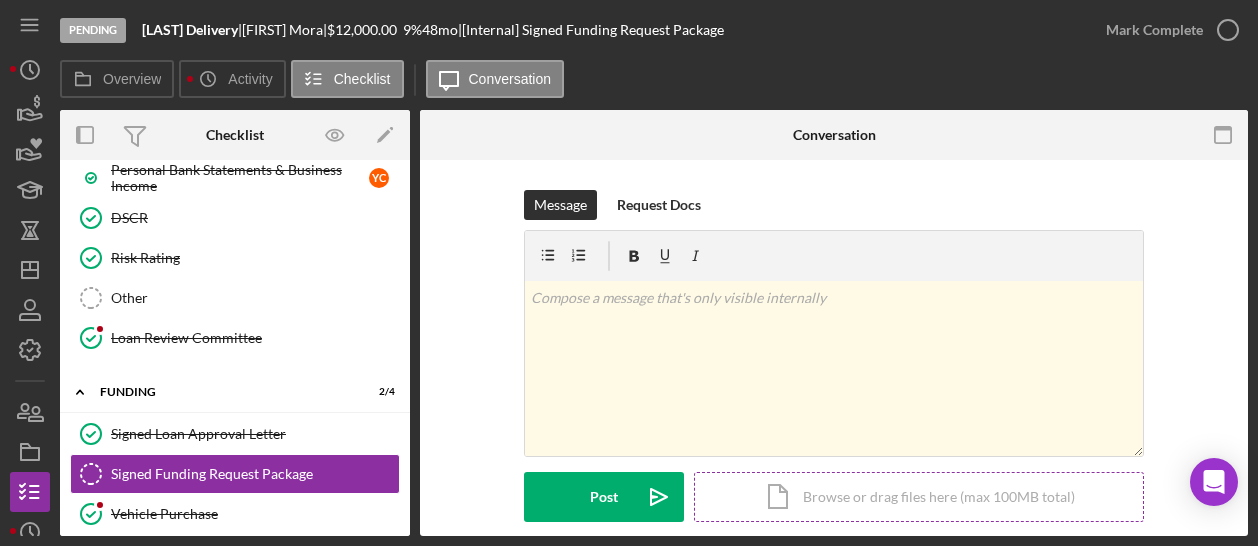 click on "Icon/Document Browse or drag files here (max 100MB total) Tap to choose files or take a photo" at bounding box center [919, 497] 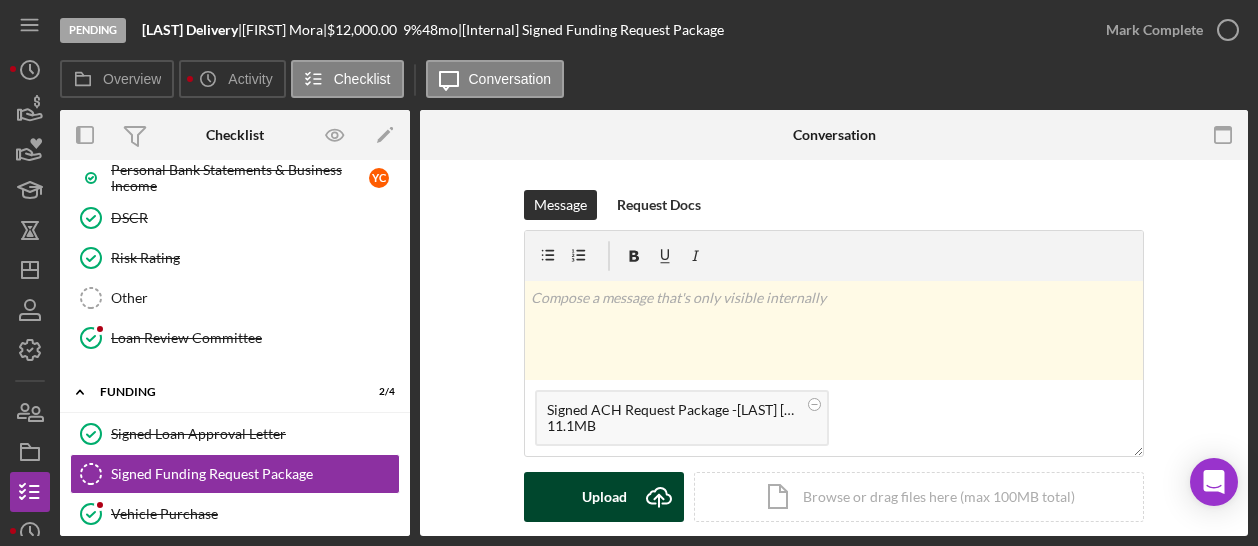 click on "Upload" at bounding box center (604, 497) 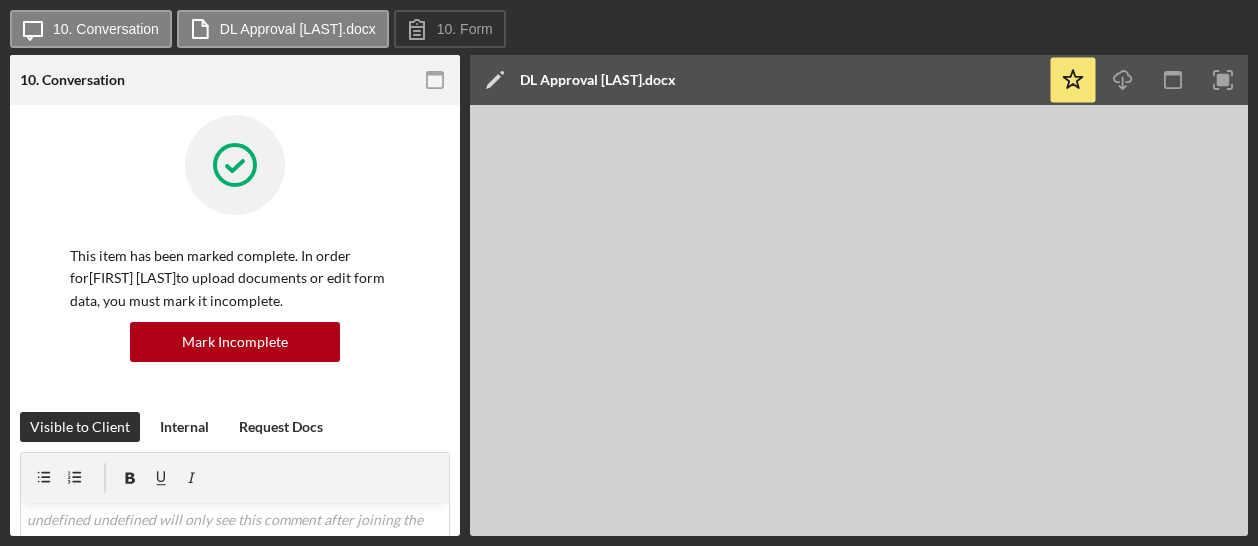 scroll, scrollTop: 0, scrollLeft: 0, axis: both 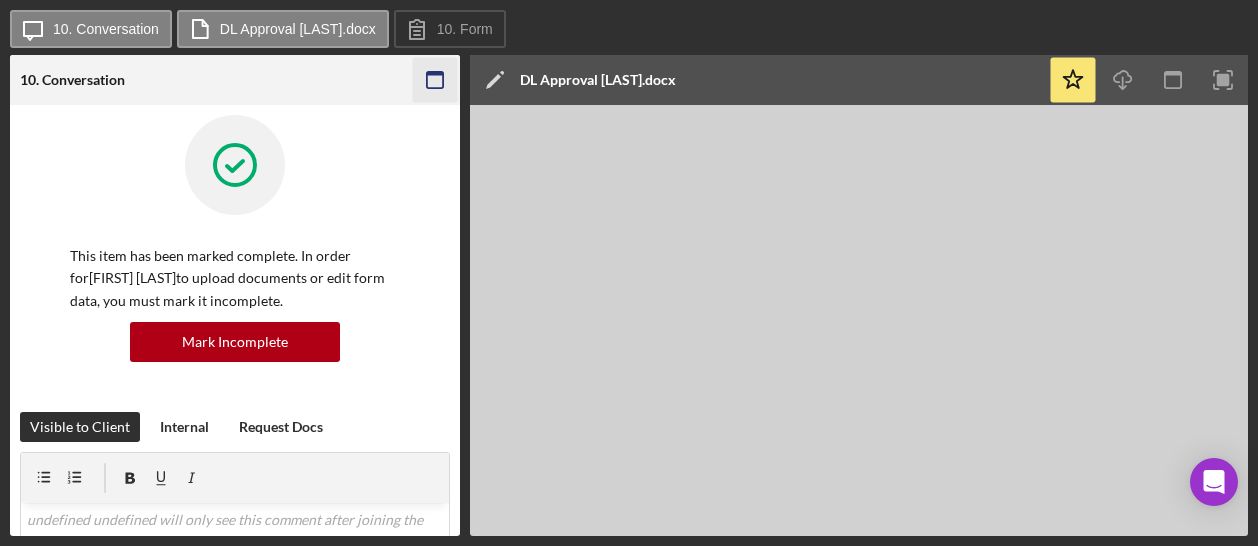 click 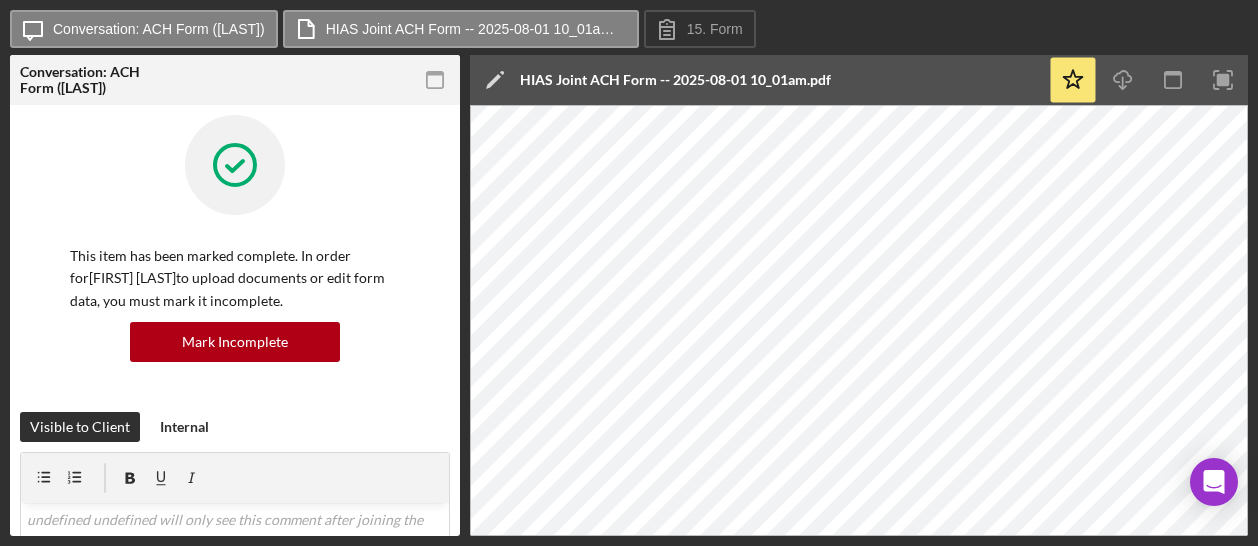 scroll, scrollTop: 0, scrollLeft: 0, axis: both 